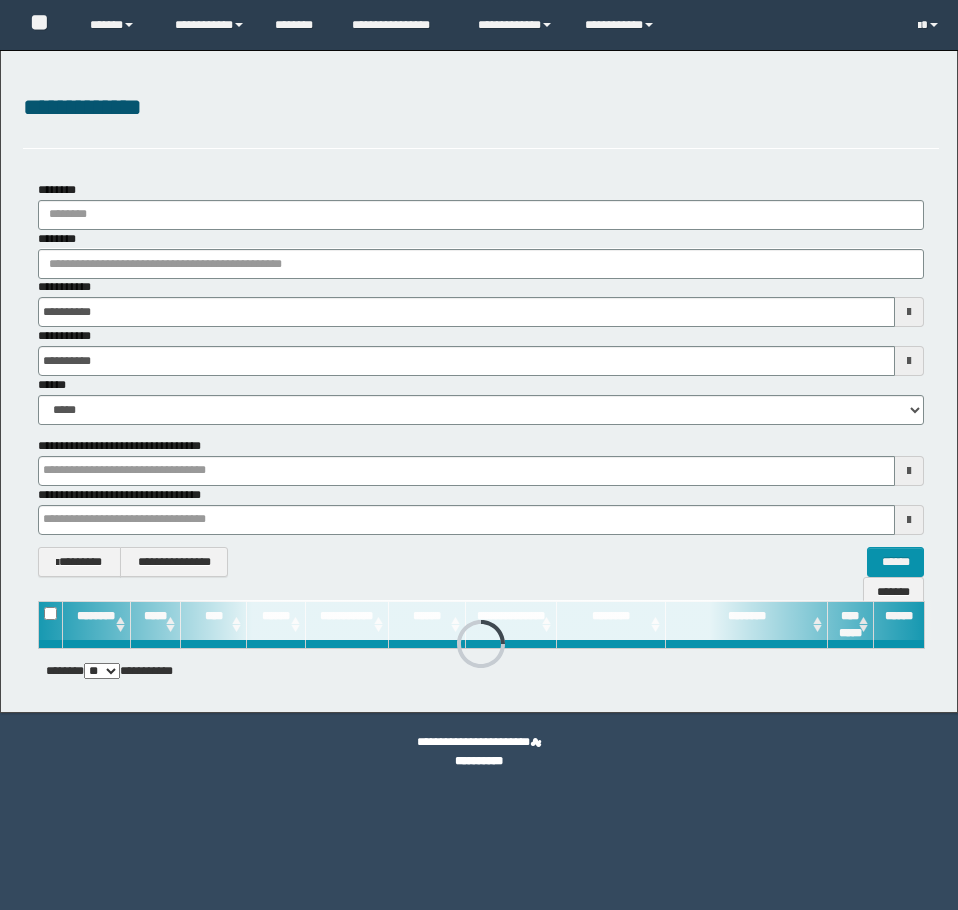 scroll, scrollTop: 0, scrollLeft: 0, axis: both 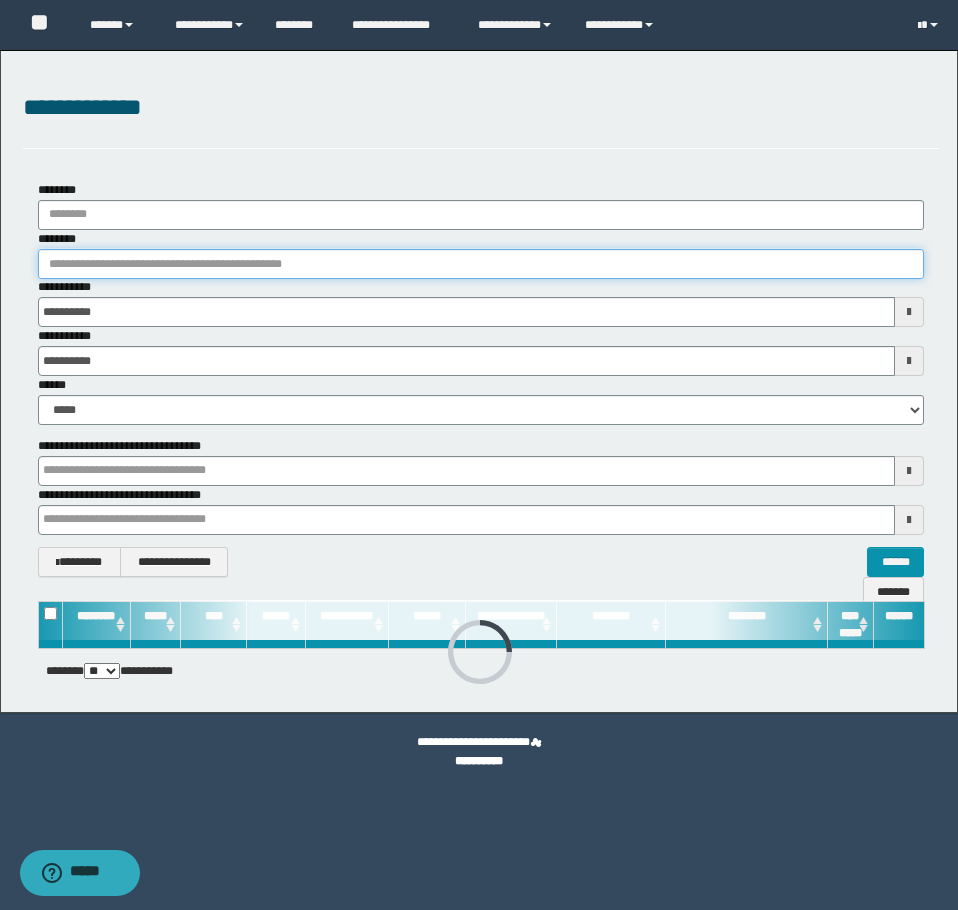 click on "********" at bounding box center (481, 264) 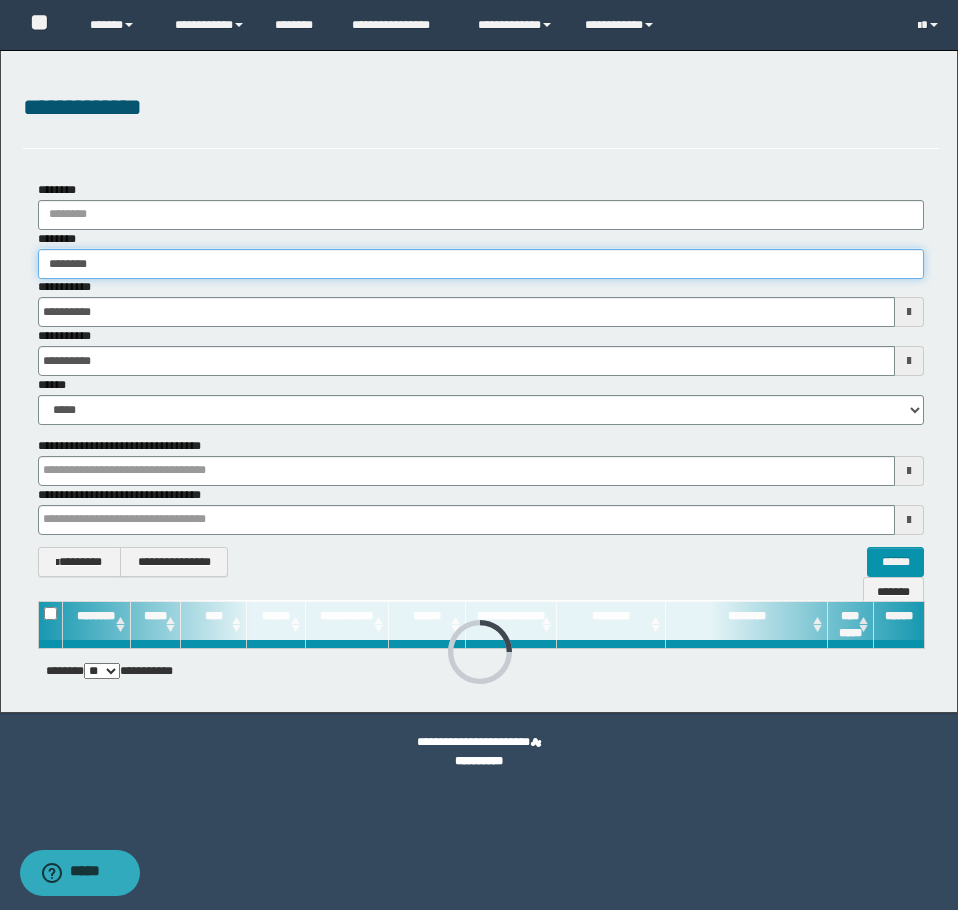 type on "********" 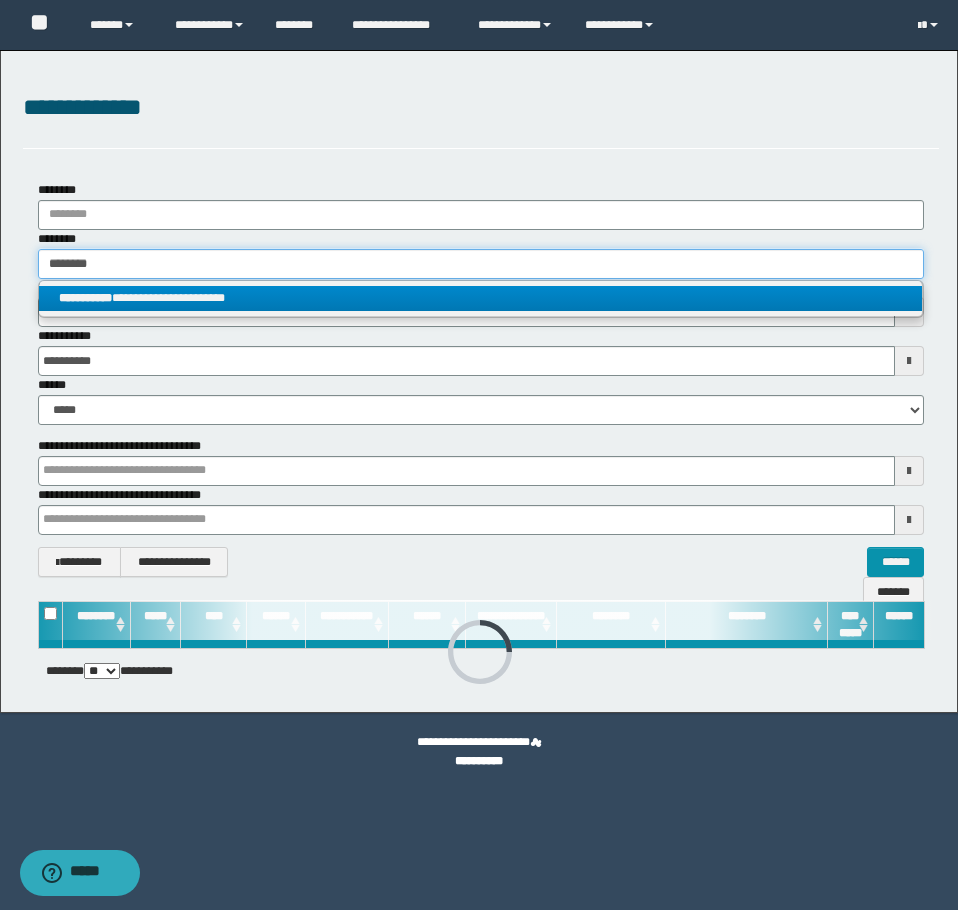 type on "********" 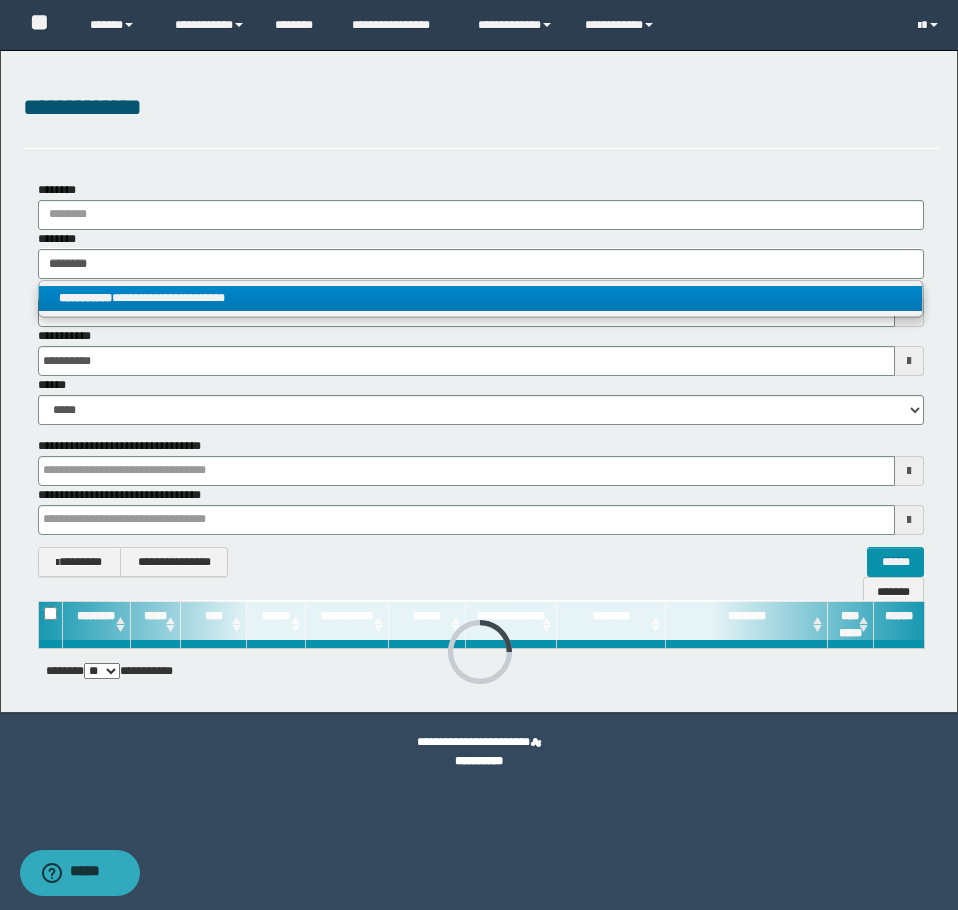click on "**********" at bounding box center [480, 298] 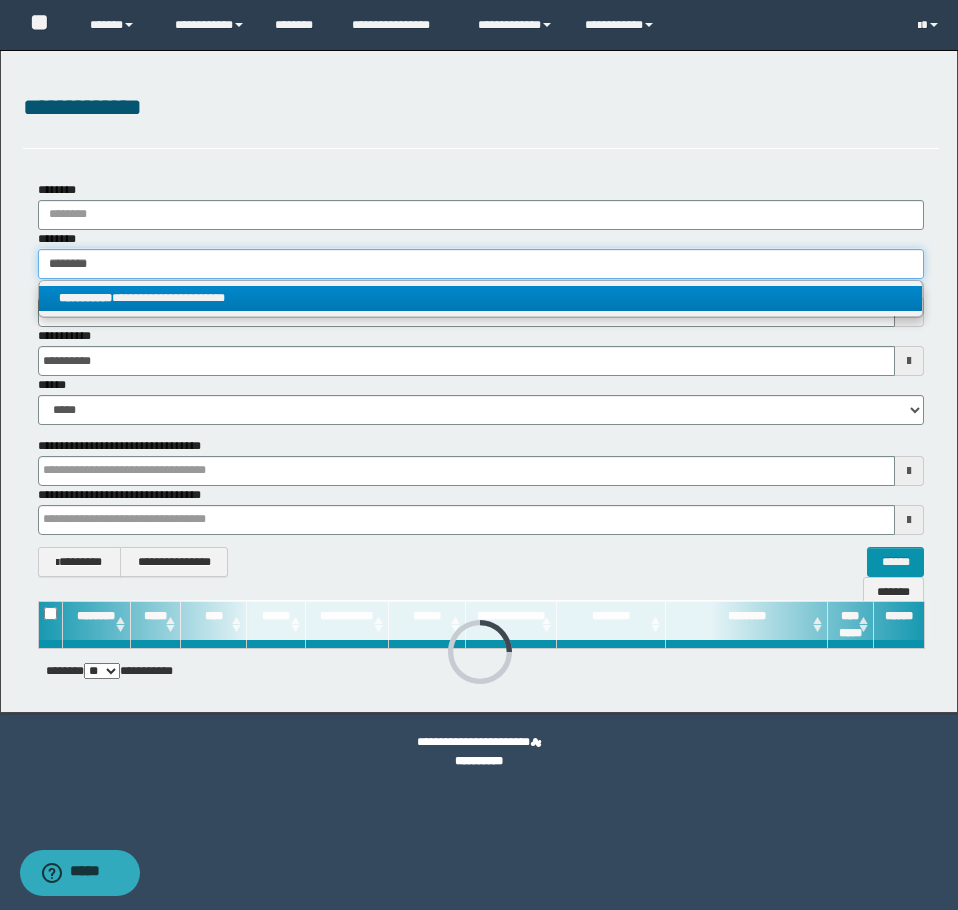 type 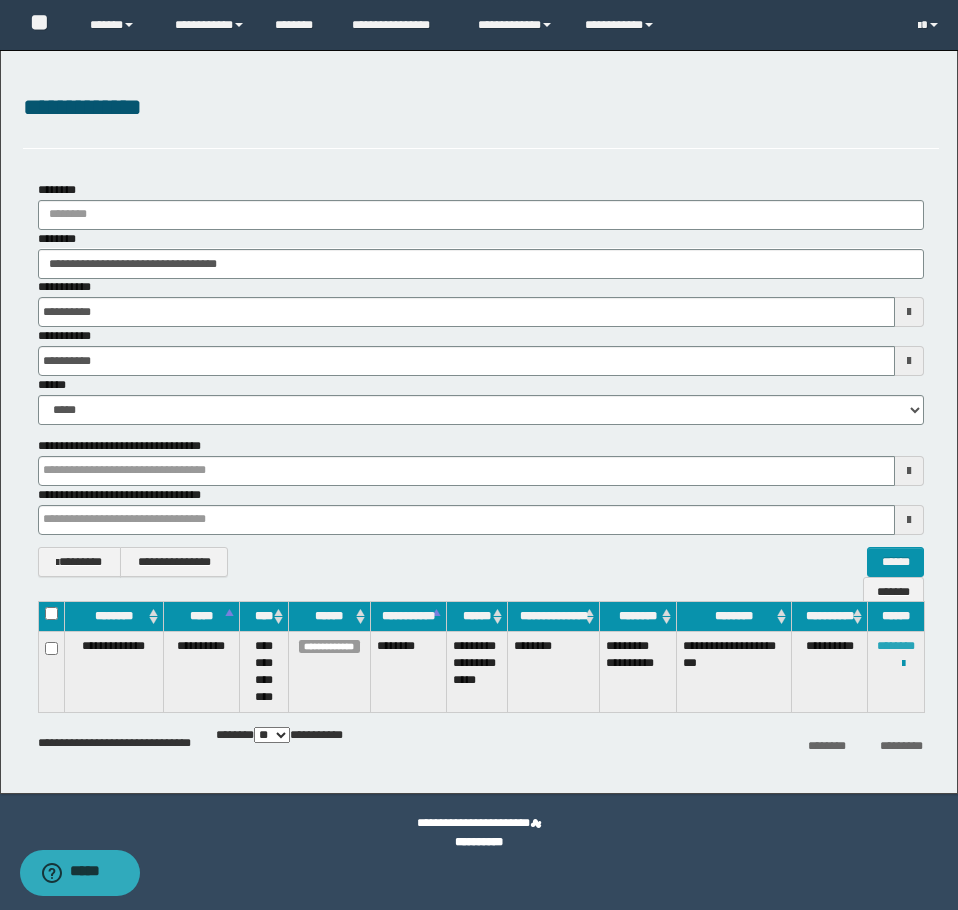 click on "********" at bounding box center (896, 646) 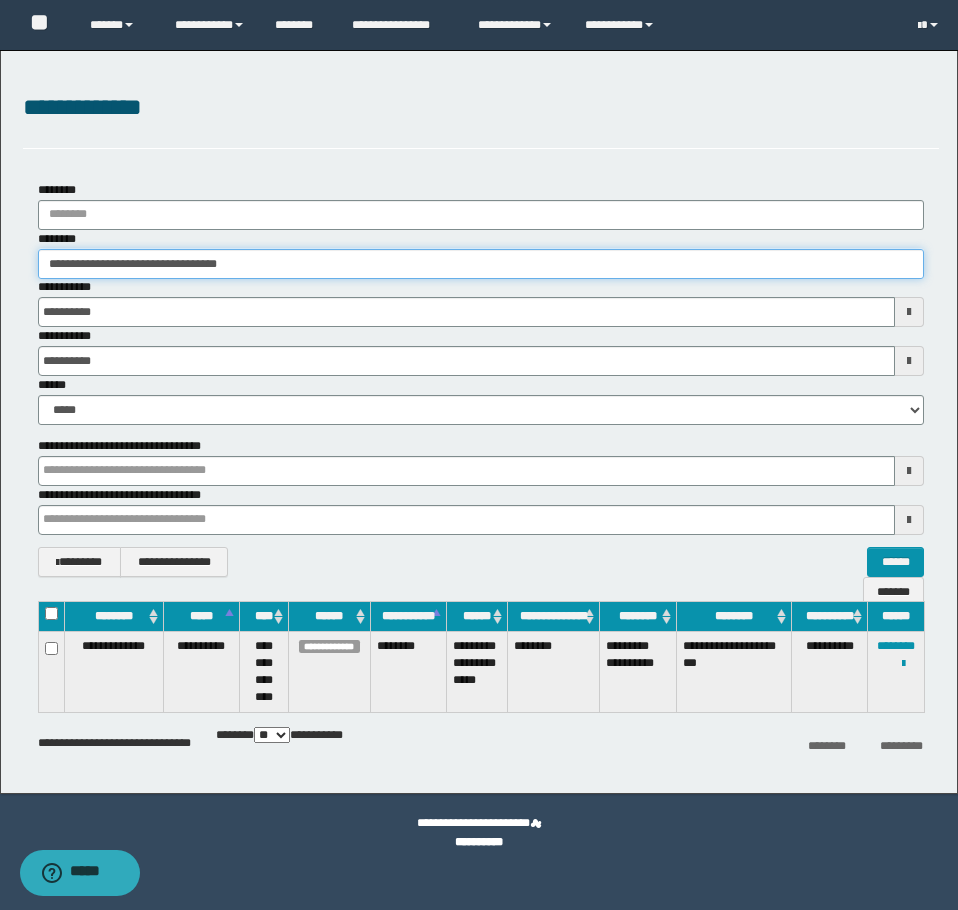 click on "**********" at bounding box center [481, 264] 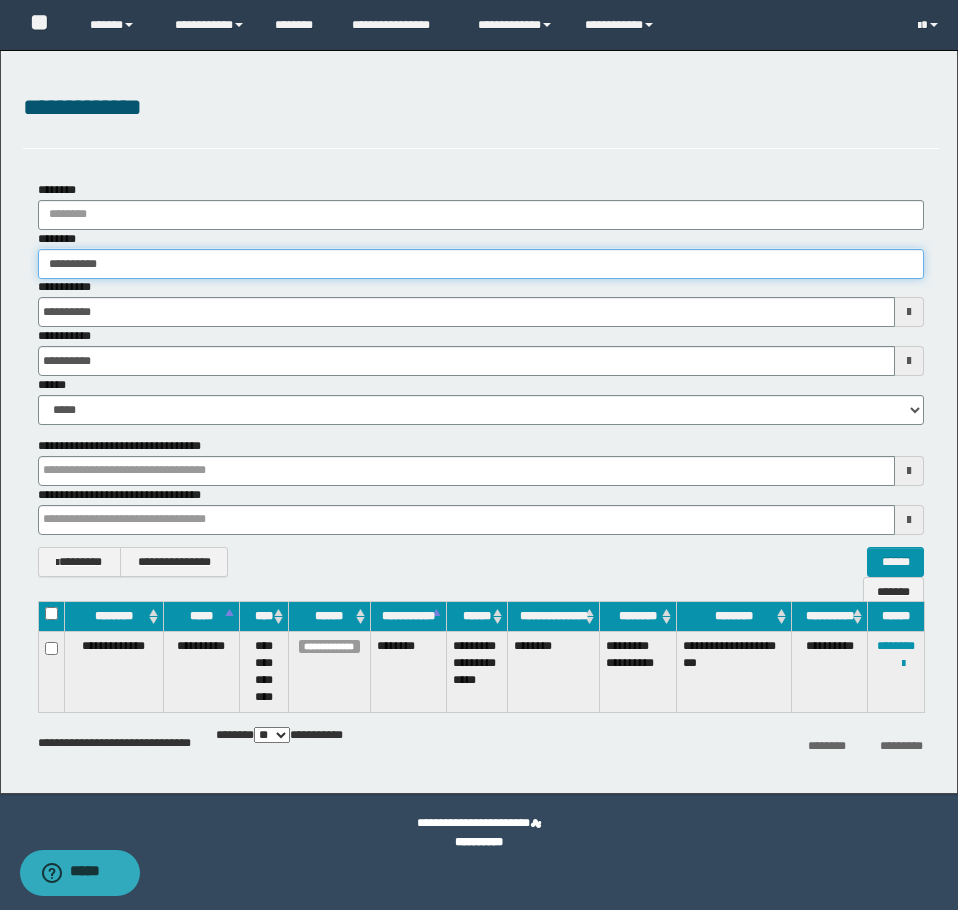 type on "**********" 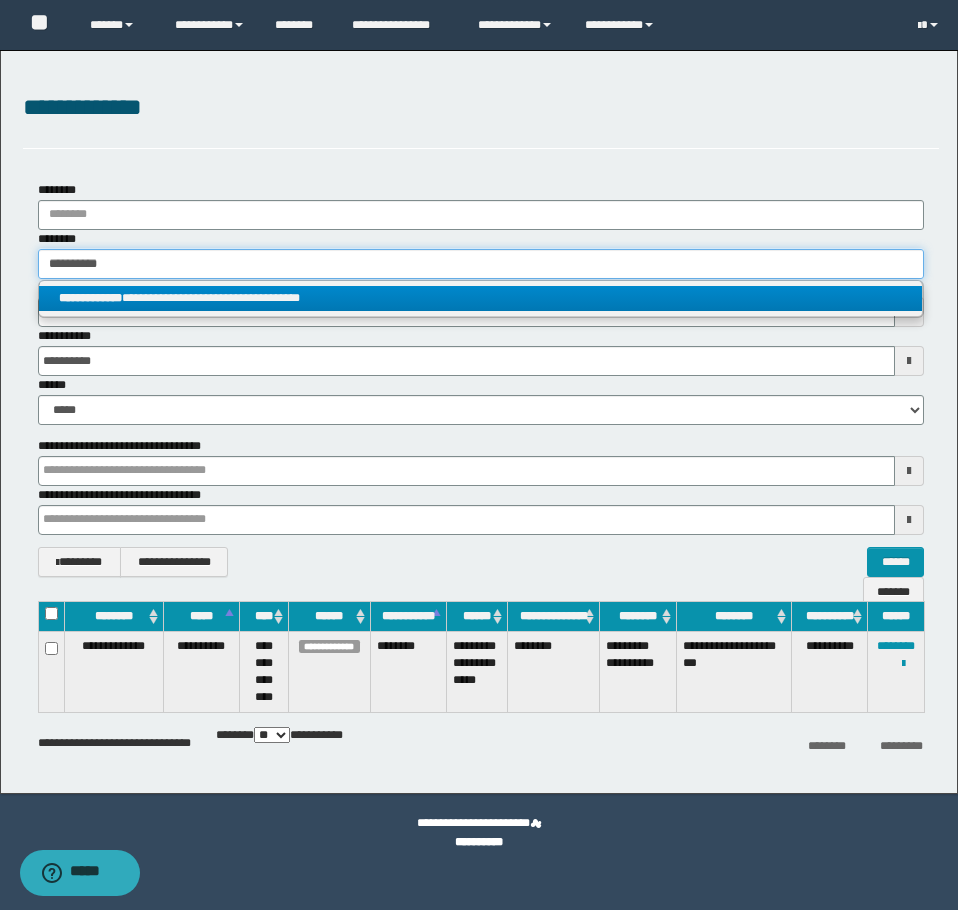 type on "**********" 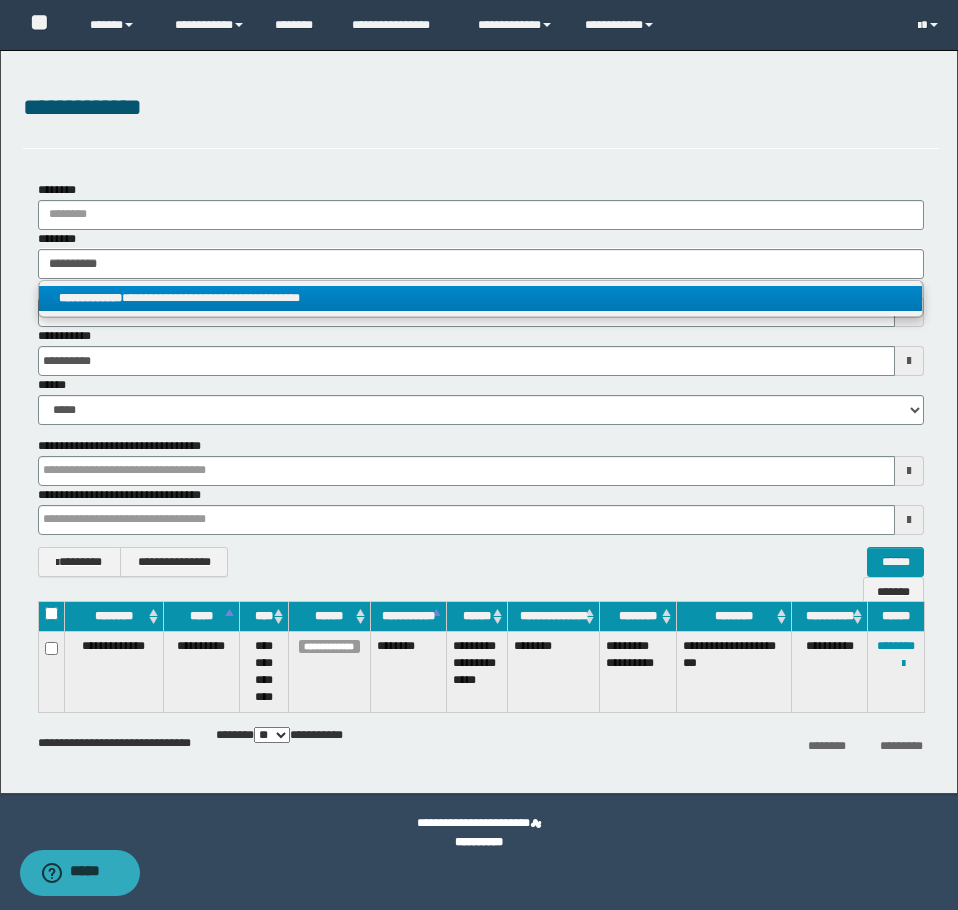 click on "**********" at bounding box center (480, 298) 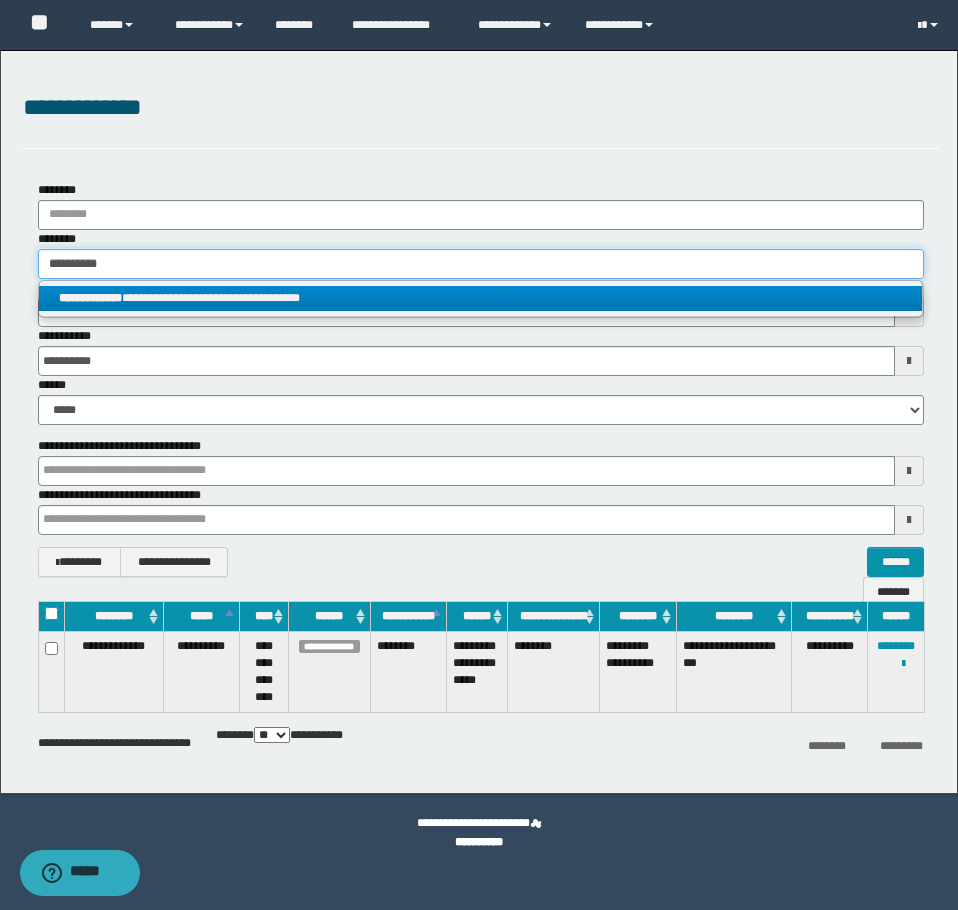 type 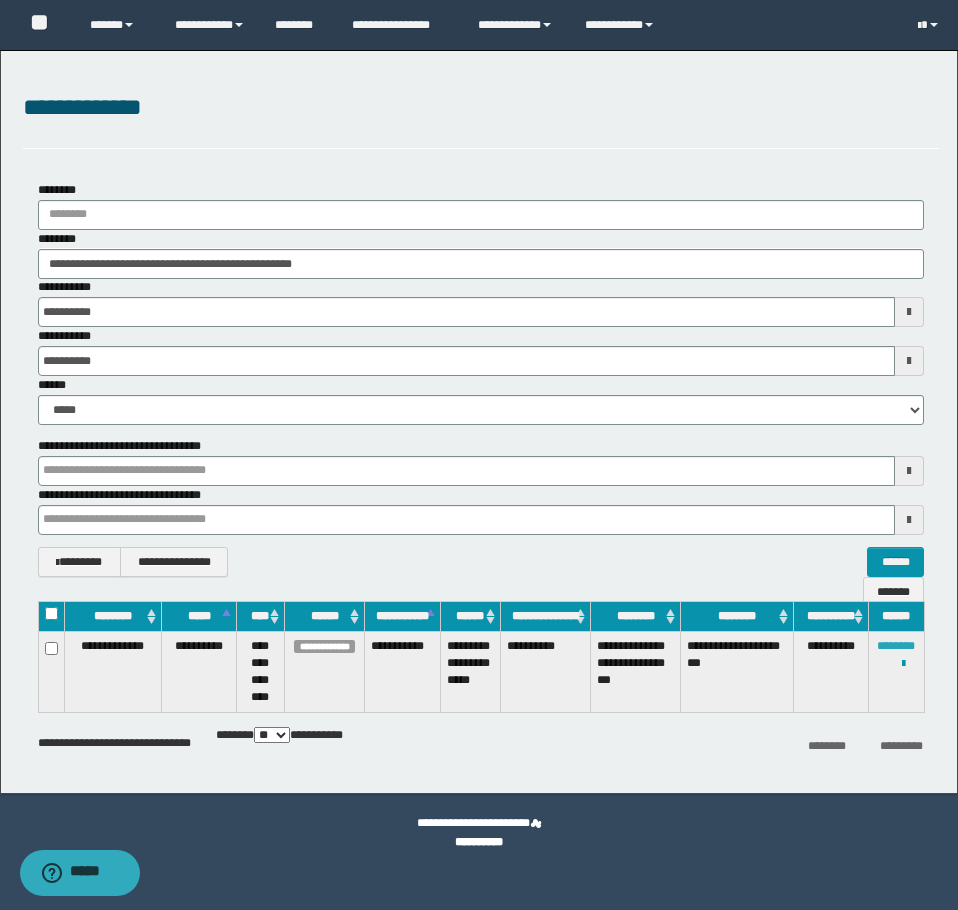 click on "********" at bounding box center [896, 646] 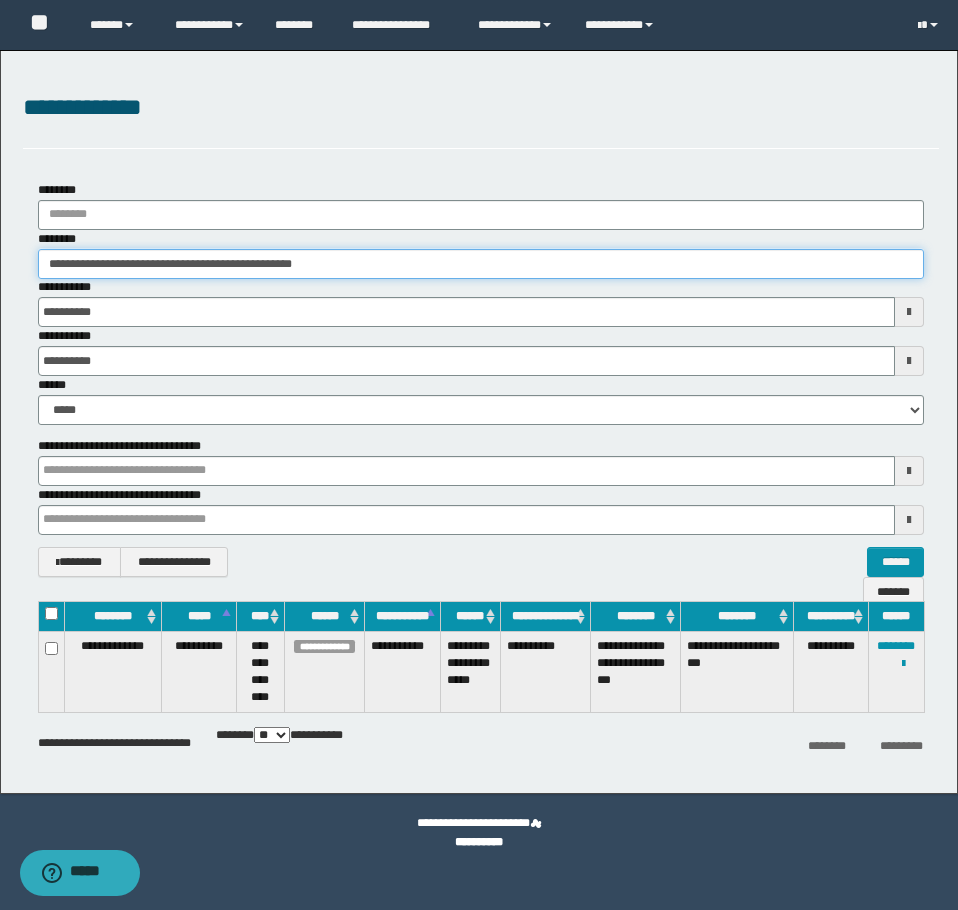 click on "**********" at bounding box center [481, 264] 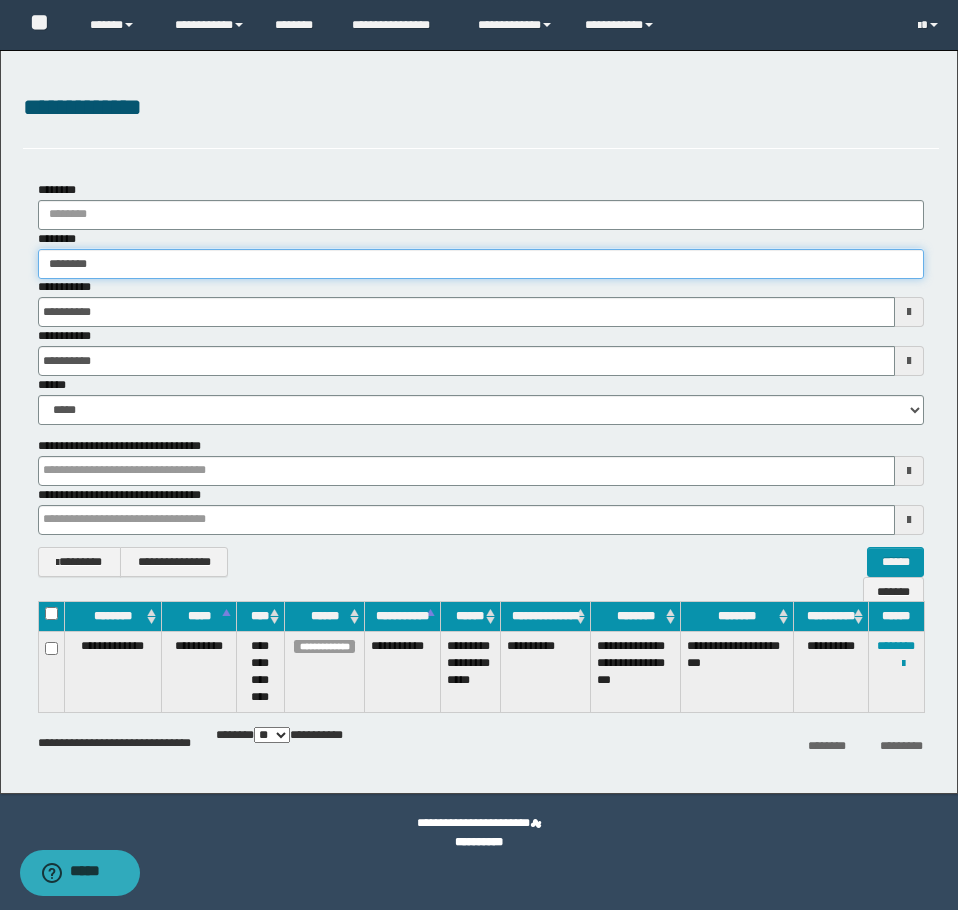 type on "********" 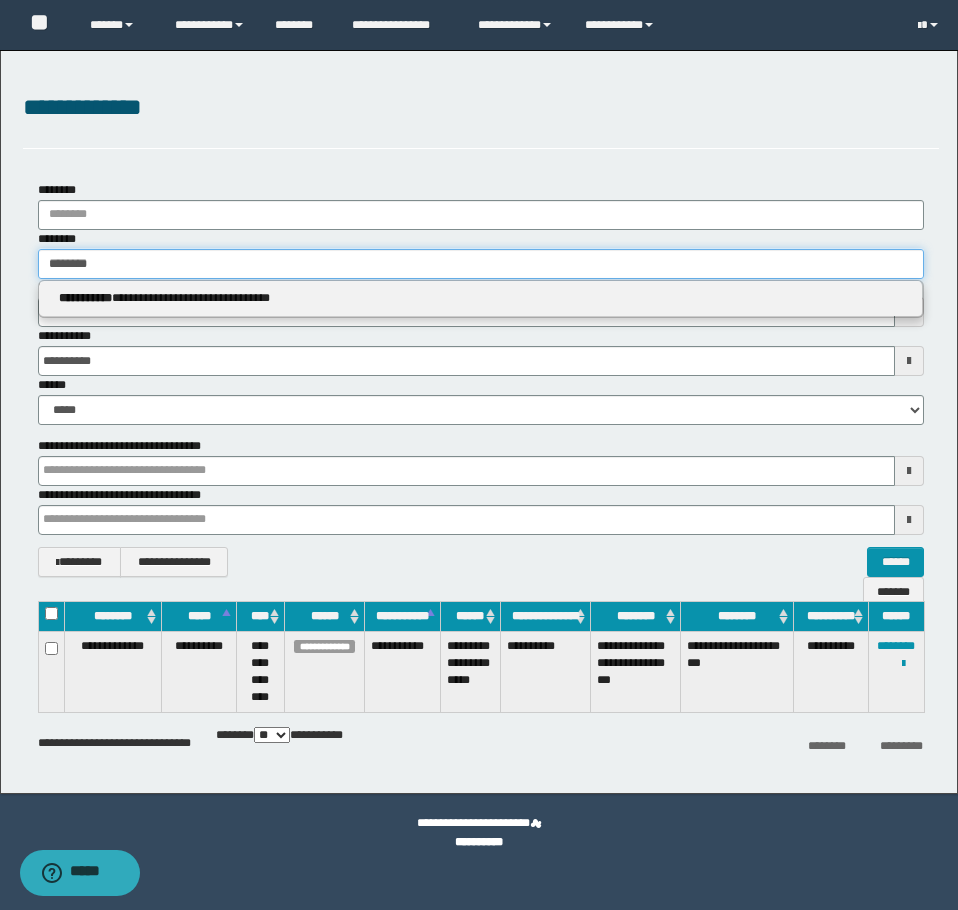 type on "********" 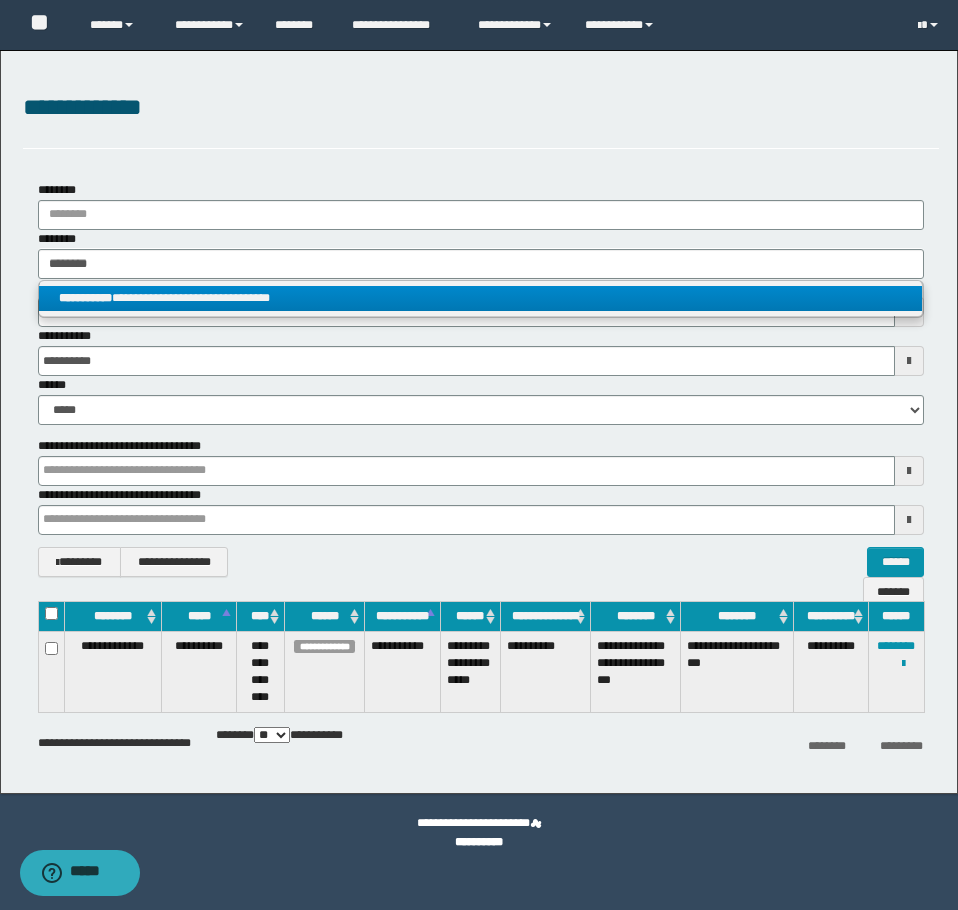 click on "**********" at bounding box center [480, 298] 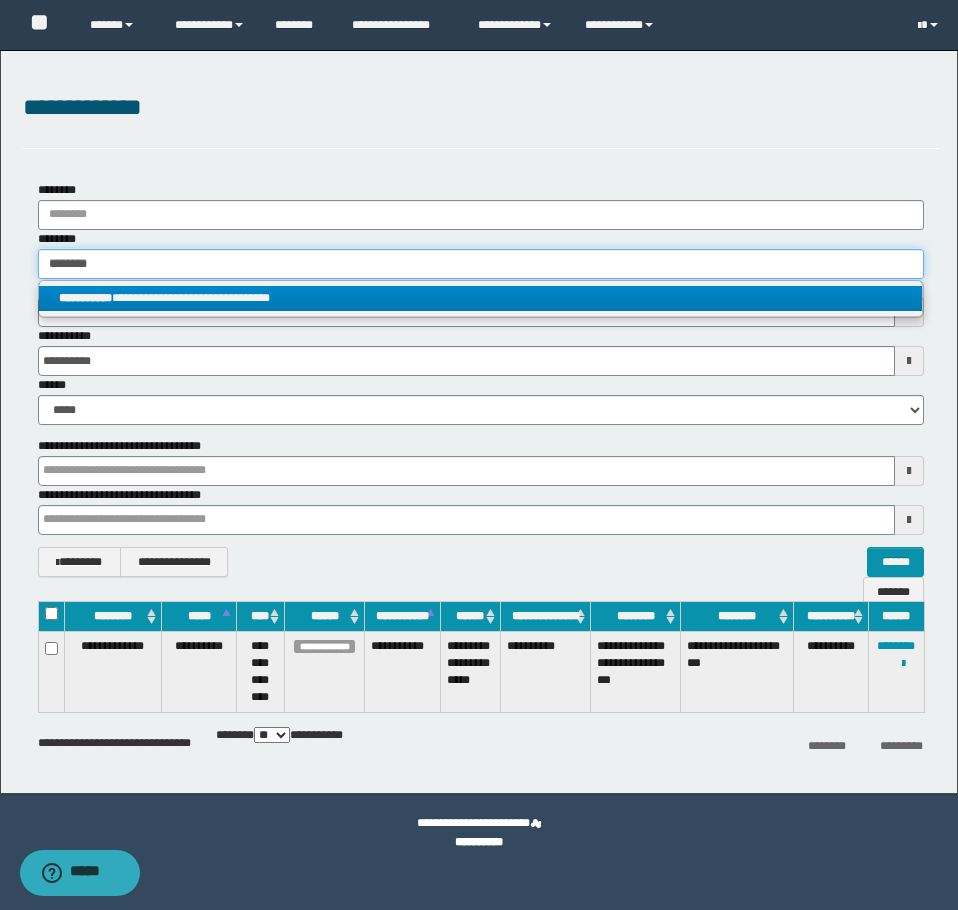 type 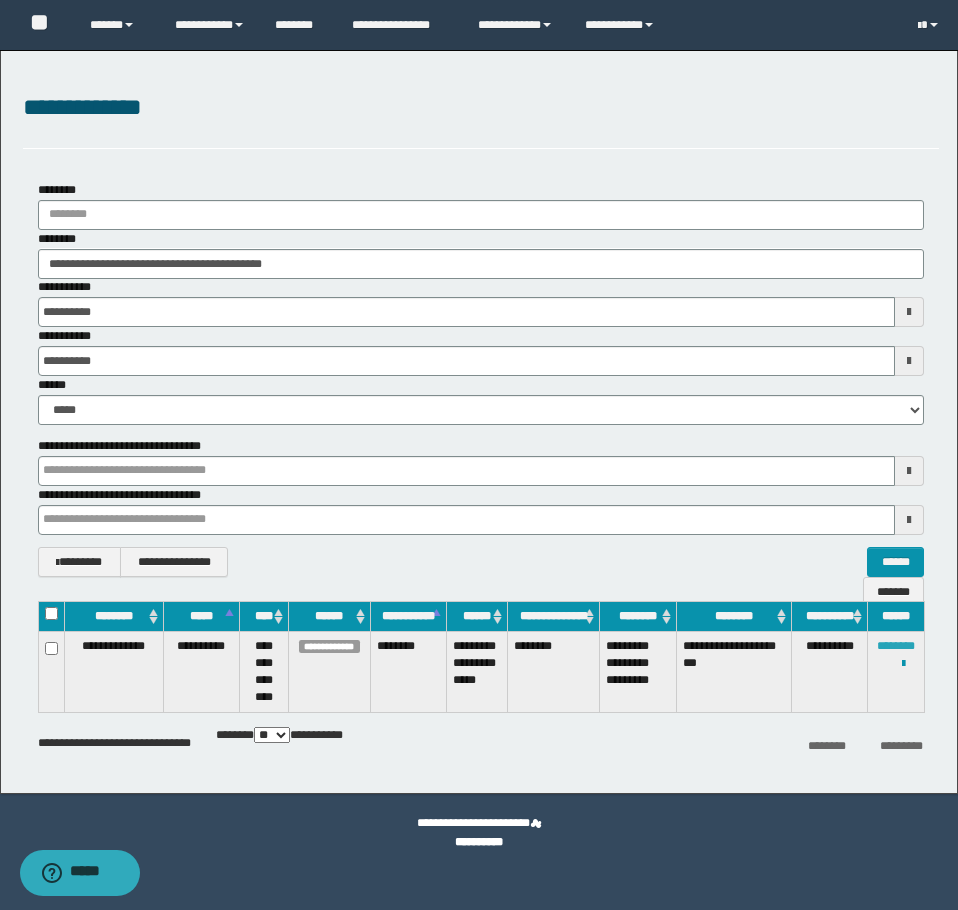 click on "********" at bounding box center [896, 646] 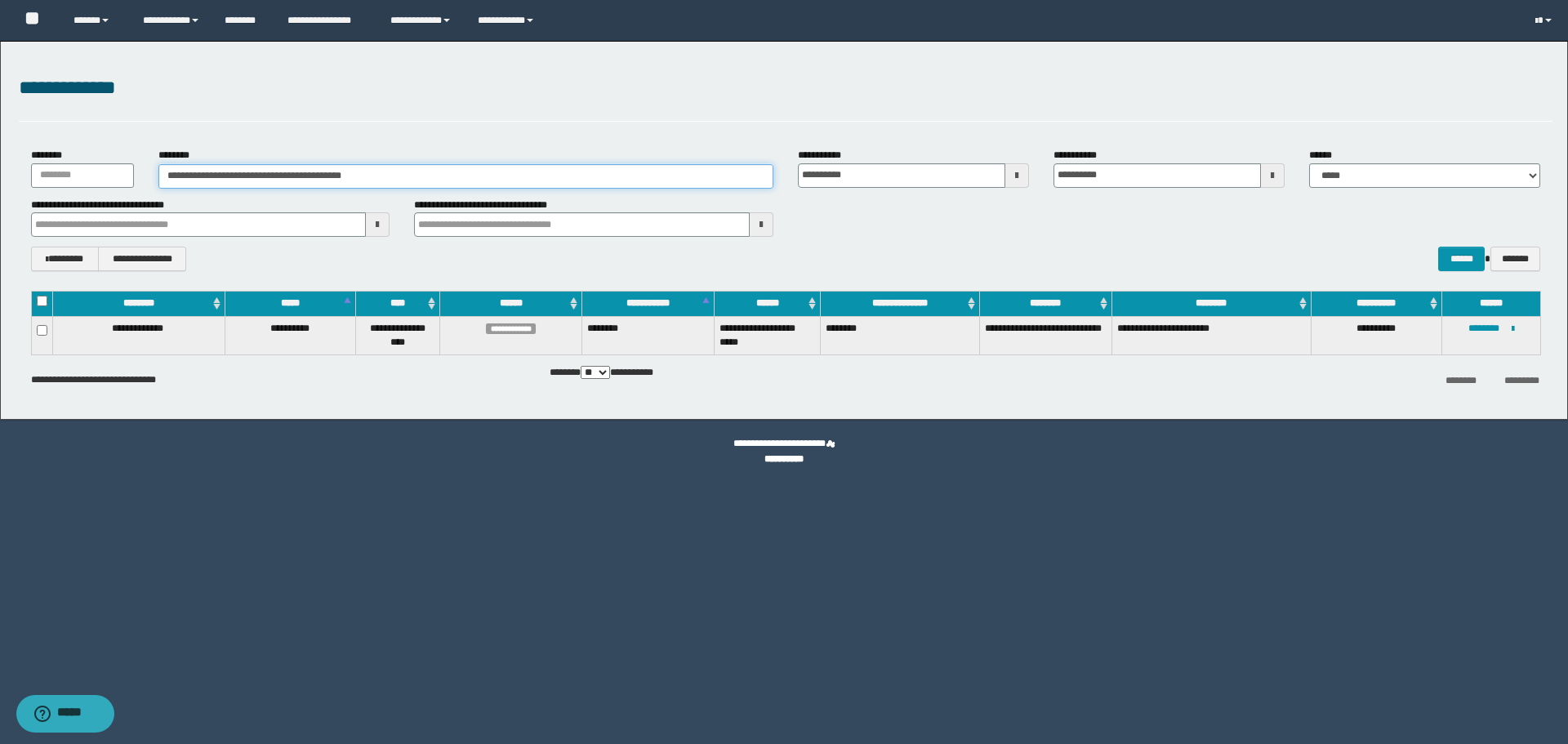 click on "**********" at bounding box center [466, 176] 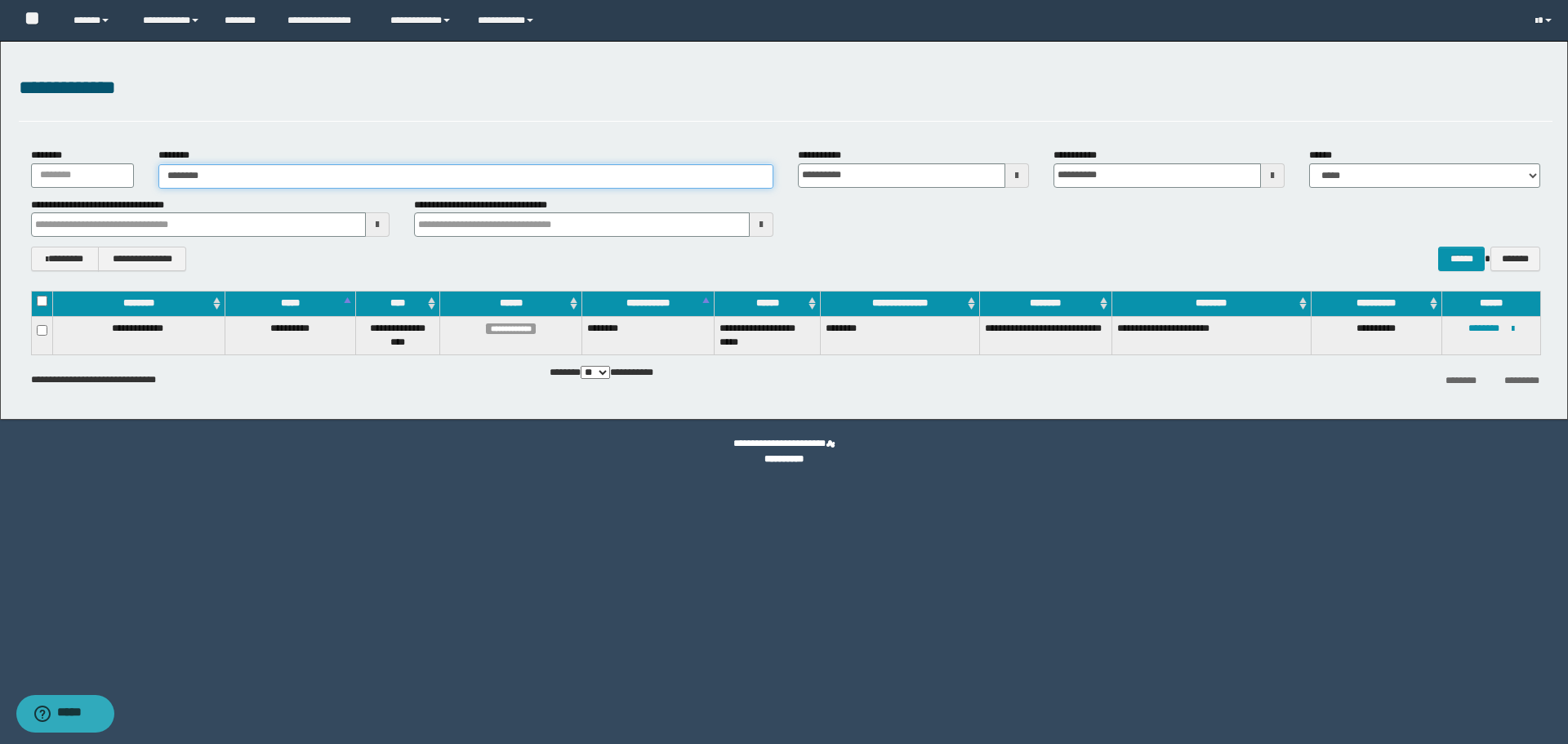type on "********" 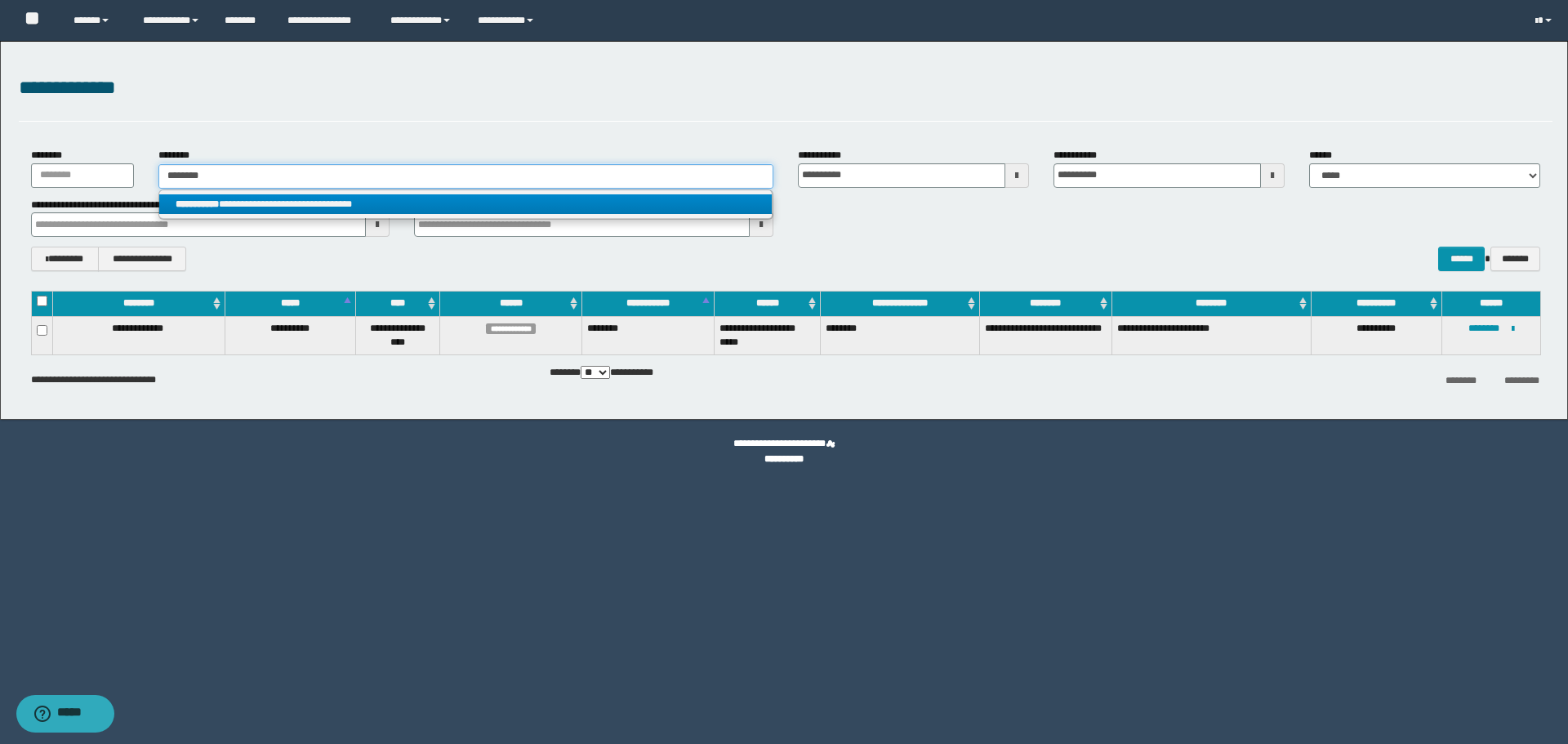 type on "********" 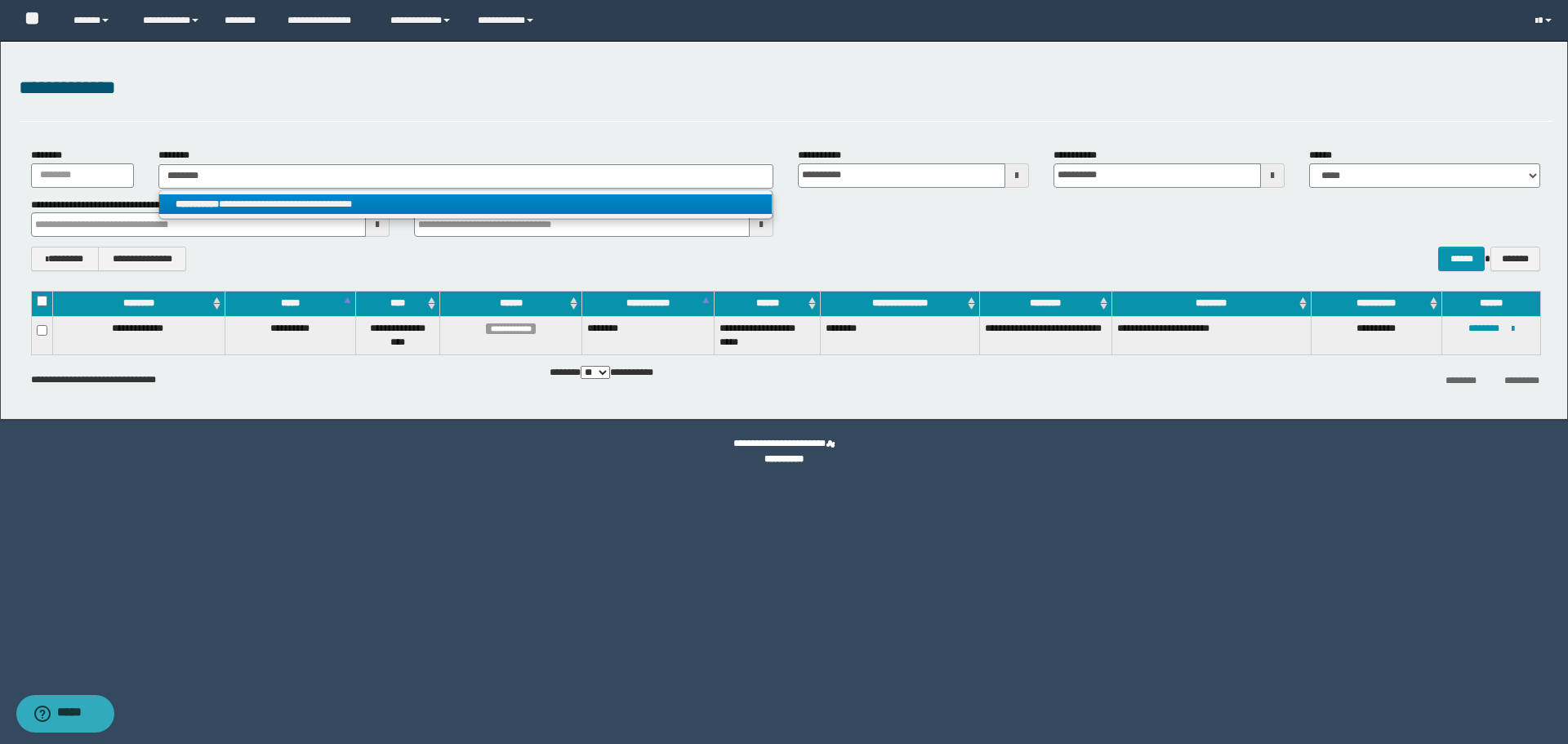 click on "**********" at bounding box center (466, 204) 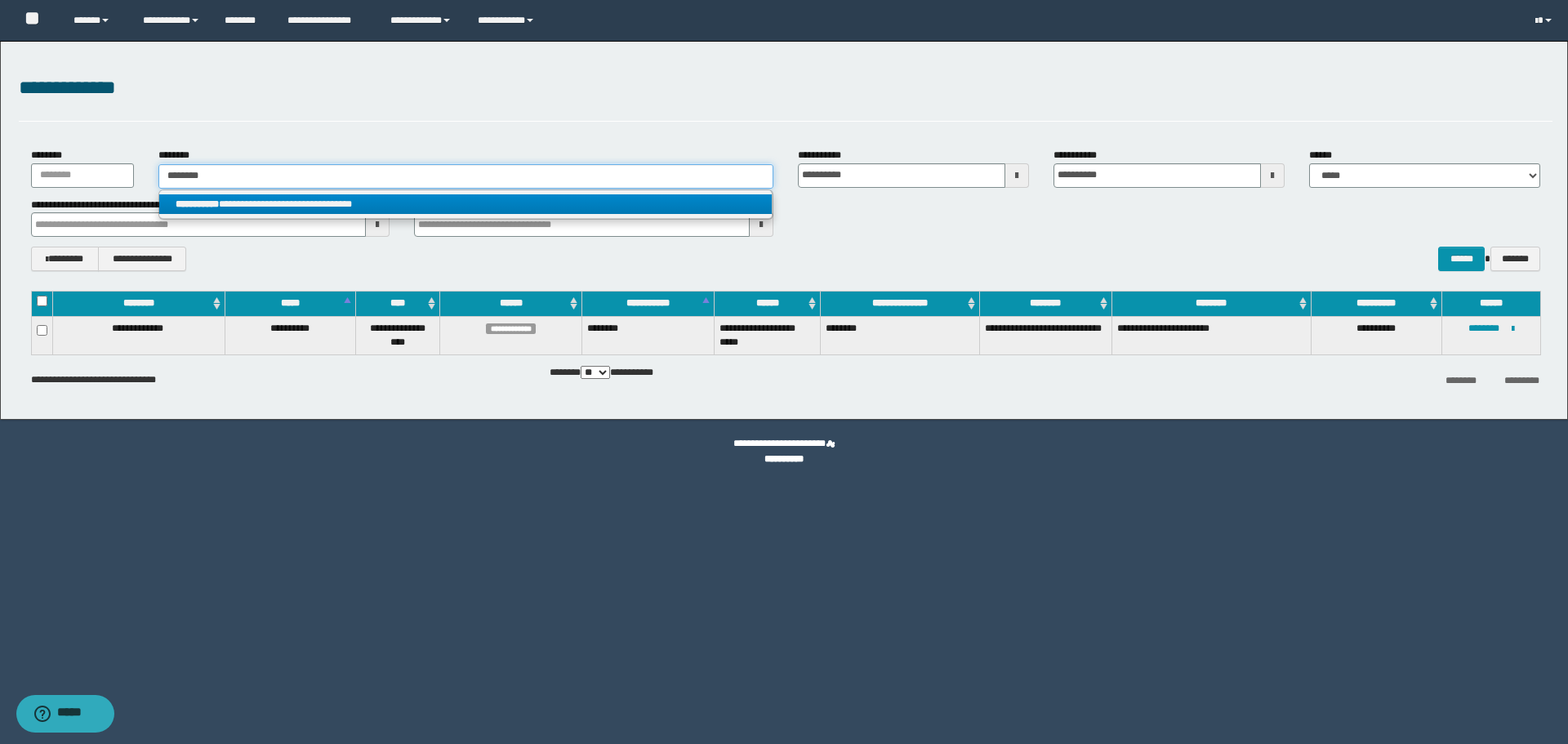 type 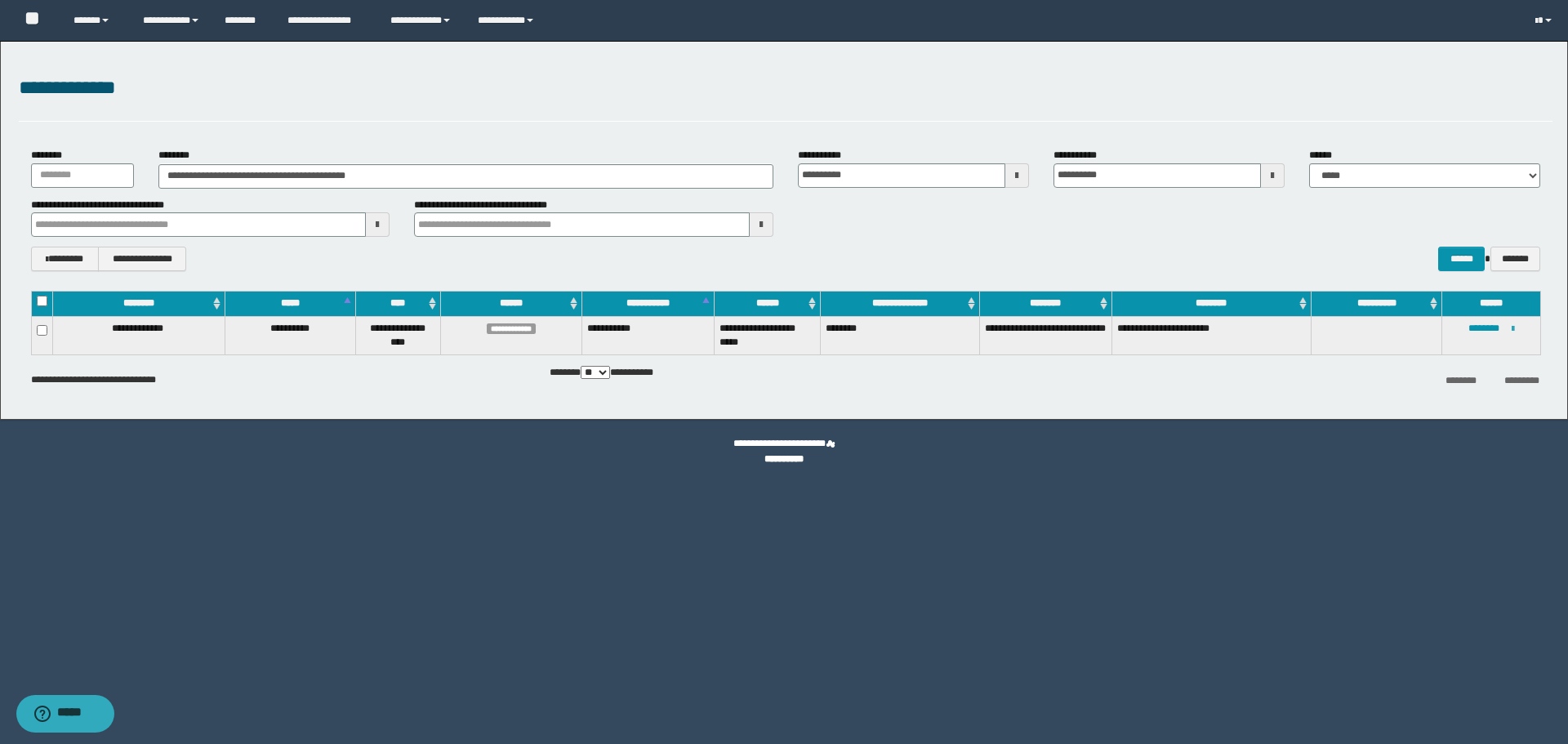 click at bounding box center [1512, 329] 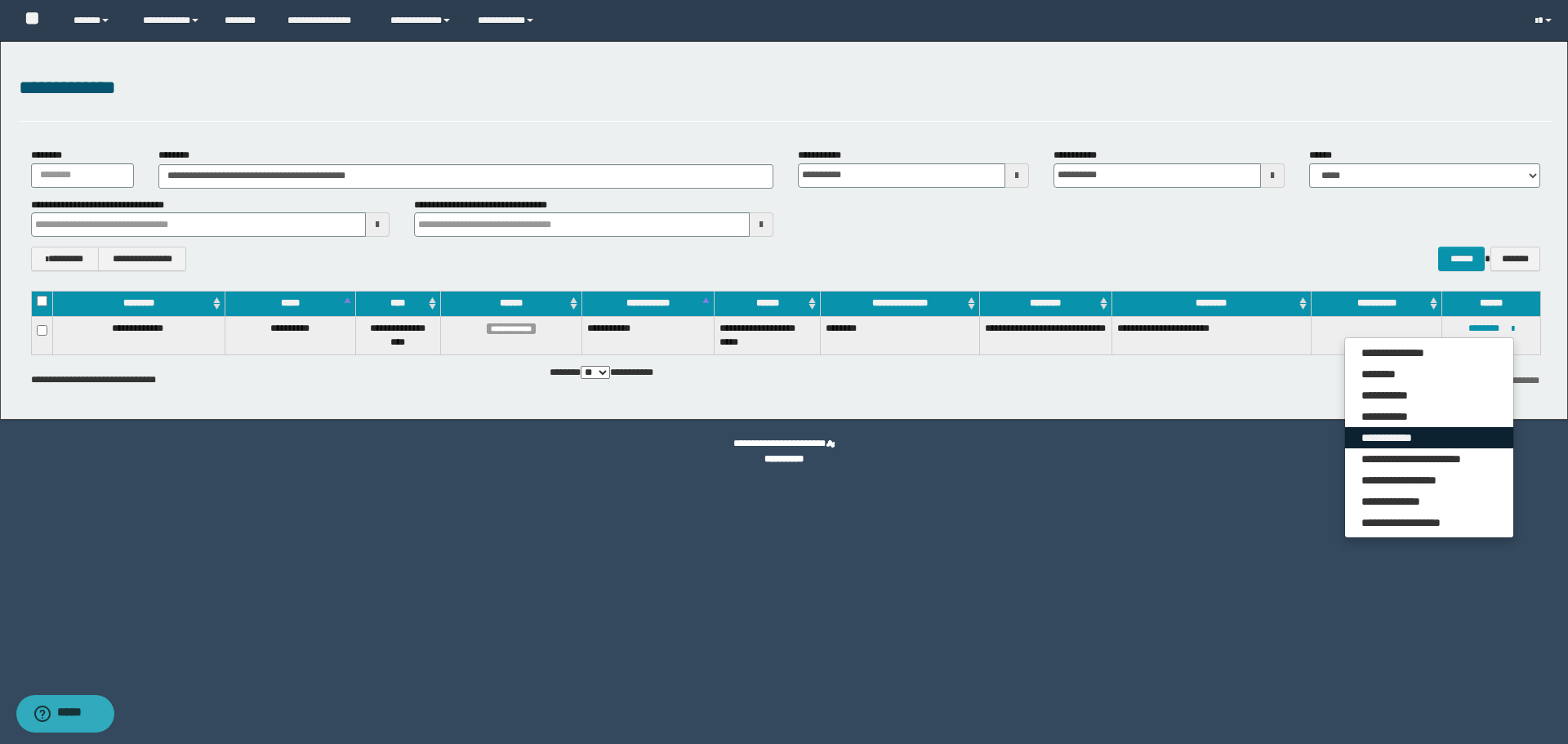 click on "**********" at bounding box center (1429, 438) 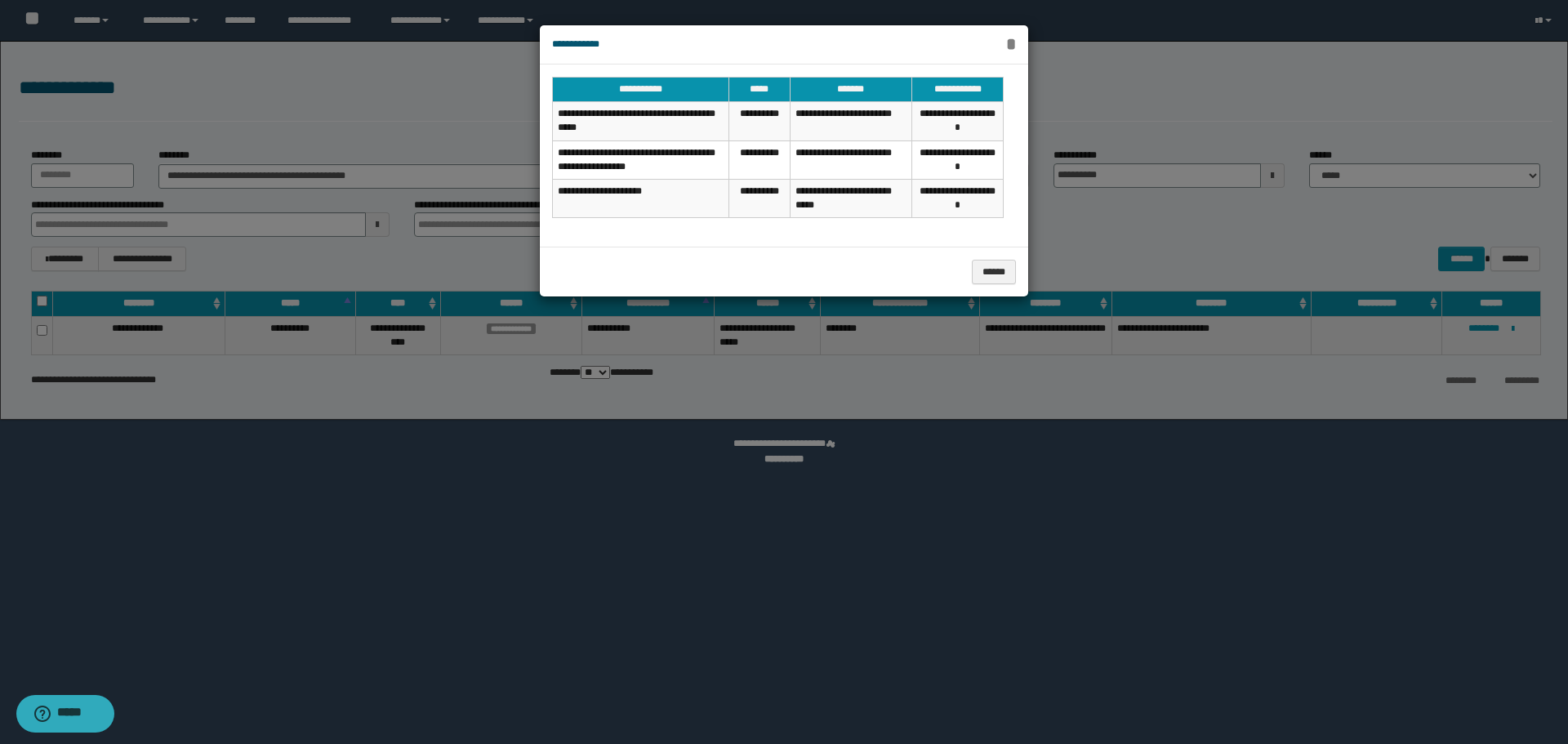 click on "*" at bounding box center [1011, 44] 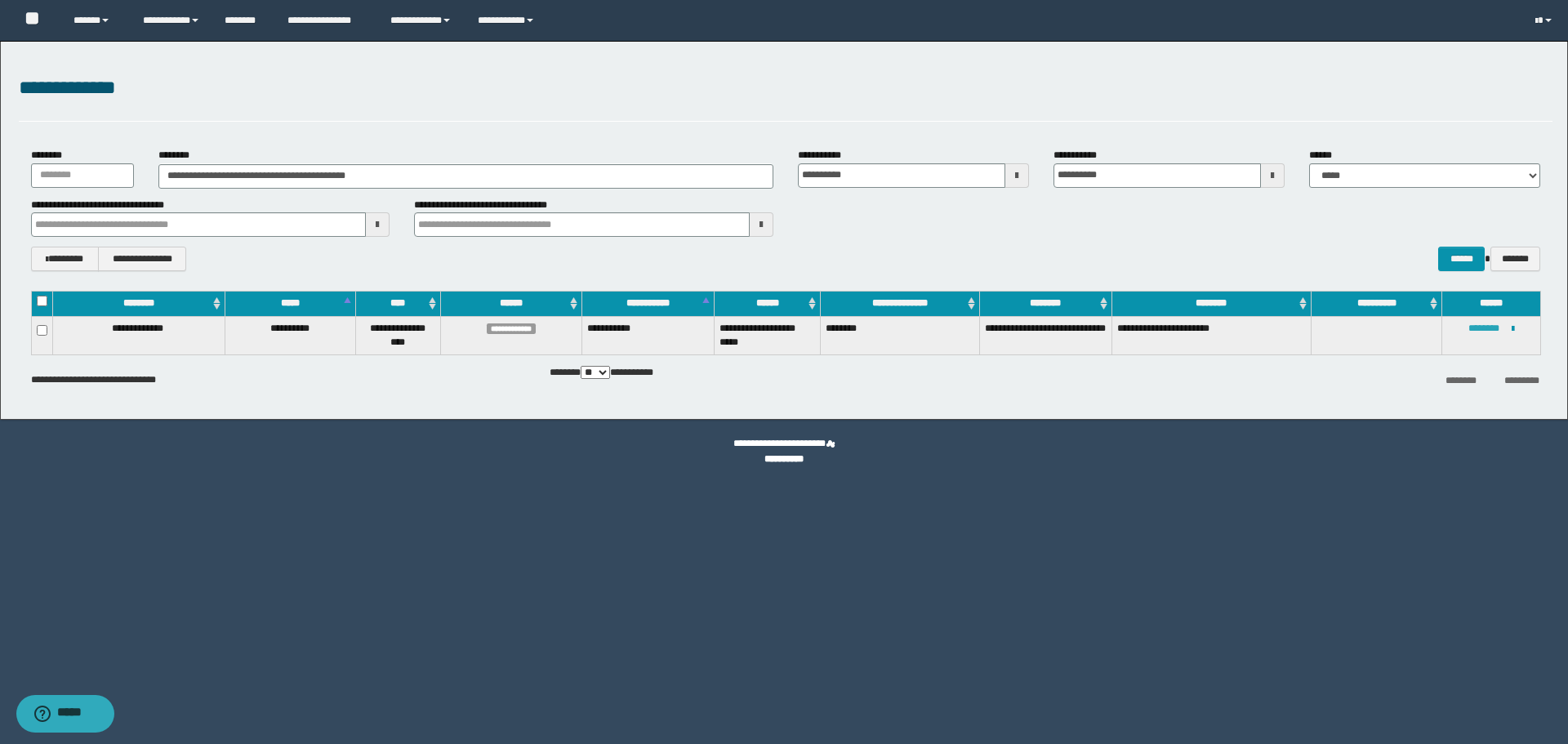 click on "********" at bounding box center (1484, 328) 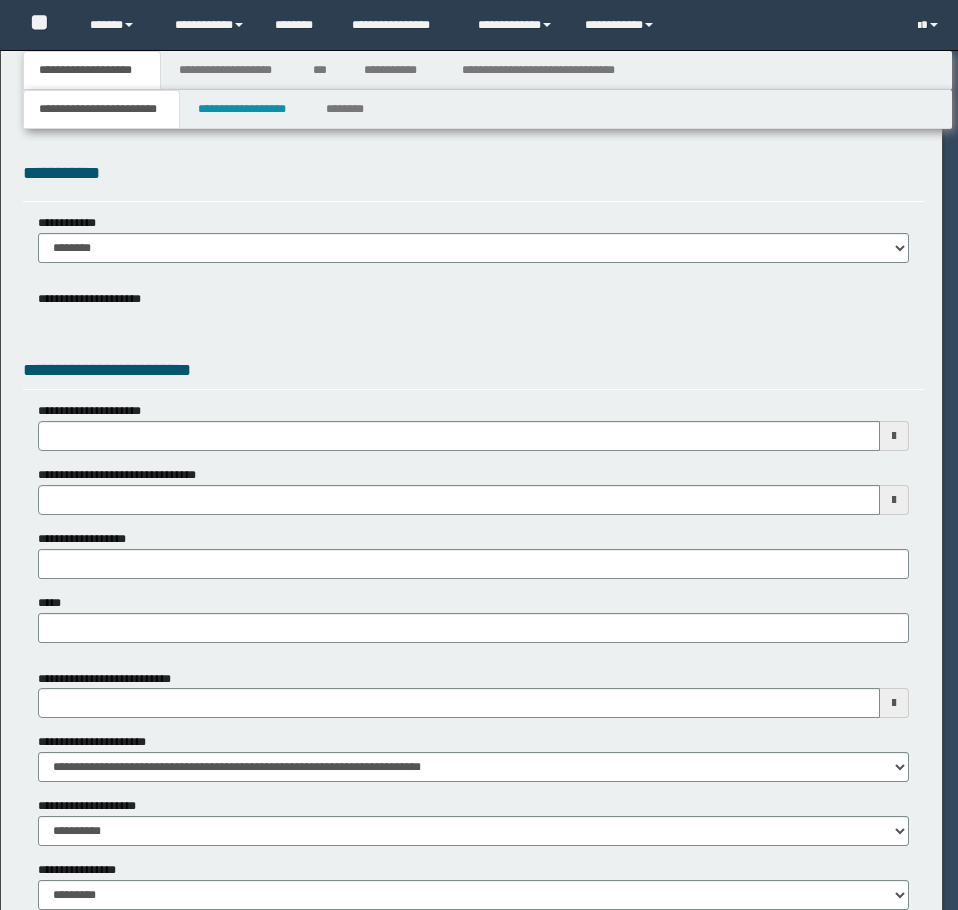 scroll, scrollTop: 0, scrollLeft: 0, axis: both 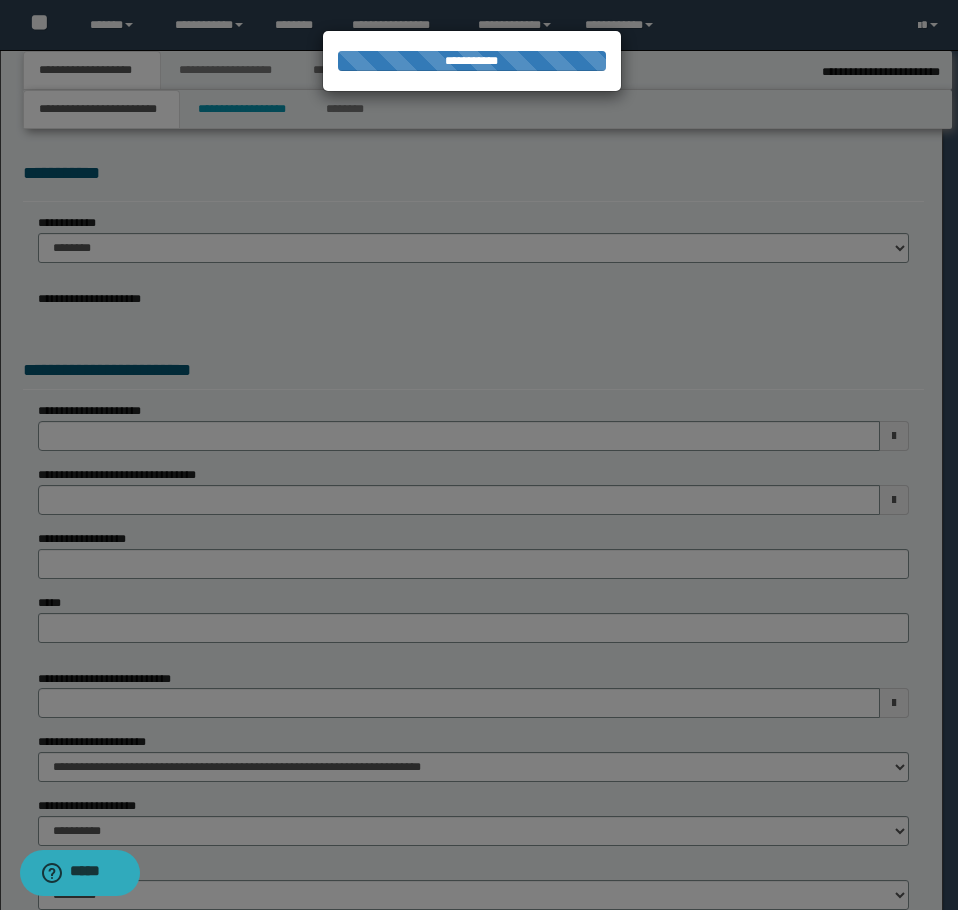 select on "*" 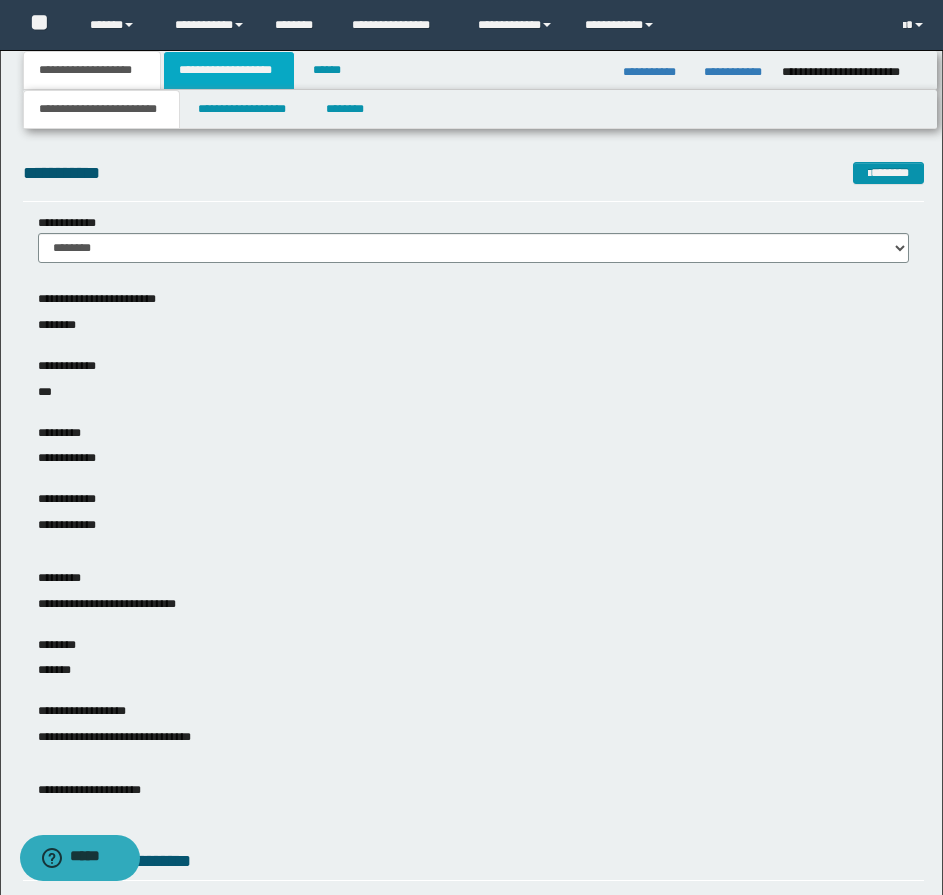 click on "**********" at bounding box center [229, 70] 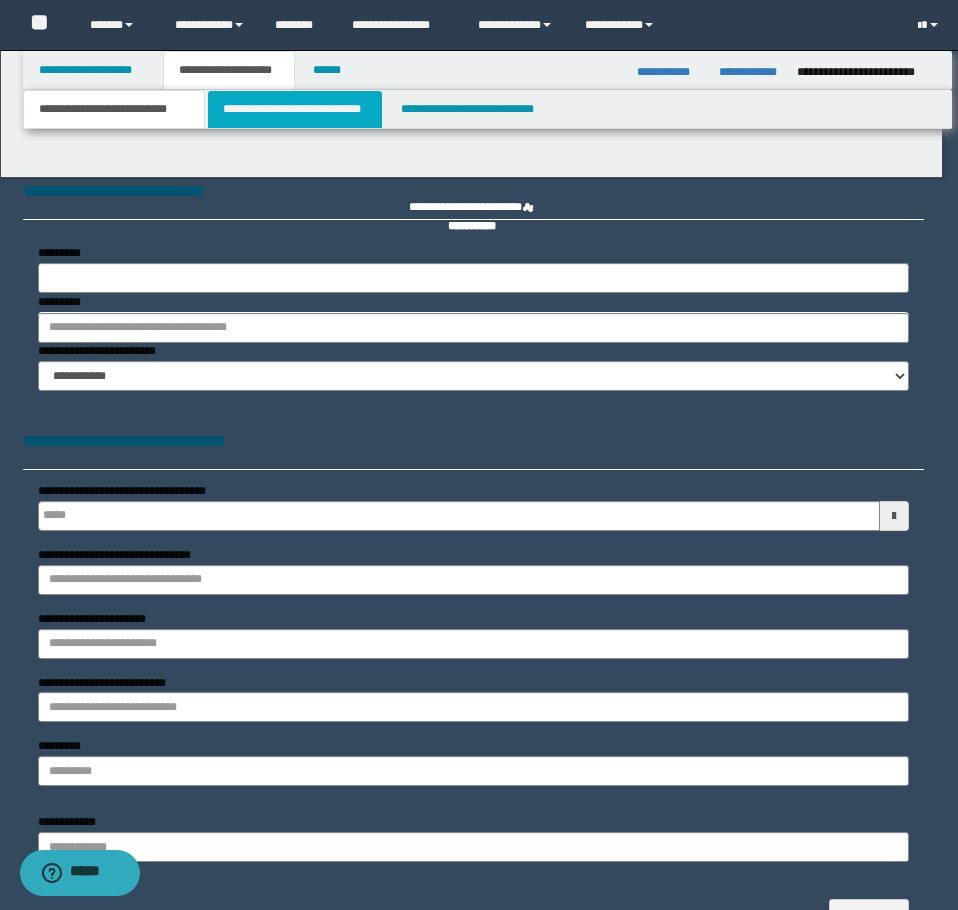 type 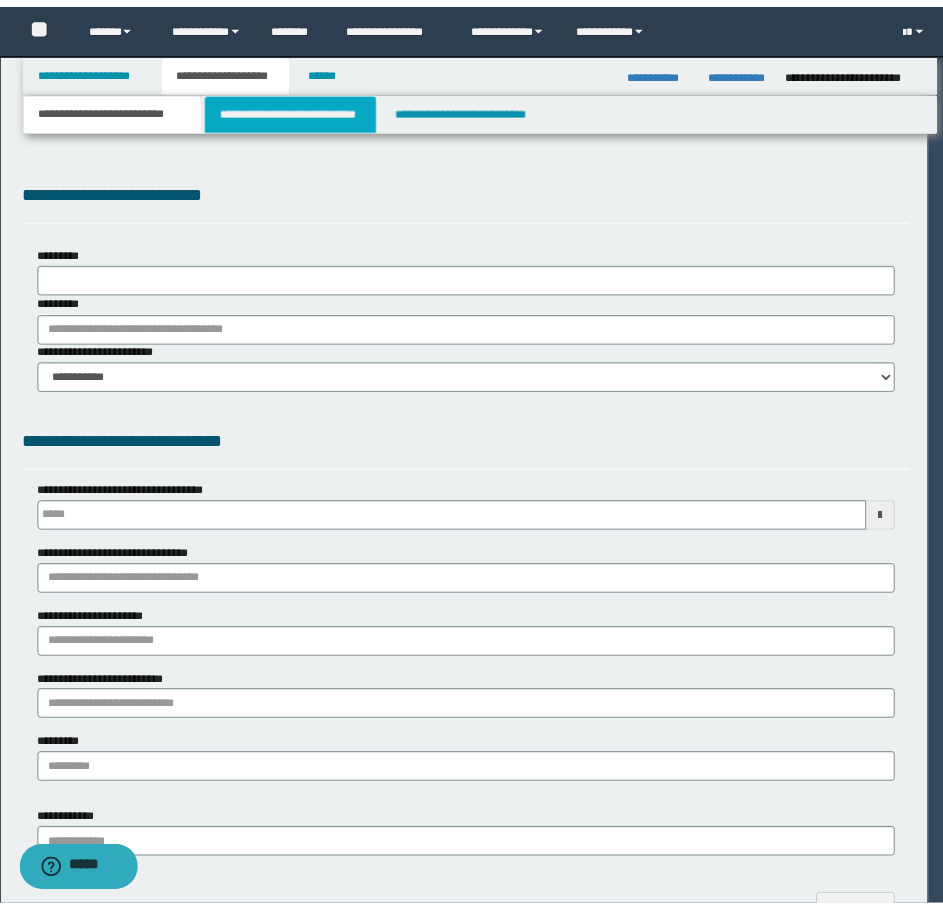 scroll, scrollTop: 0, scrollLeft: 0, axis: both 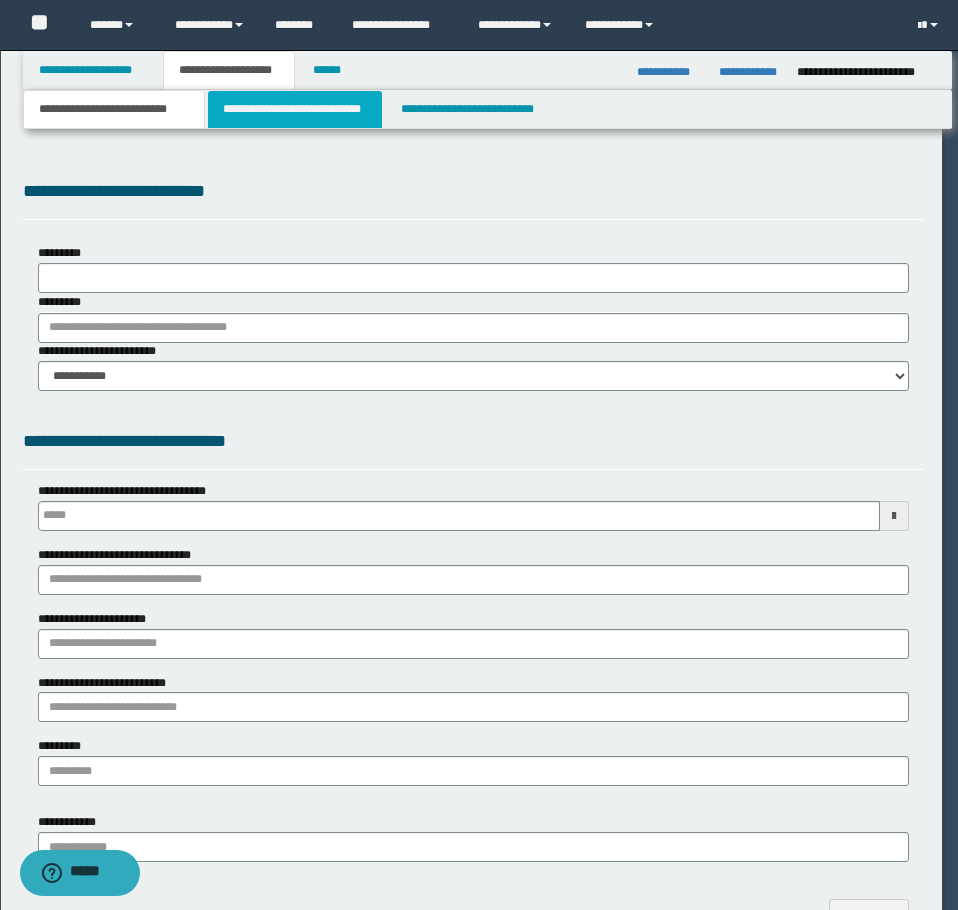 select on "*" 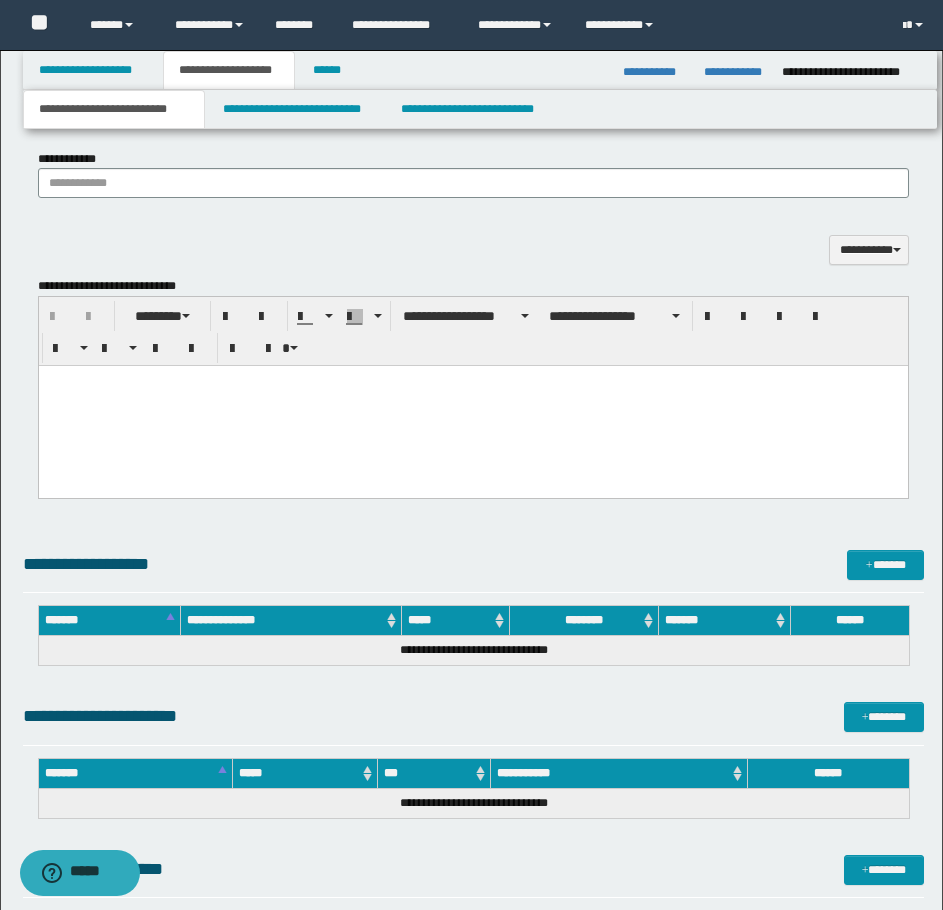 scroll, scrollTop: 1502, scrollLeft: 0, axis: vertical 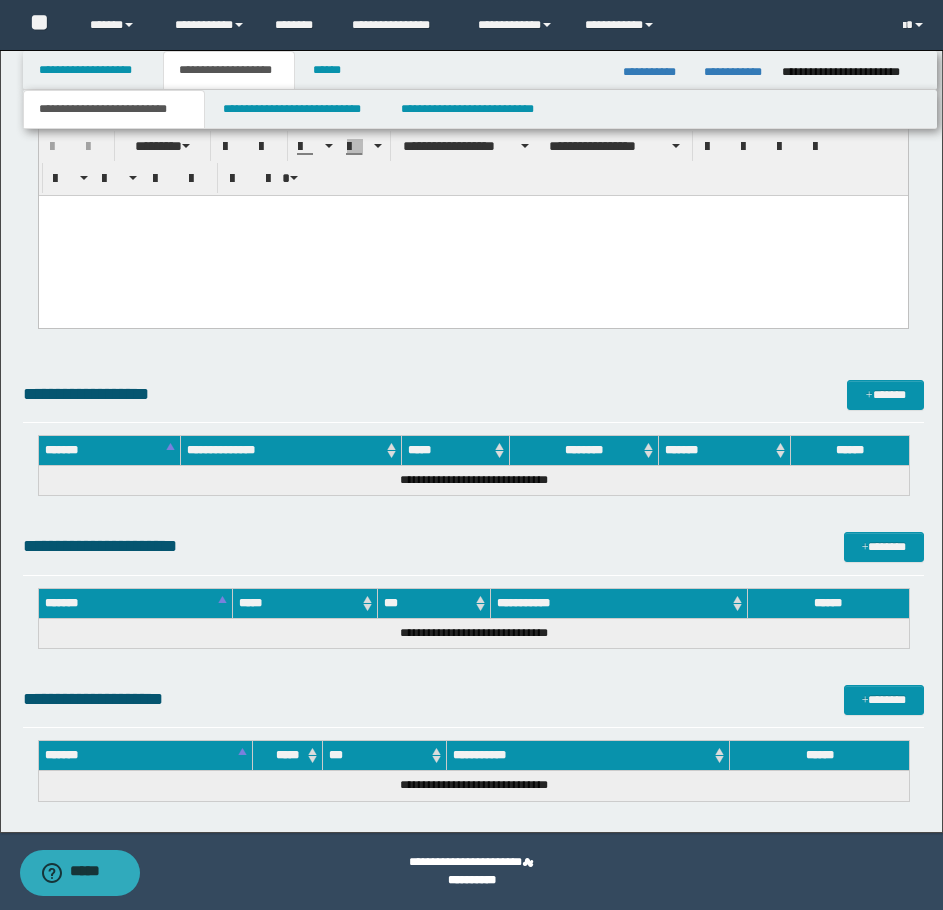 click at bounding box center (472, 235) 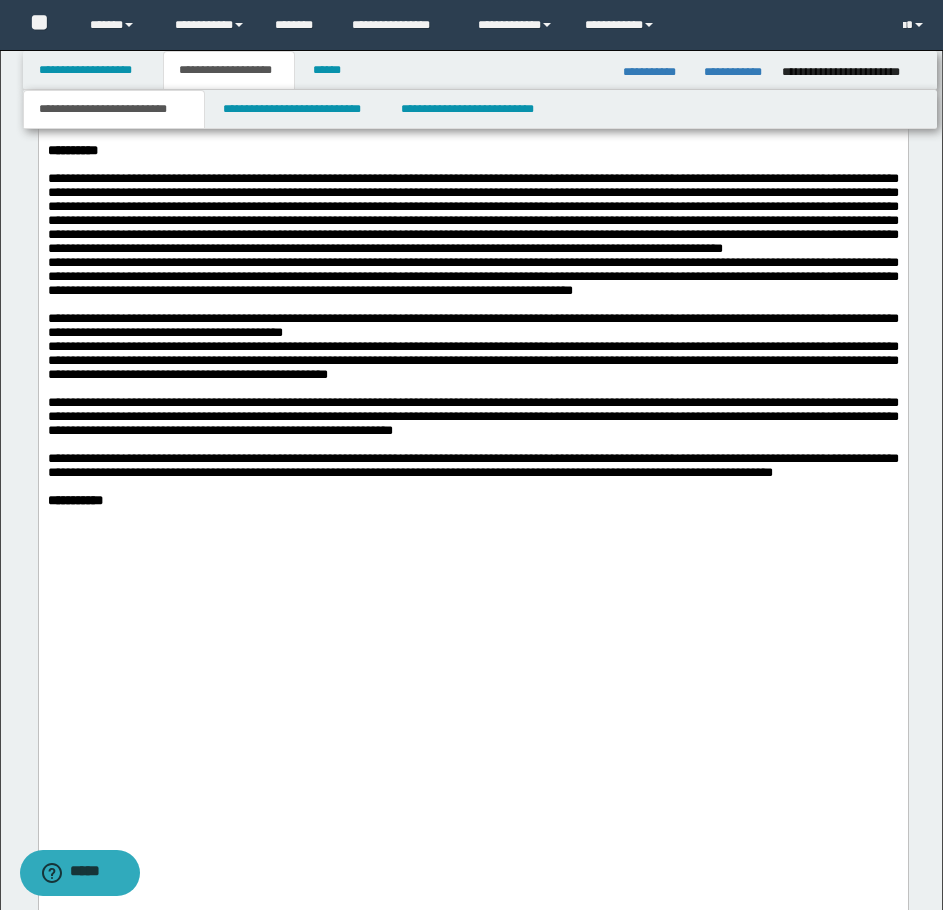 scroll, scrollTop: 4802, scrollLeft: 0, axis: vertical 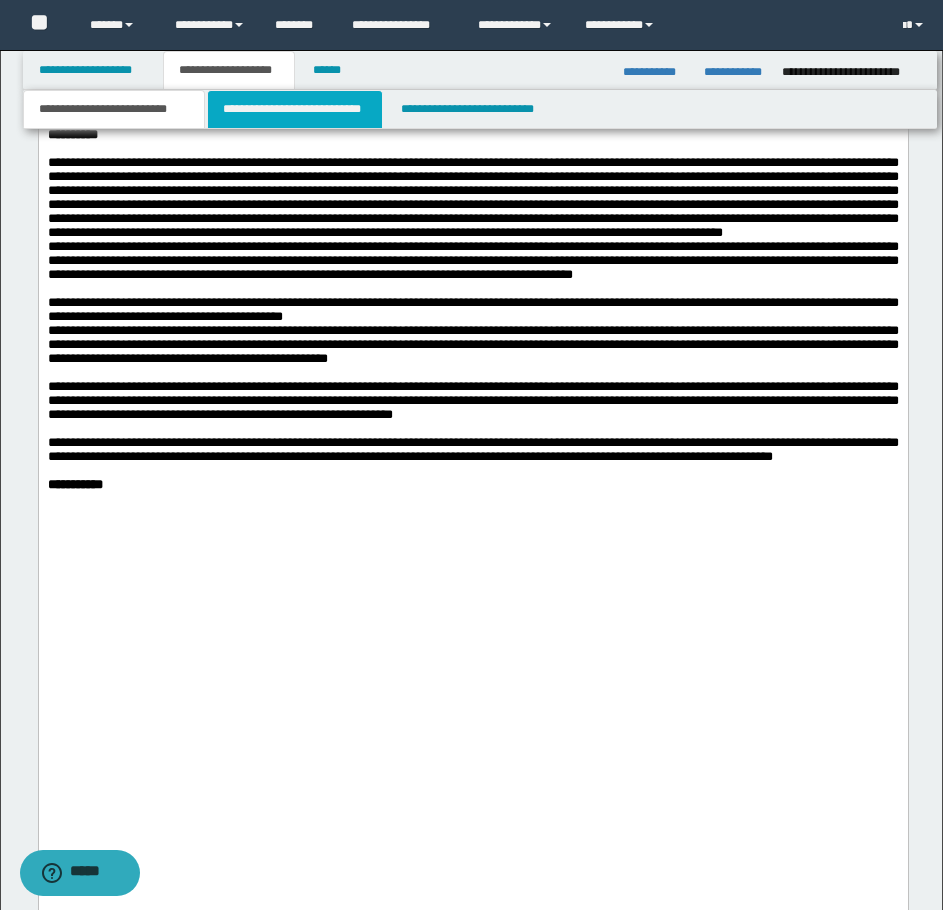 click on "**********" at bounding box center (295, 109) 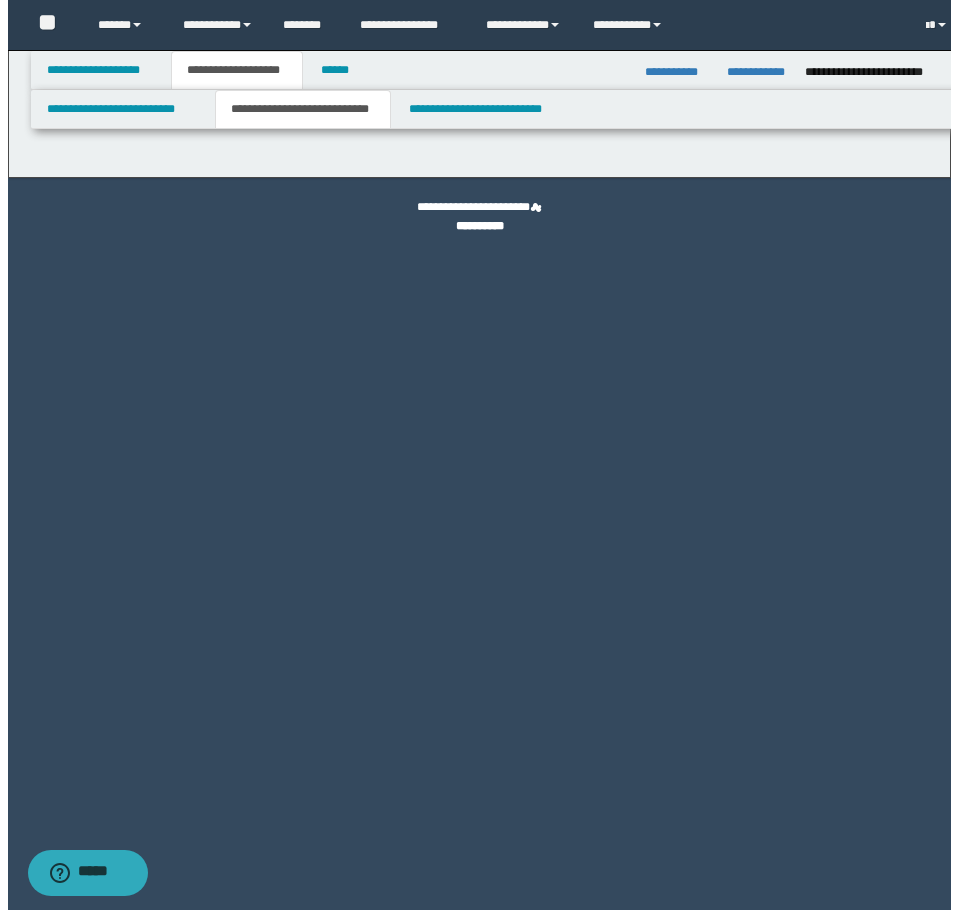 scroll, scrollTop: 0, scrollLeft: 0, axis: both 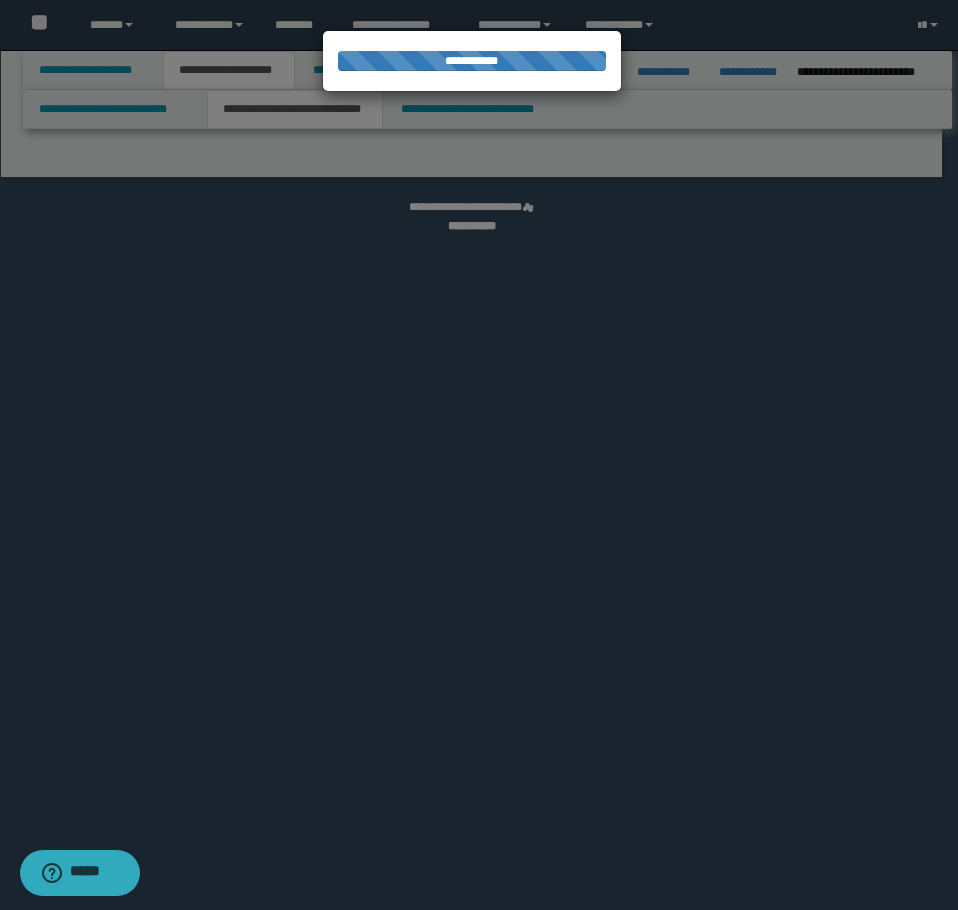 select on "*" 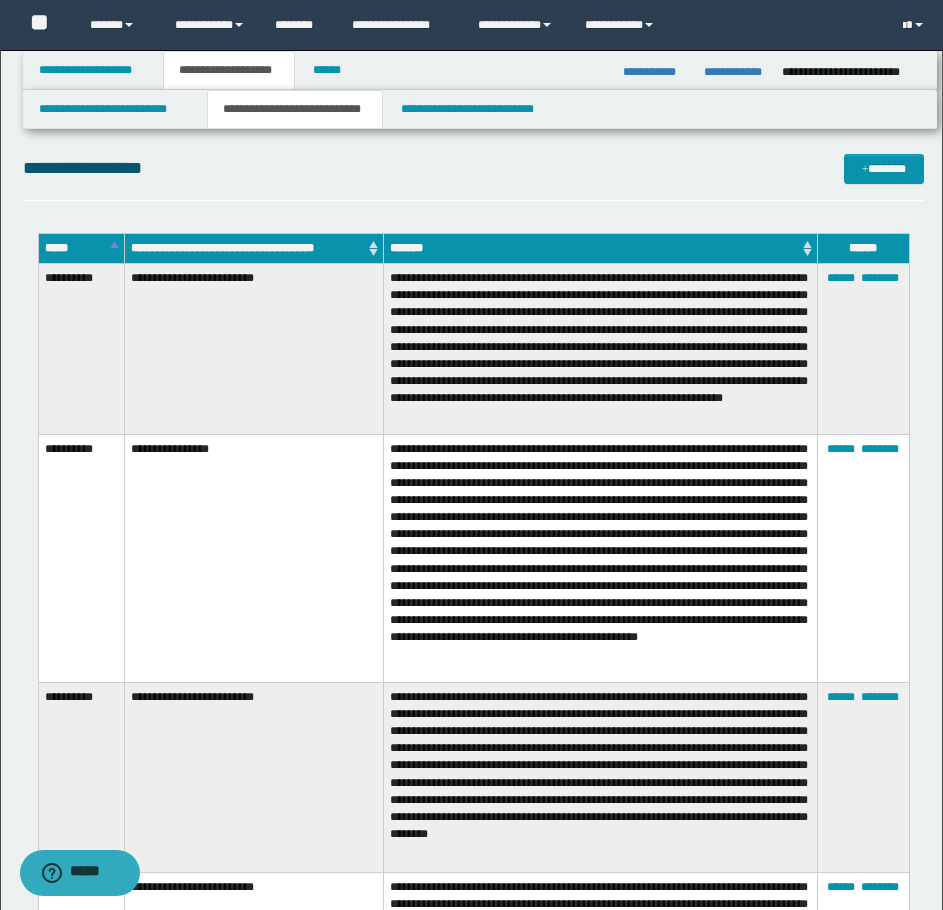 scroll, scrollTop: 2700, scrollLeft: 0, axis: vertical 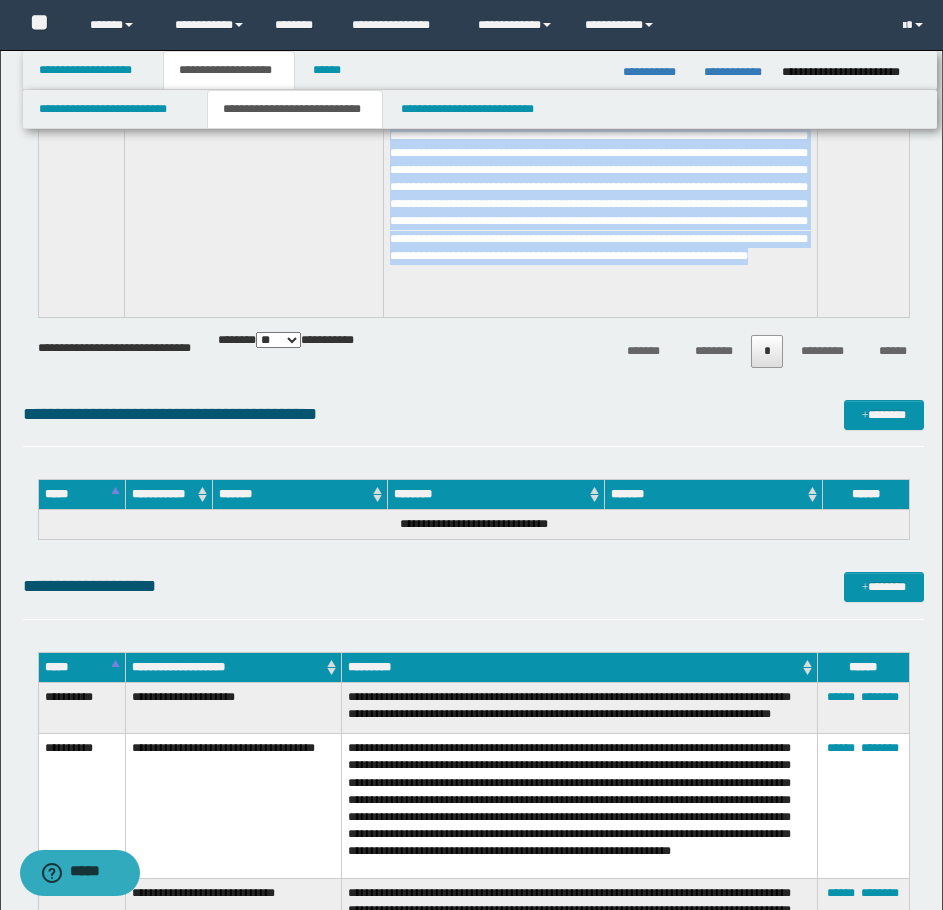 drag, startPoint x: 38, startPoint y: 321, endPoint x: 510, endPoint y: 299, distance: 472.51242 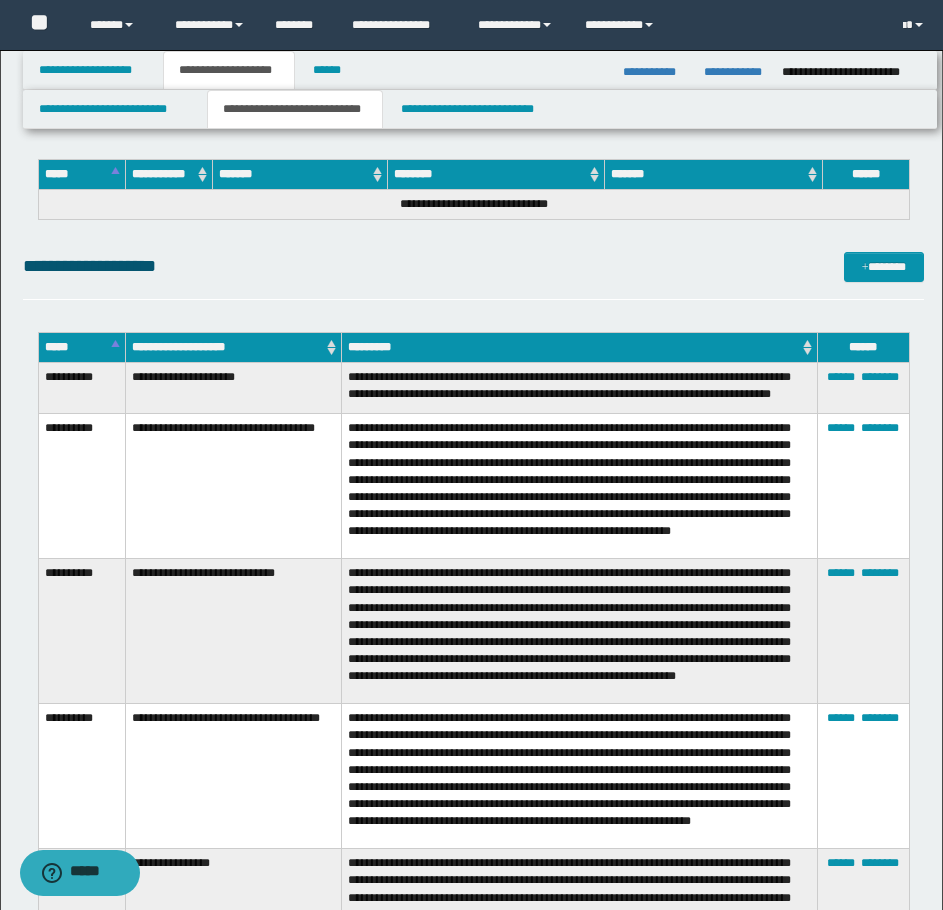 scroll, scrollTop: 5200, scrollLeft: 0, axis: vertical 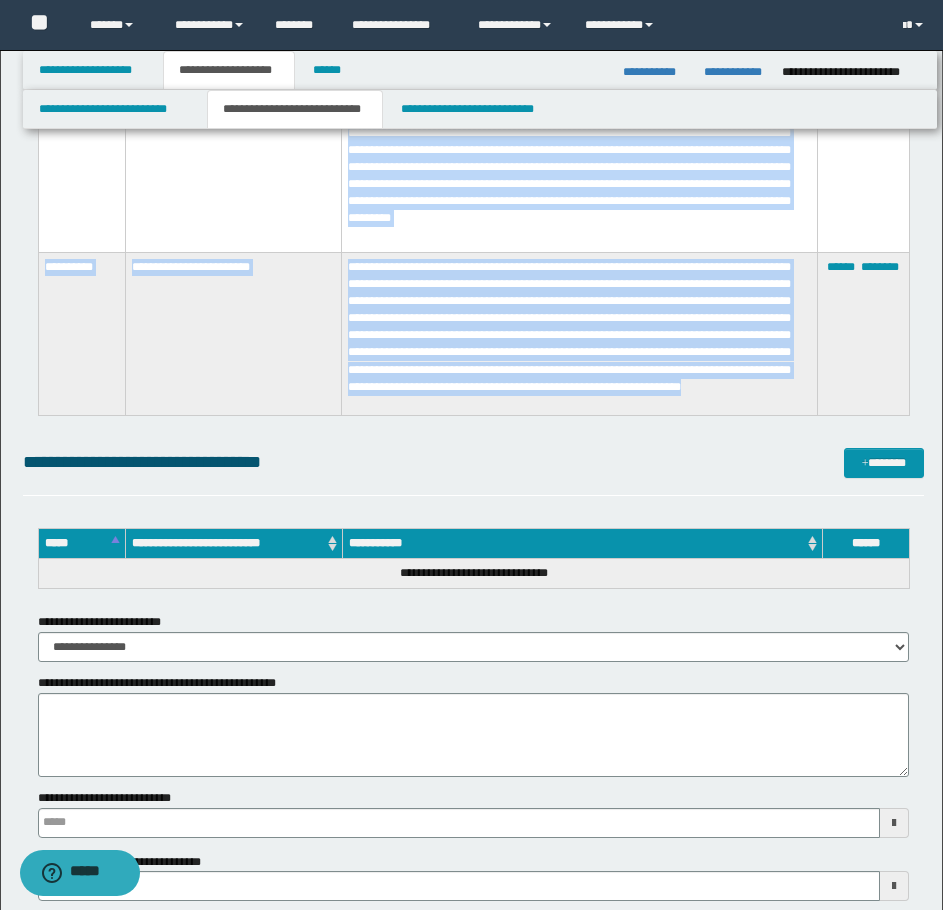 drag, startPoint x: 38, startPoint y: 196, endPoint x: 554, endPoint y: 410, distance: 558.61615 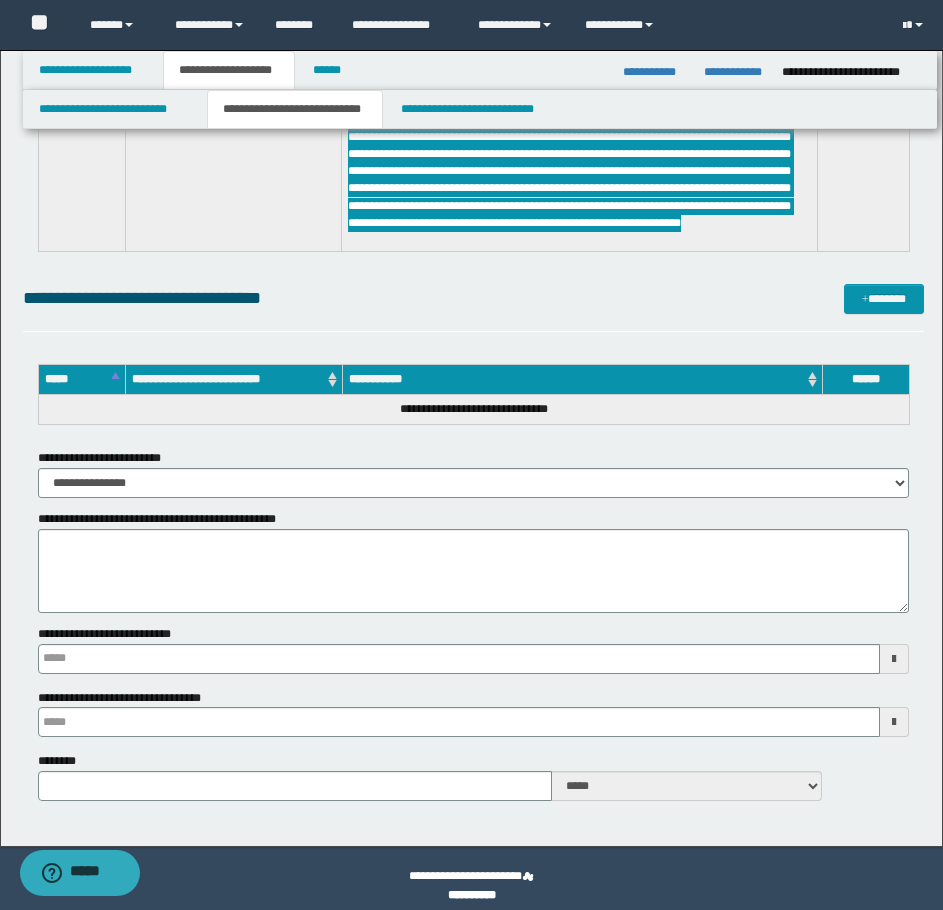 scroll, scrollTop: 6179, scrollLeft: 0, axis: vertical 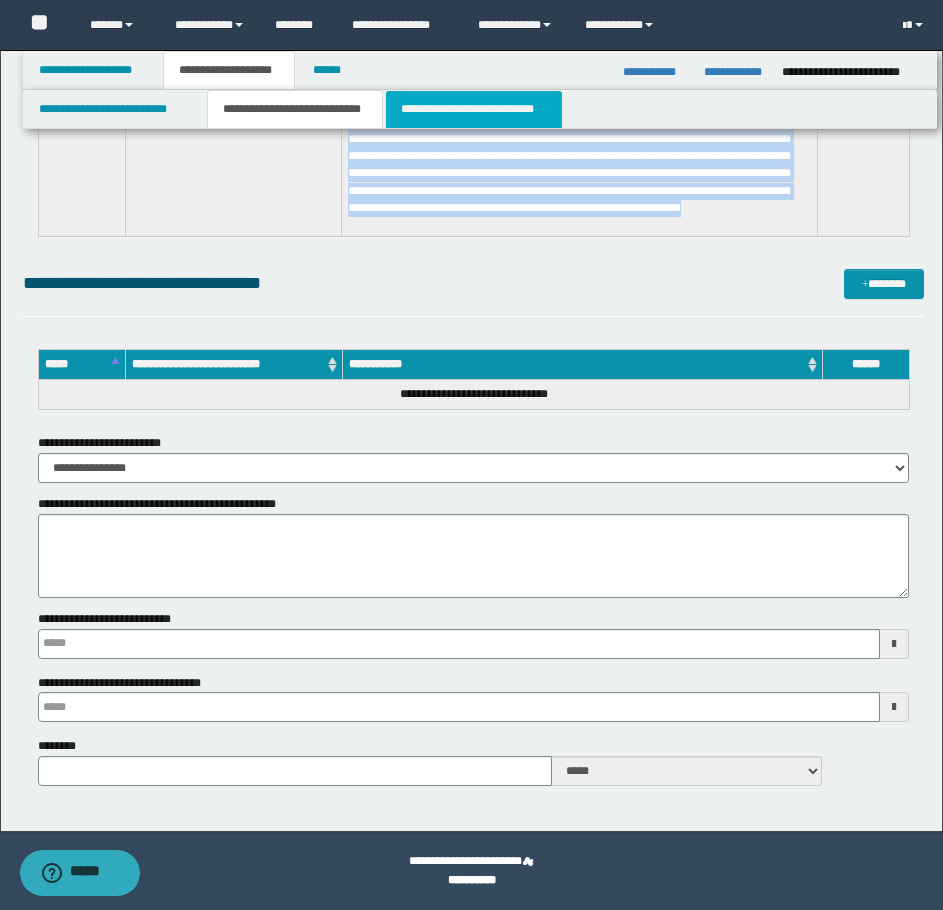 click on "**********" at bounding box center (474, 109) 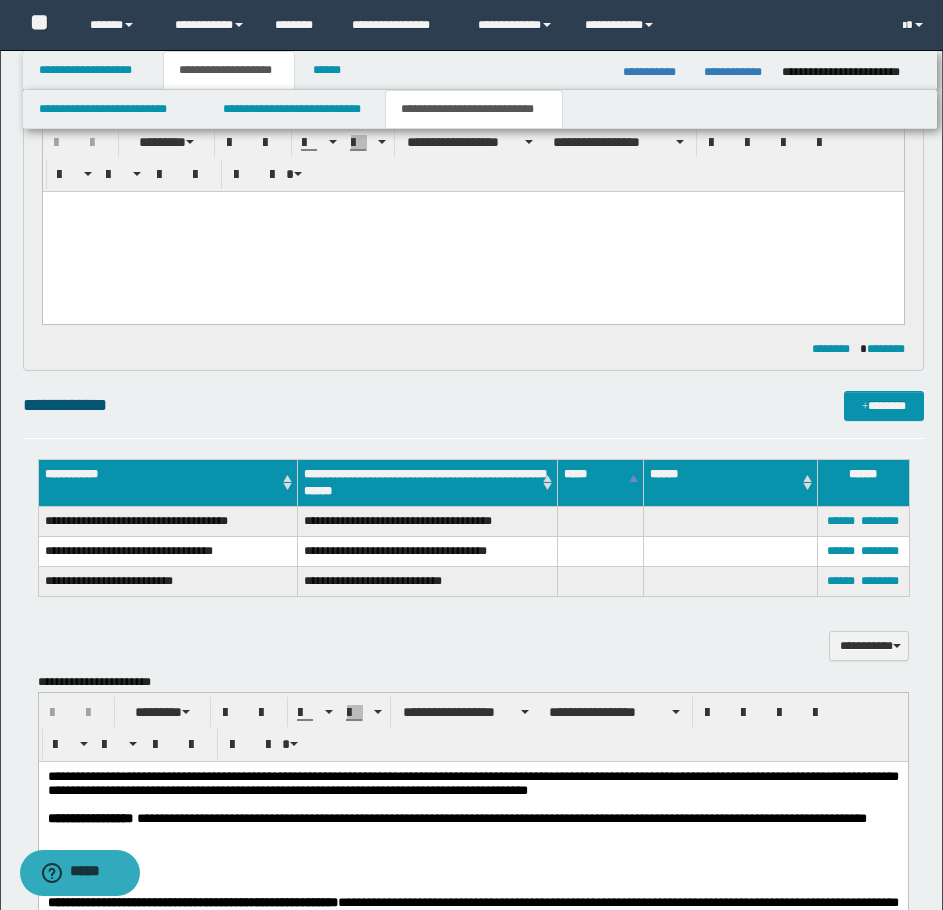 scroll, scrollTop: 1600, scrollLeft: 0, axis: vertical 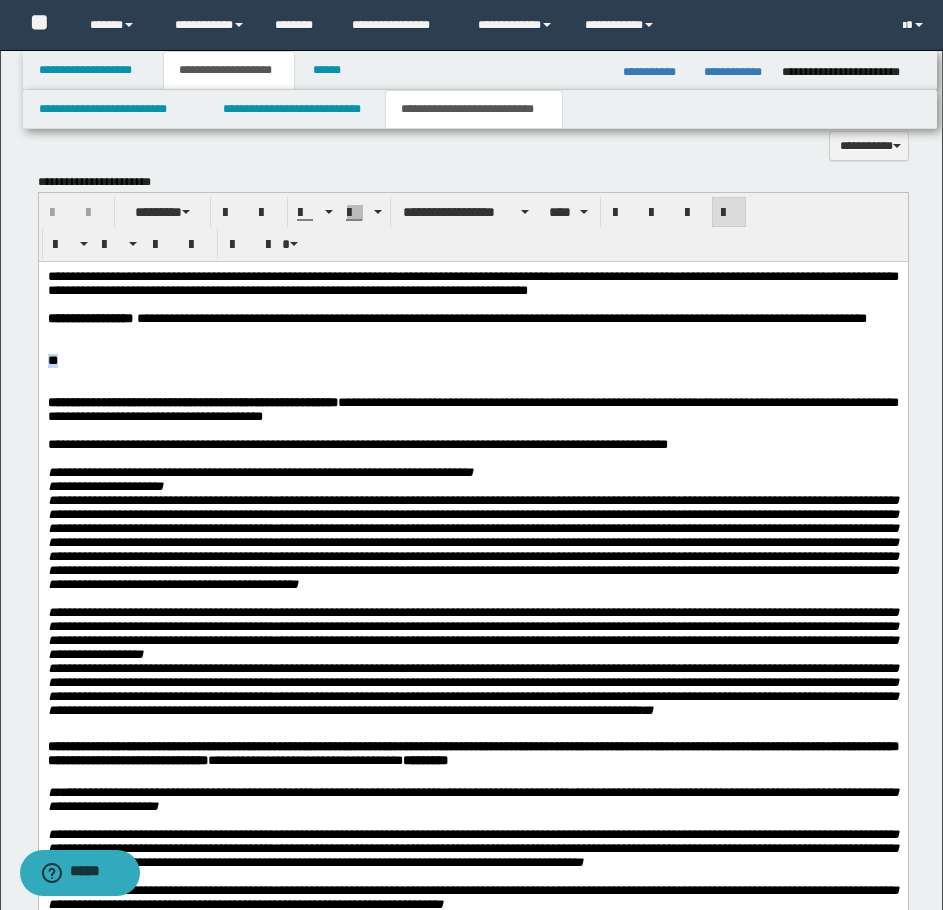 drag, startPoint x: 96, startPoint y: 376, endPoint x: 36, endPoint y: 388, distance: 61.188232 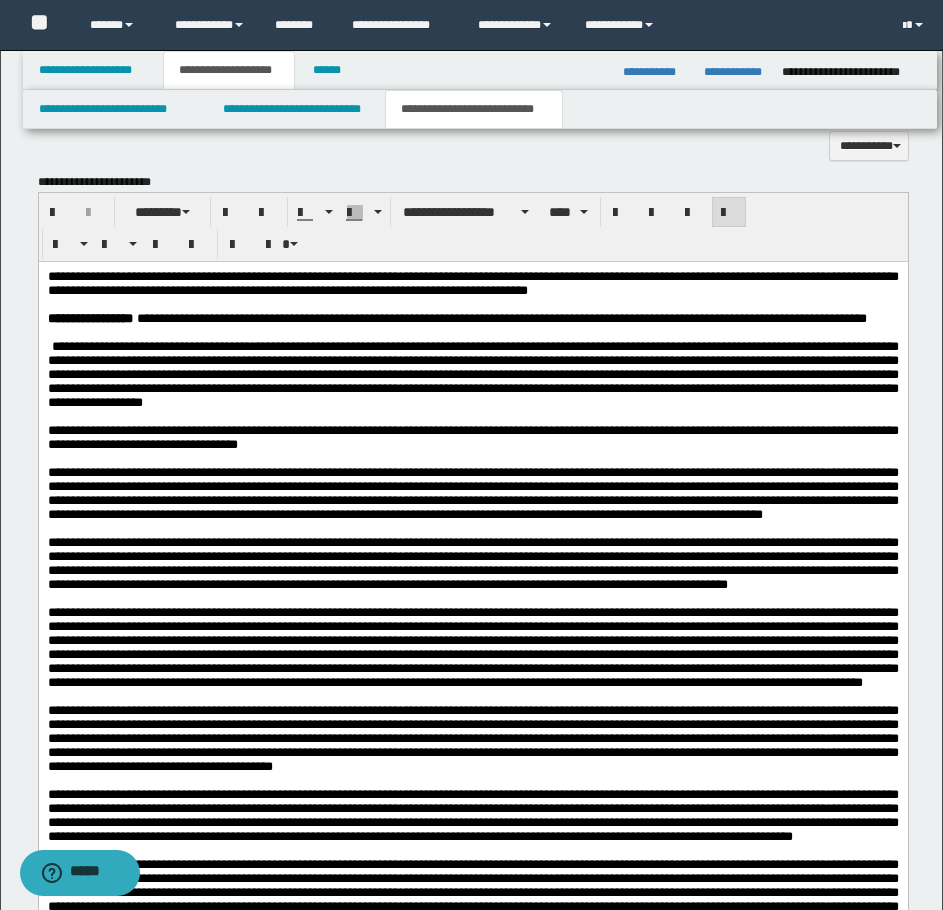 click on "**********" at bounding box center (473, 146) 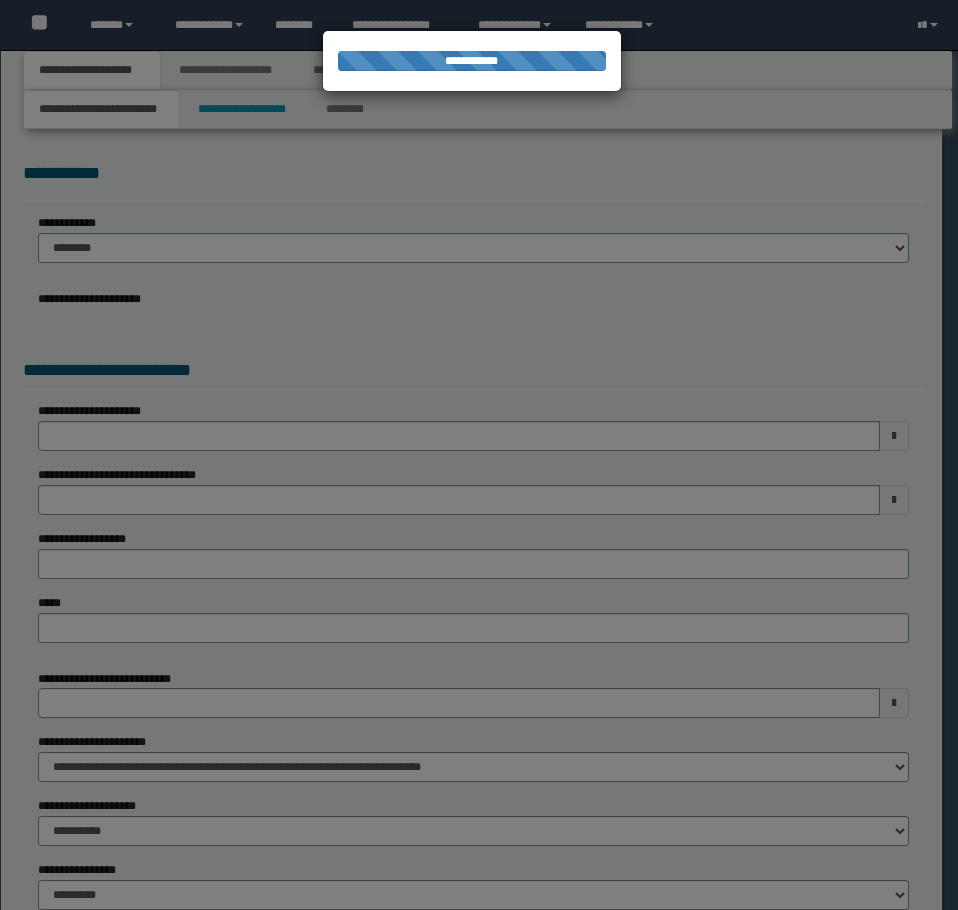 scroll, scrollTop: 0, scrollLeft: 0, axis: both 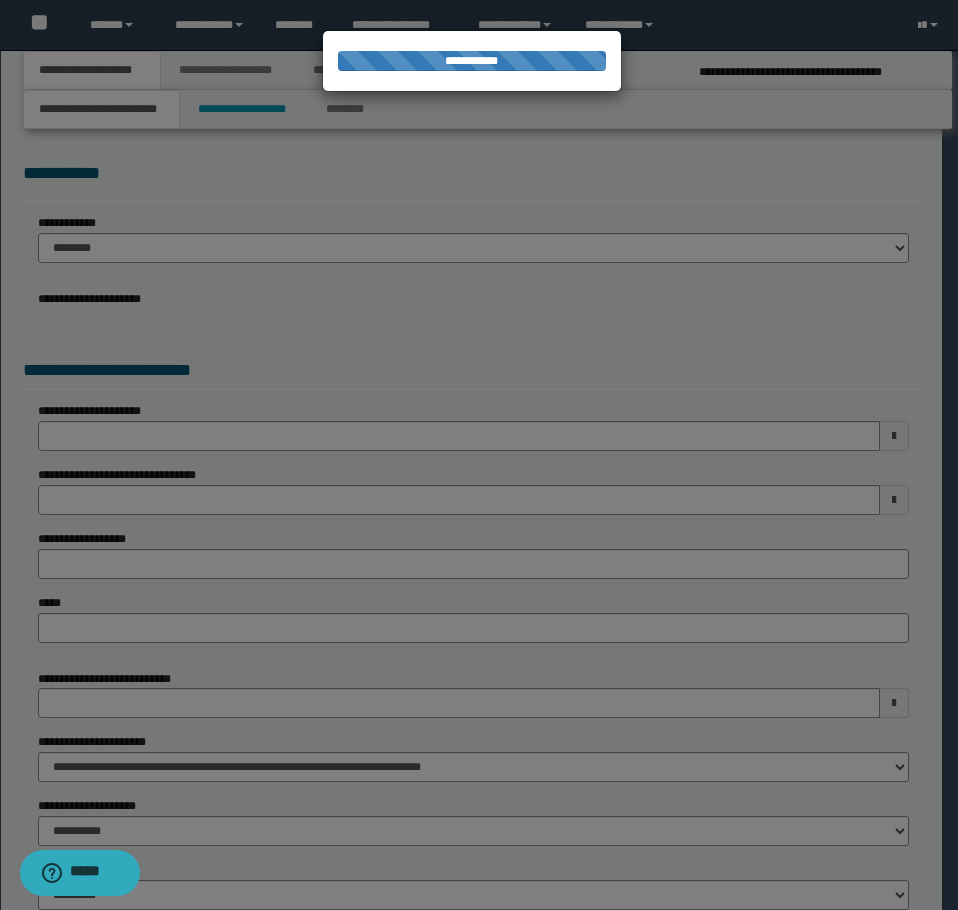 select on "*" 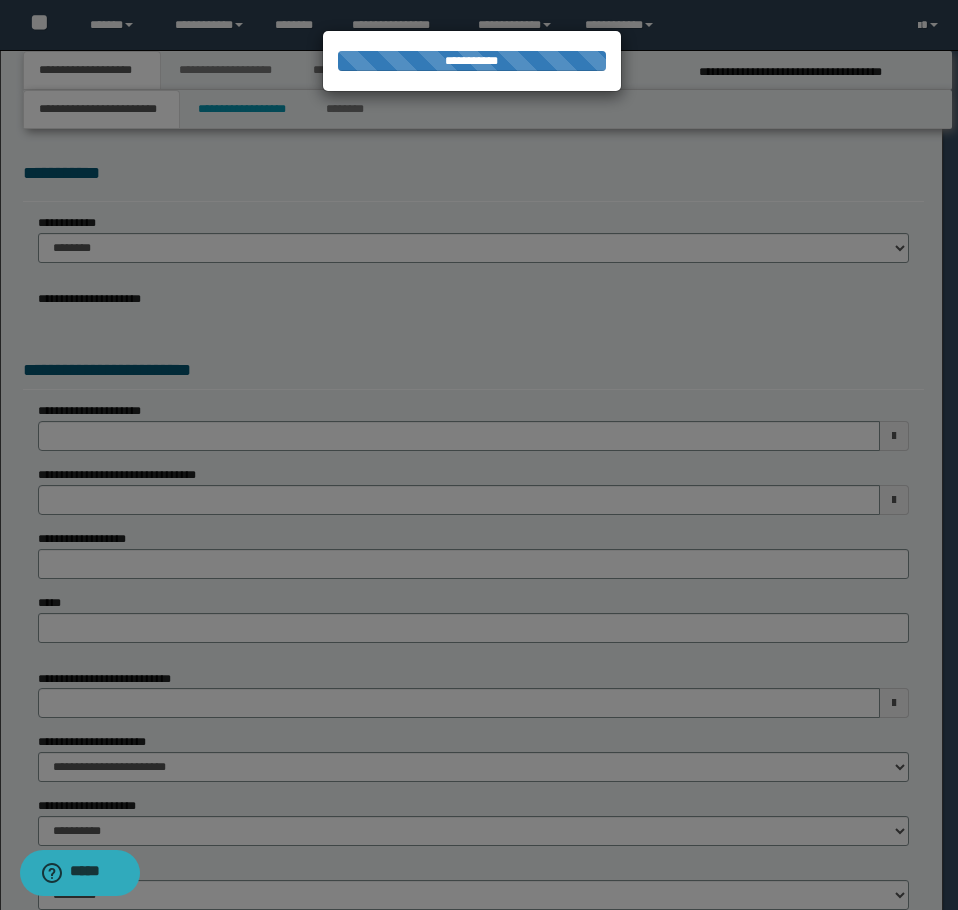 type on "**********" 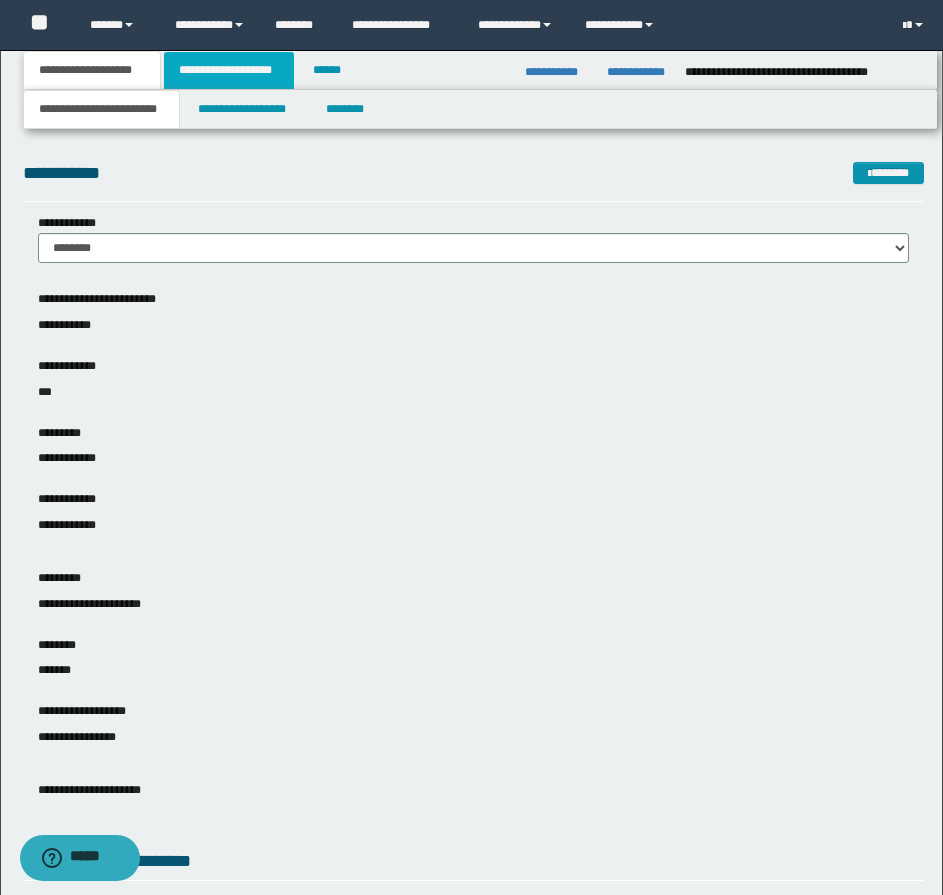 click on "**********" at bounding box center (229, 70) 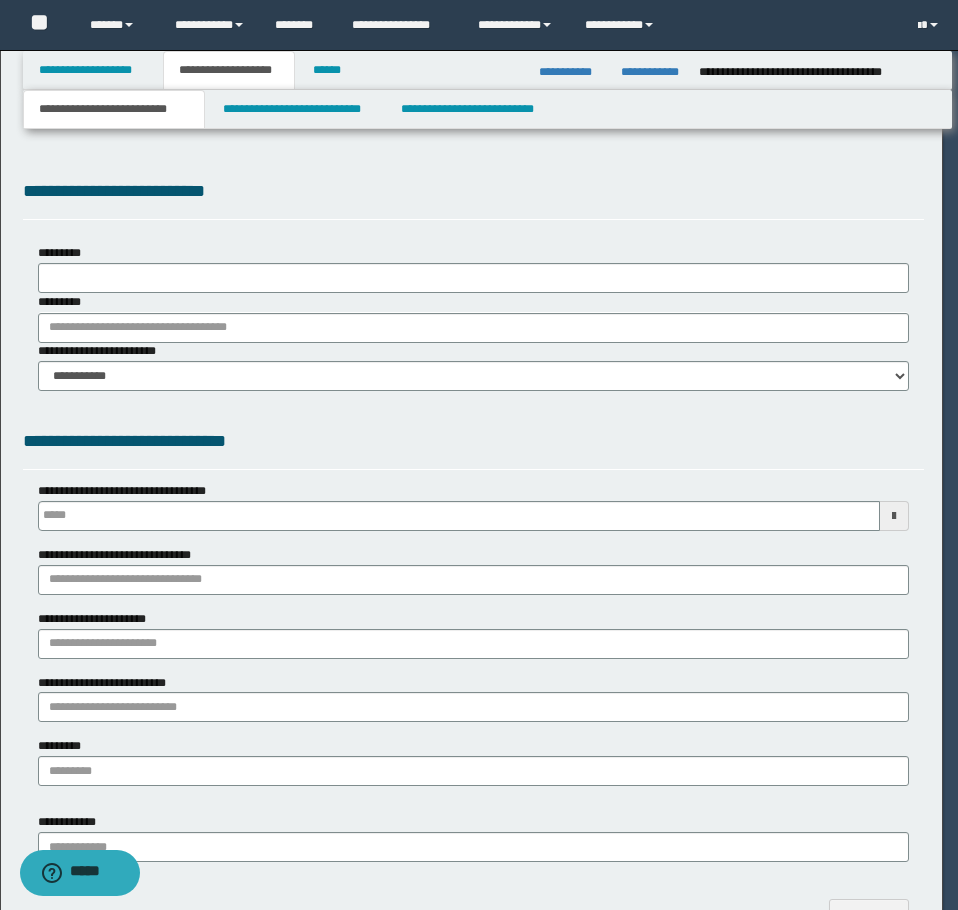 type 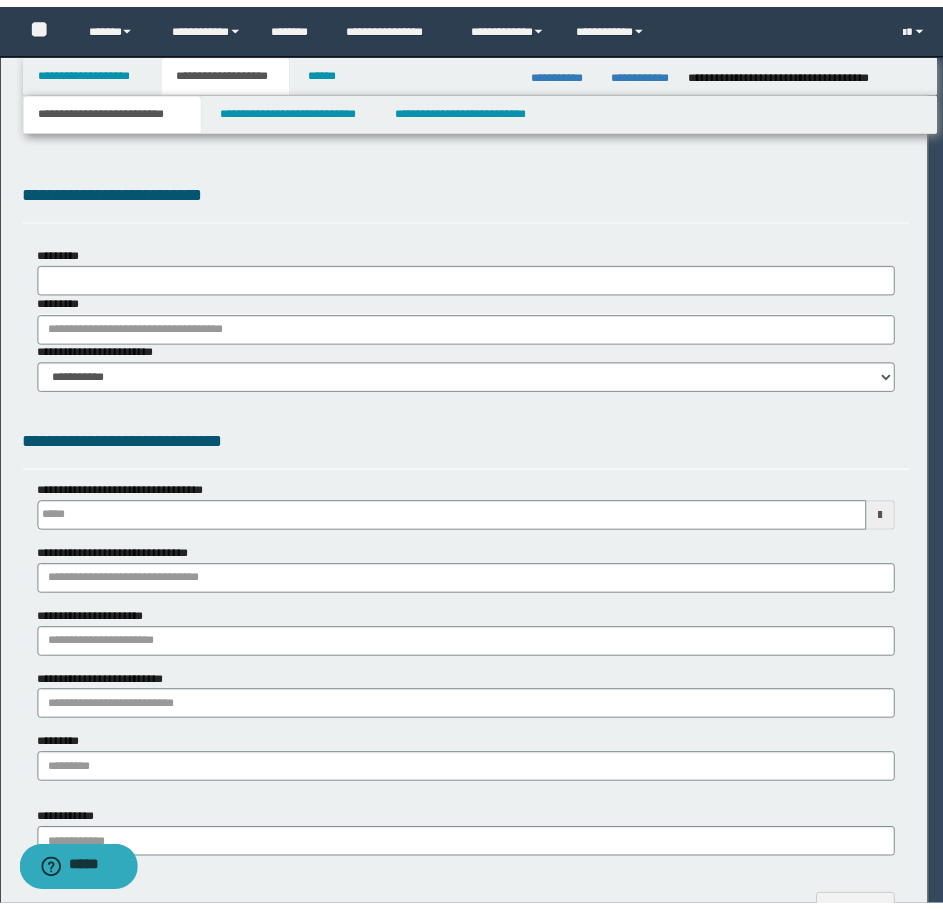 scroll, scrollTop: 0, scrollLeft: 0, axis: both 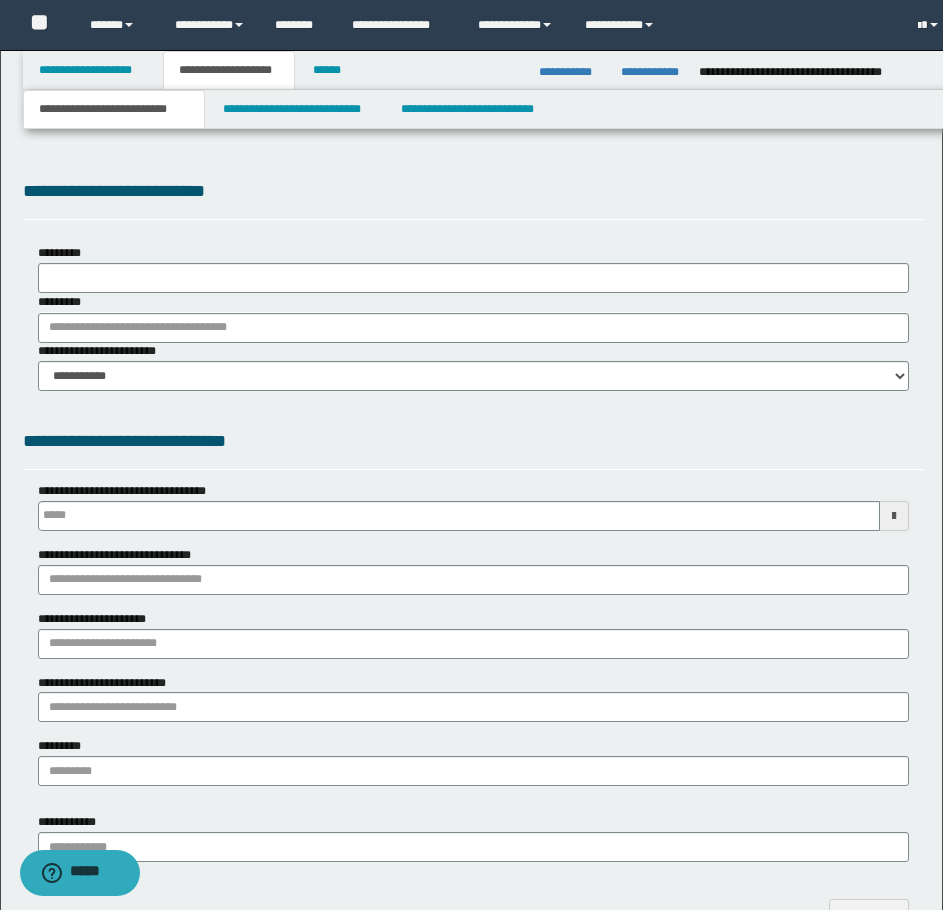 select on "*" 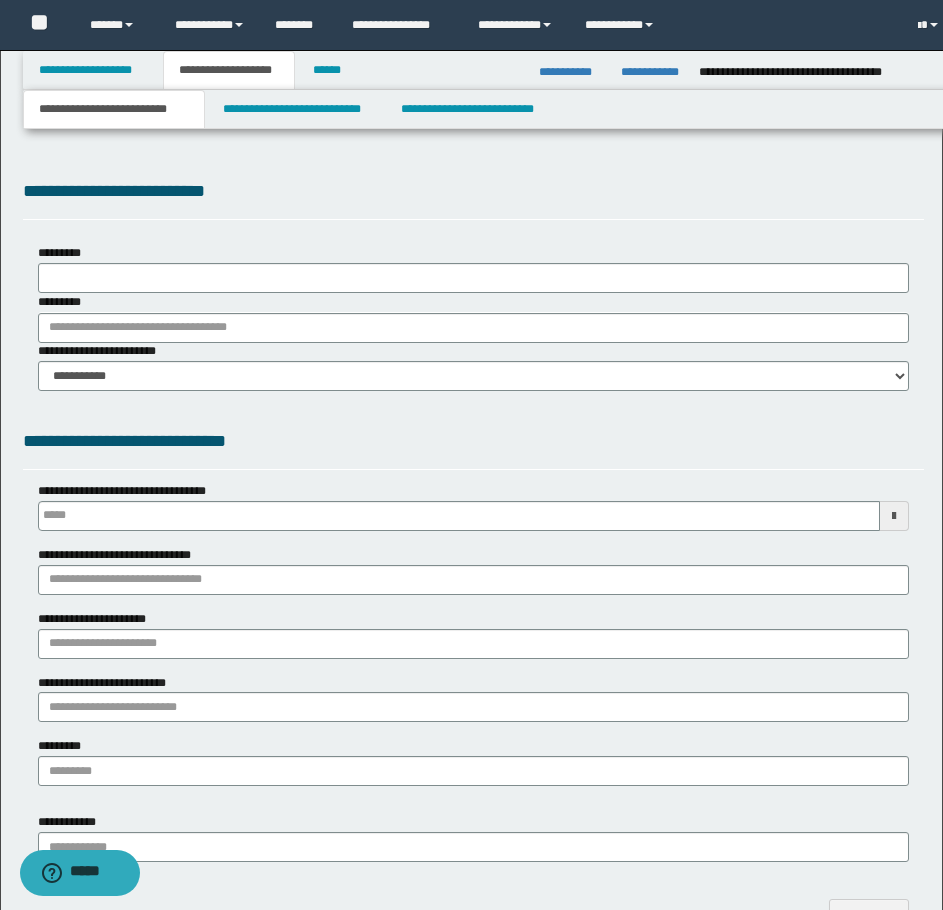 type 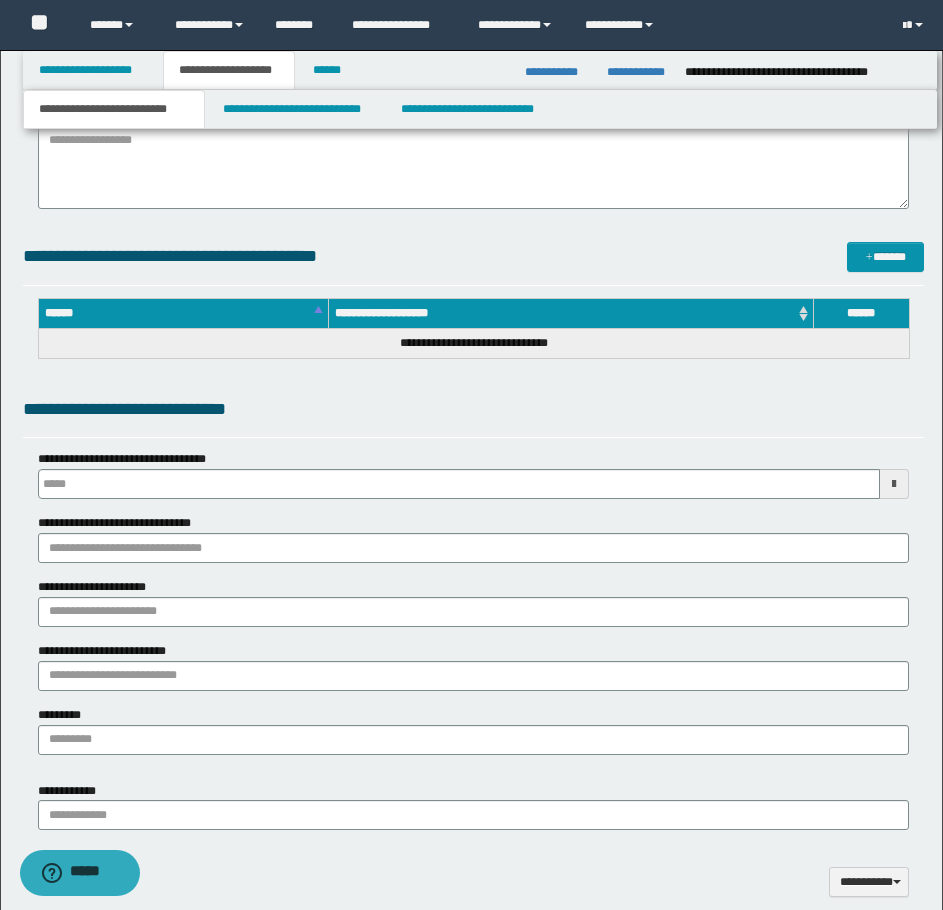 type 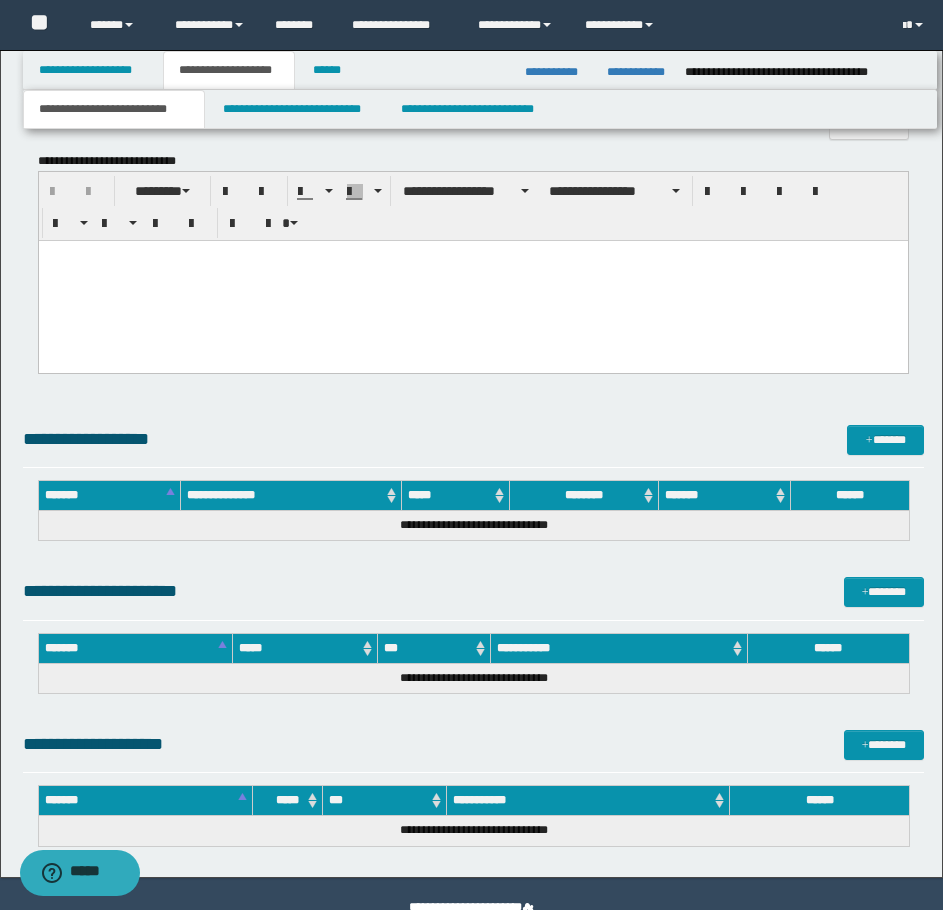 scroll, scrollTop: 1502, scrollLeft: 0, axis: vertical 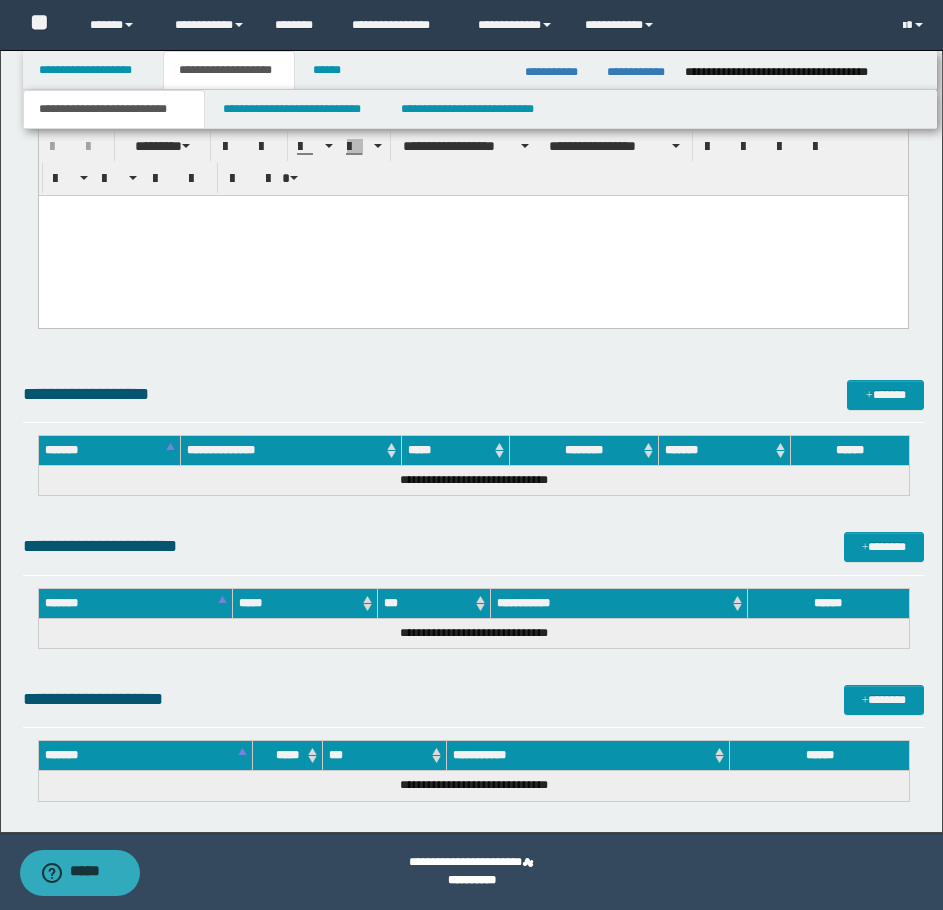 click at bounding box center (472, 210) 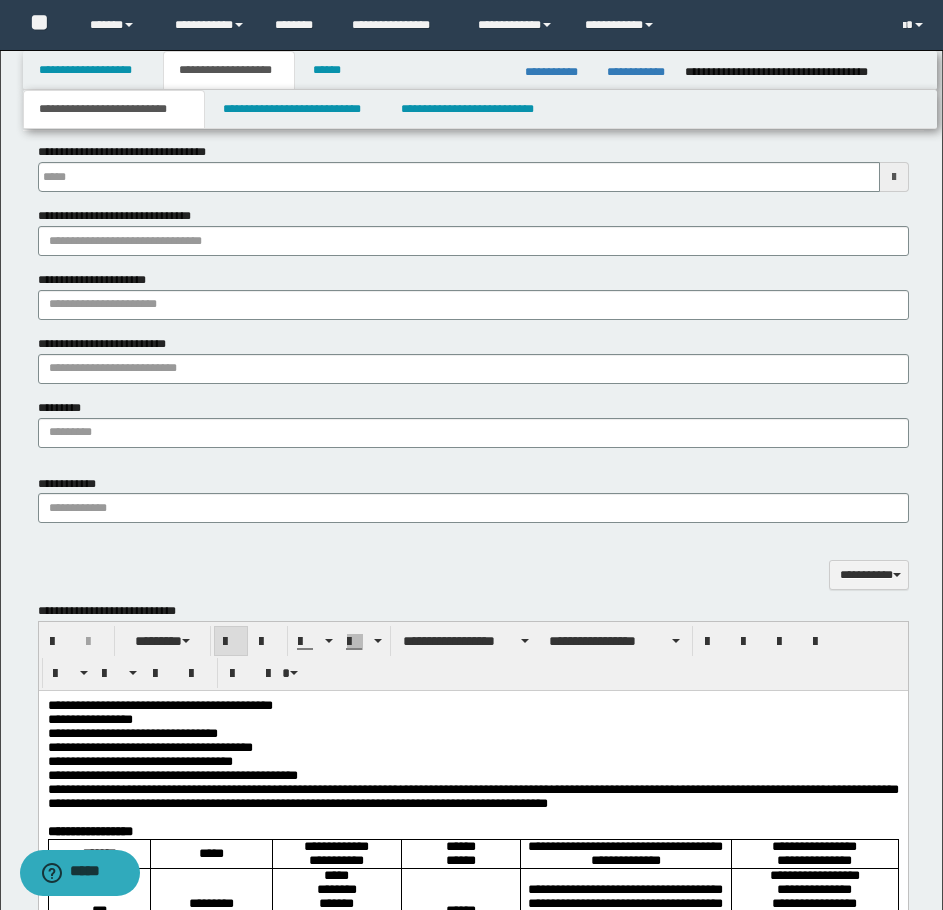 scroll, scrollTop: 1002, scrollLeft: 0, axis: vertical 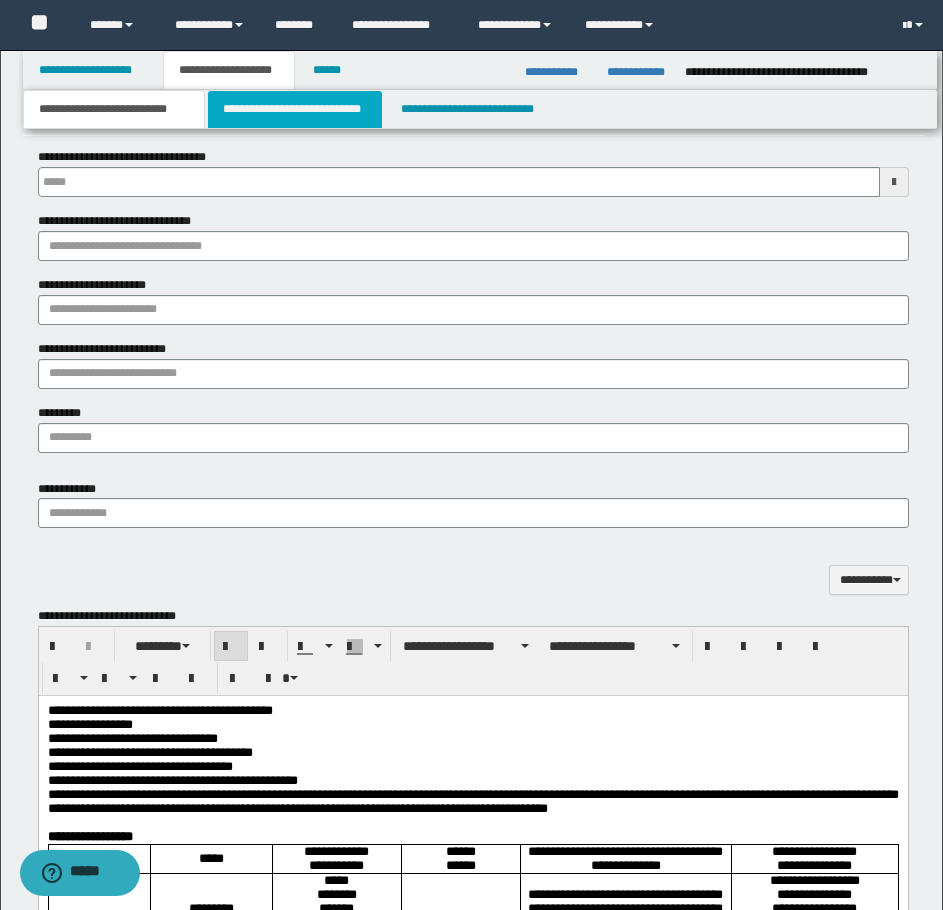type 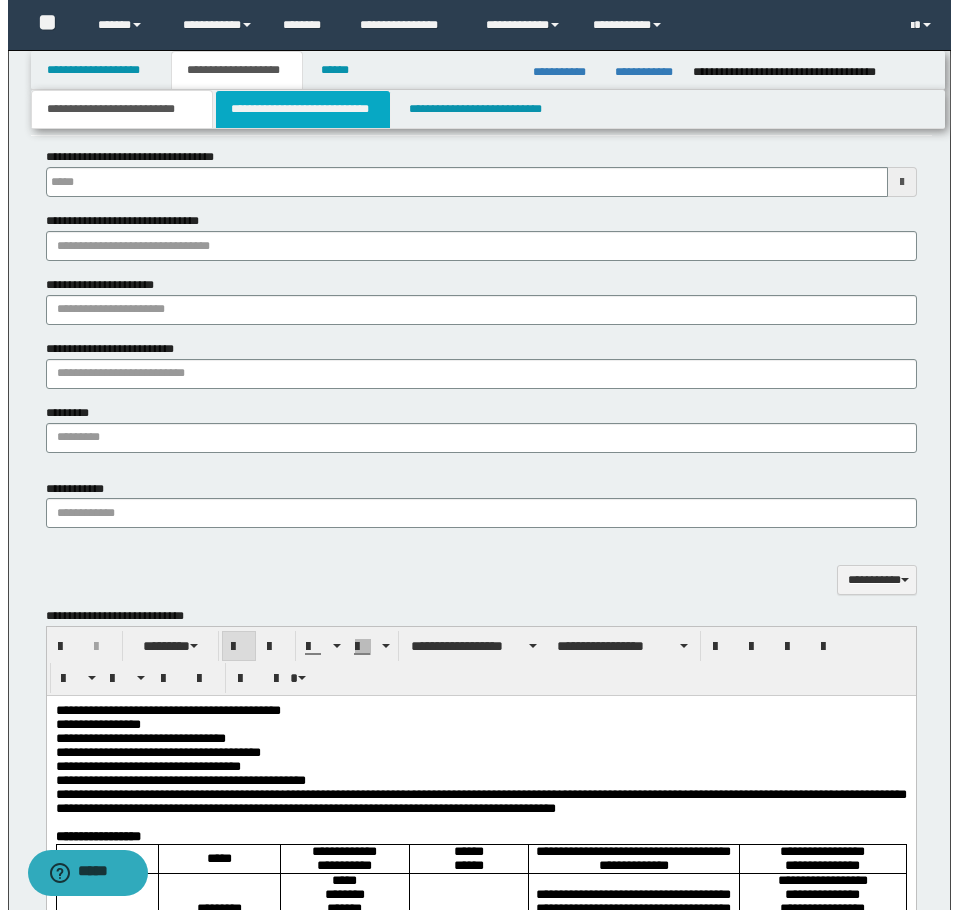 scroll, scrollTop: 0, scrollLeft: 0, axis: both 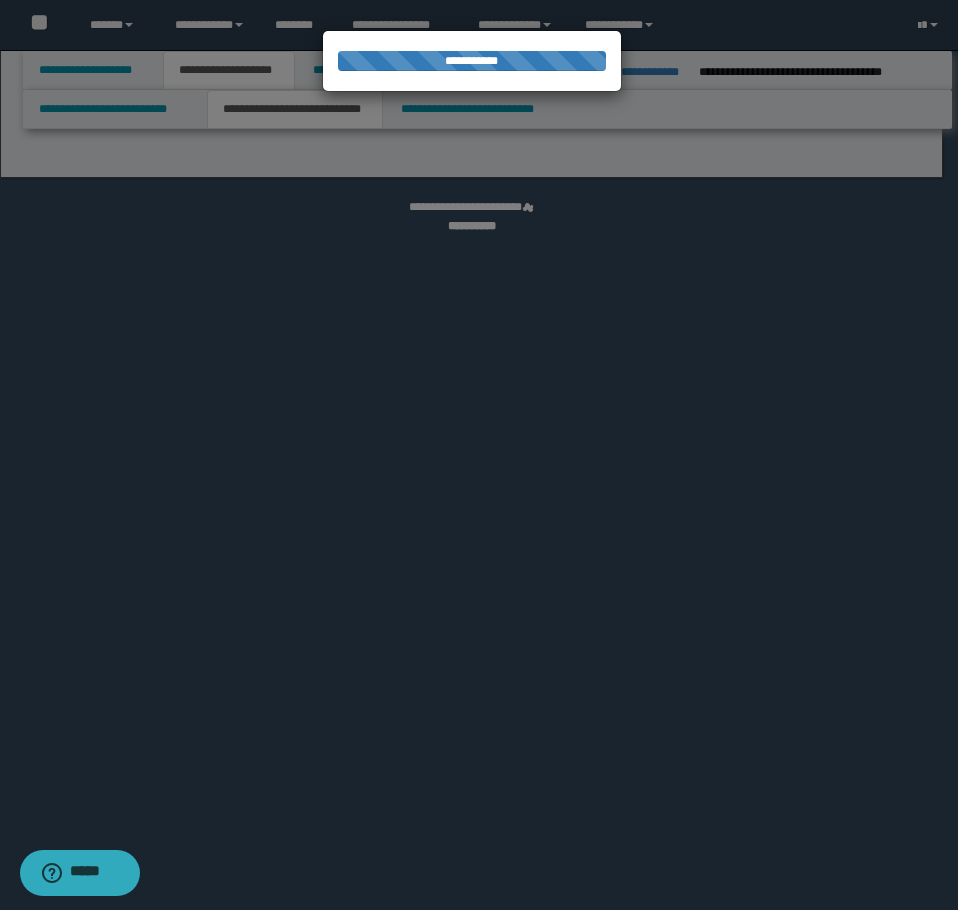 select on "*" 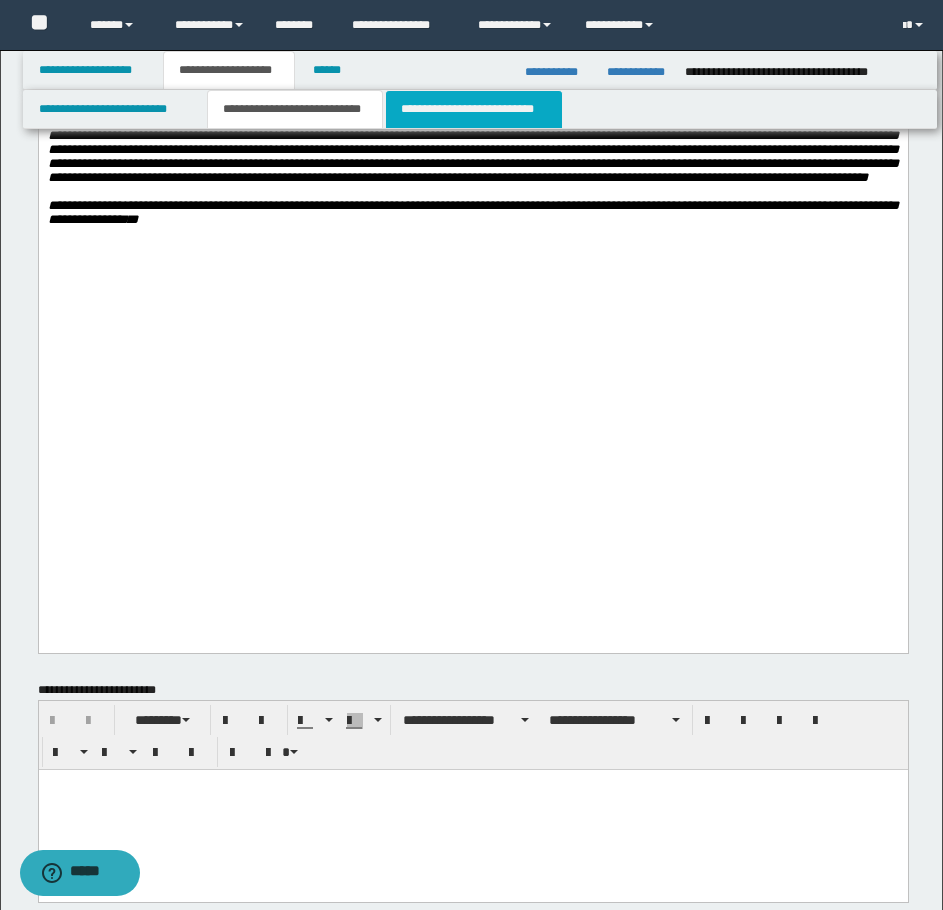 scroll, scrollTop: 1400, scrollLeft: 0, axis: vertical 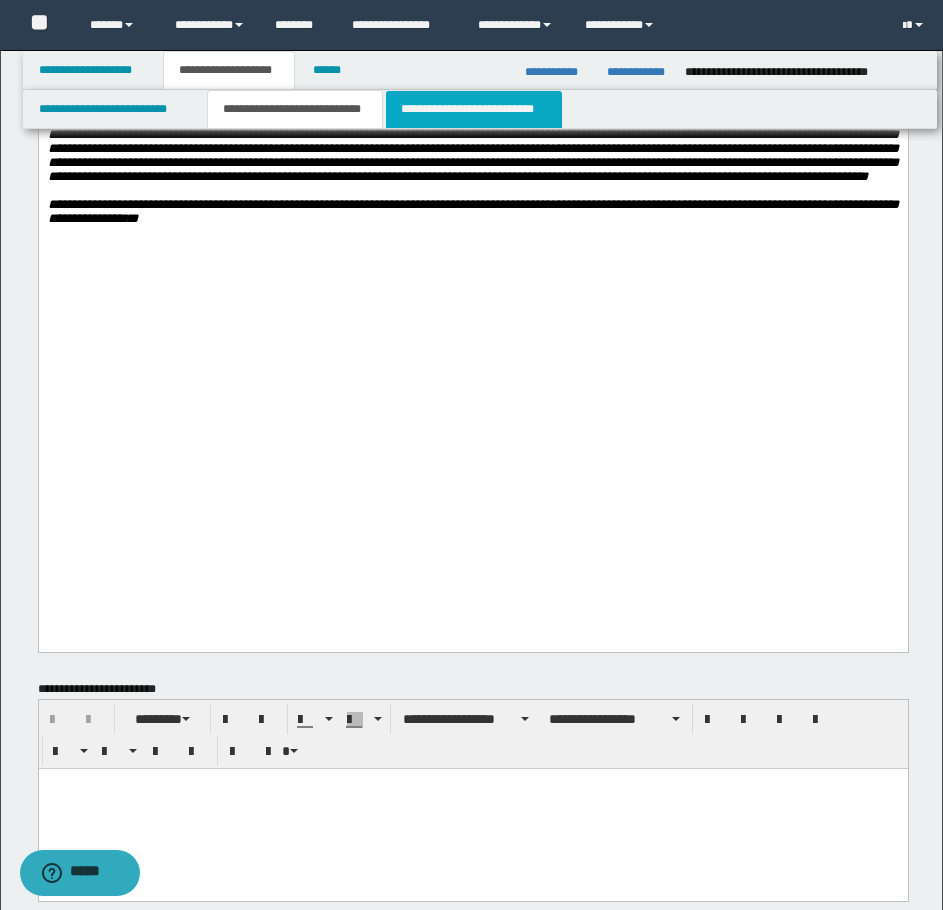 click on "**********" at bounding box center (474, 109) 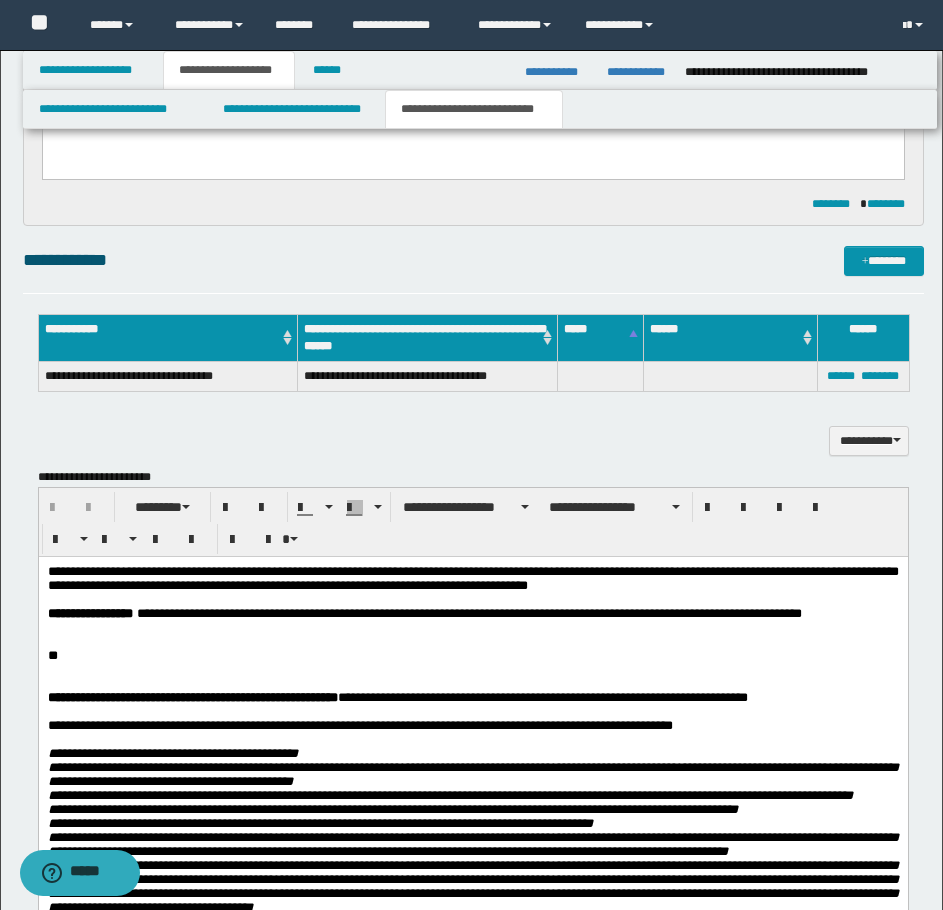 scroll, scrollTop: 1500, scrollLeft: 0, axis: vertical 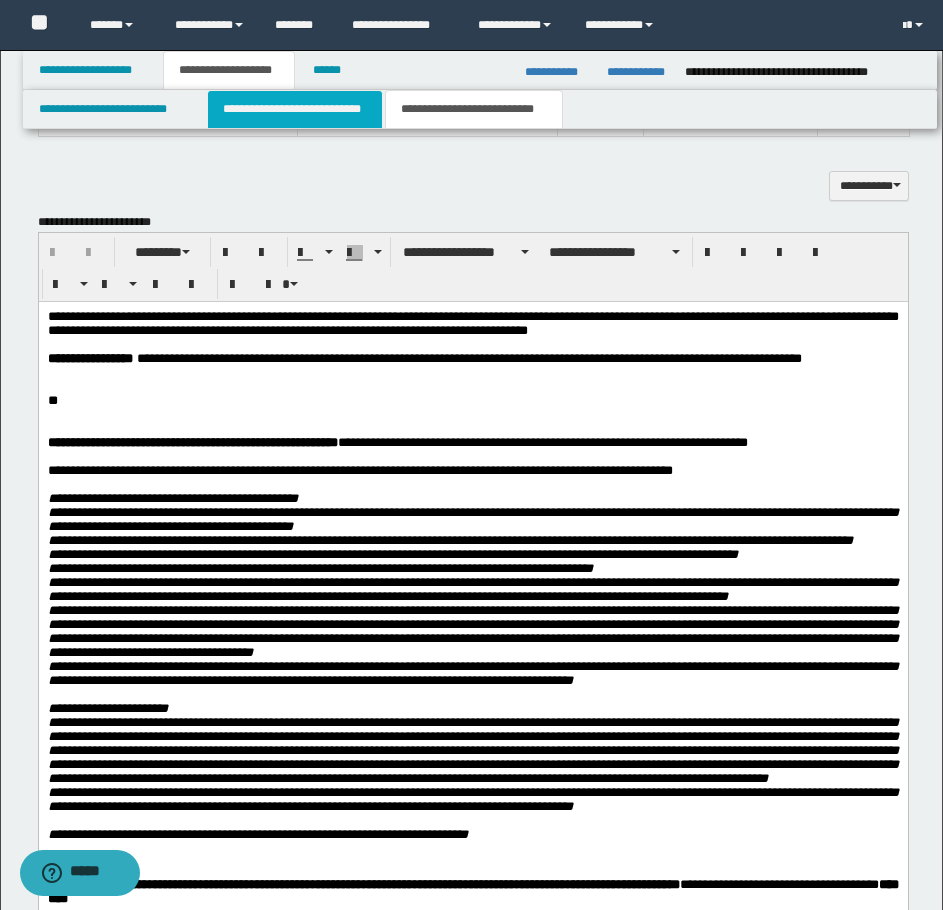 click on "**********" at bounding box center [295, 109] 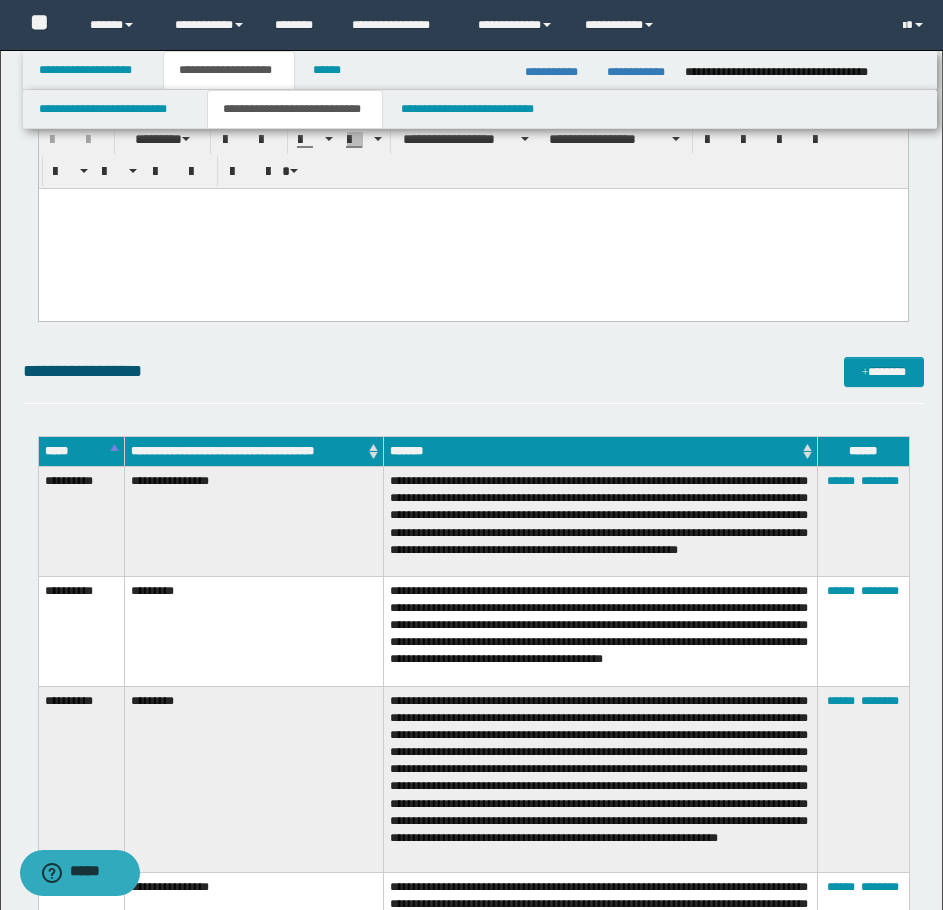 scroll, scrollTop: 1968, scrollLeft: 0, axis: vertical 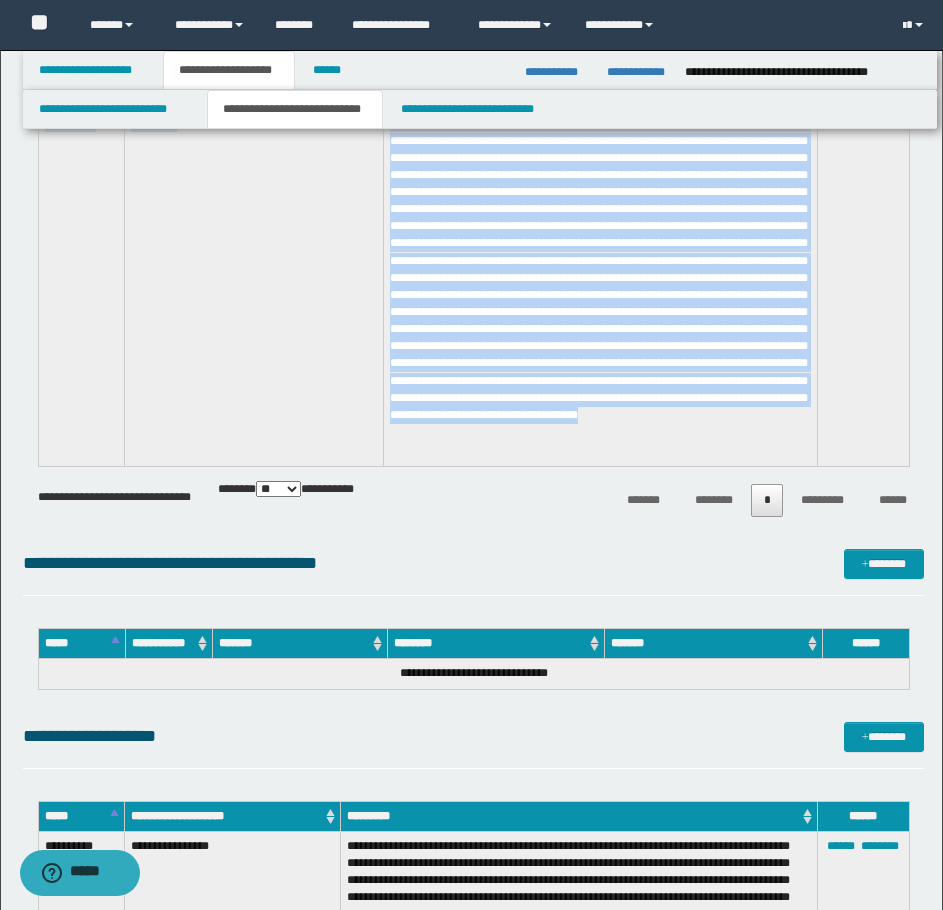 drag, startPoint x: 36, startPoint y: 488, endPoint x: 737, endPoint y: 449, distance: 702.08405 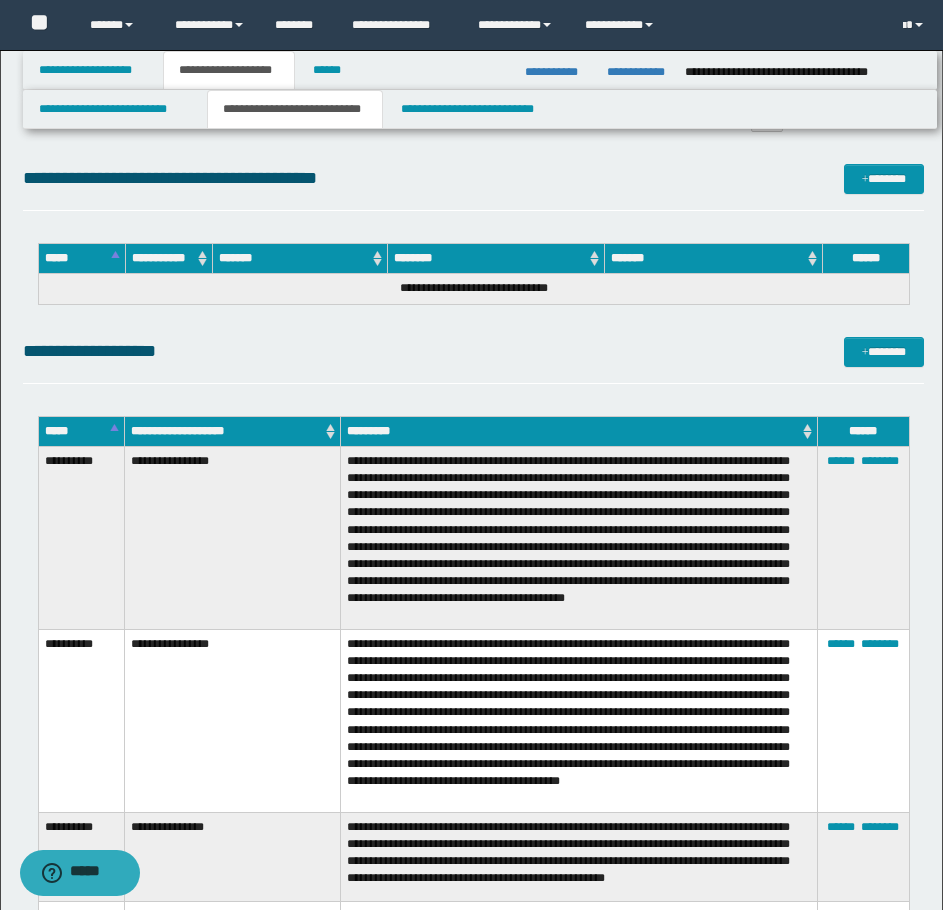 scroll, scrollTop: 3568, scrollLeft: 0, axis: vertical 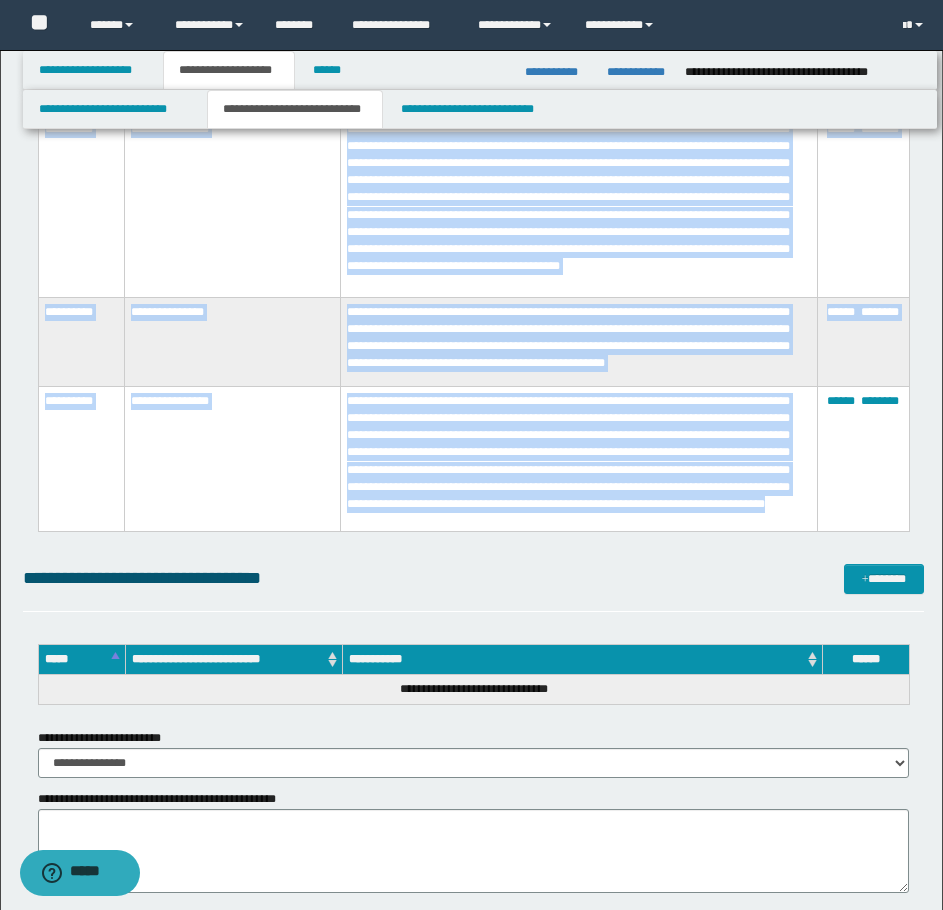 drag, startPoint x: 39, startPoint y: 450, endPoint x: 647, endPoint y: 520, distance: 612.01636 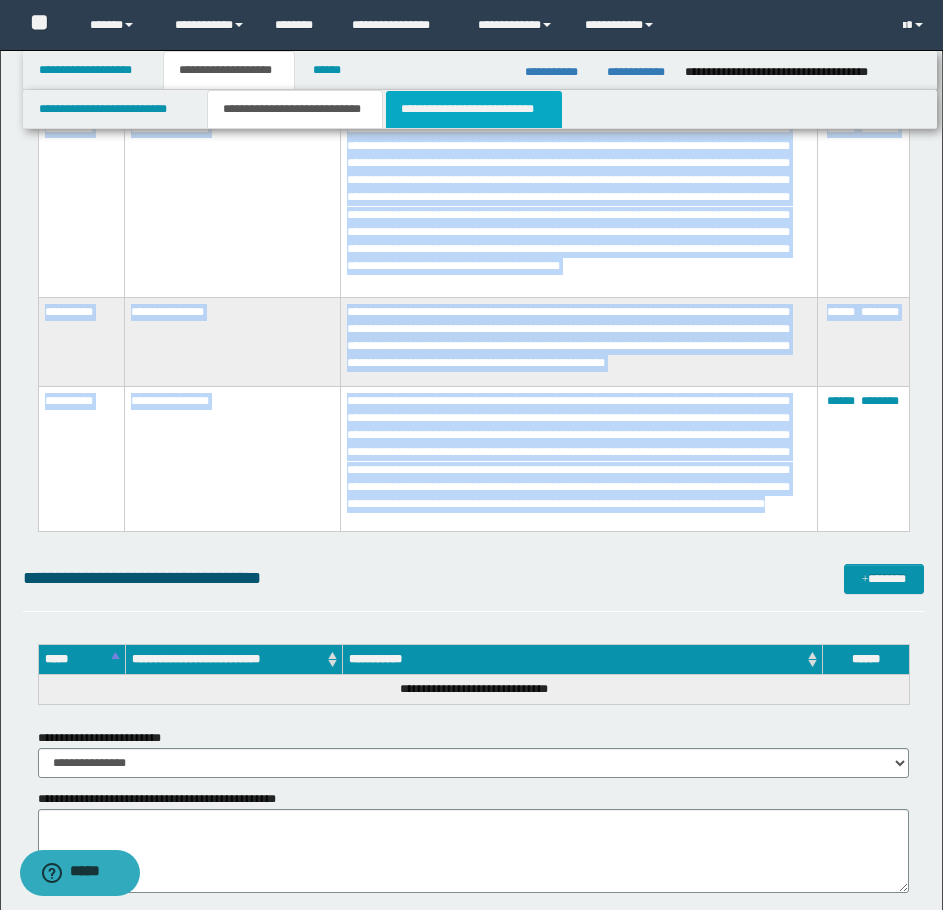 click on "**********" at bounding box center [474, 109] 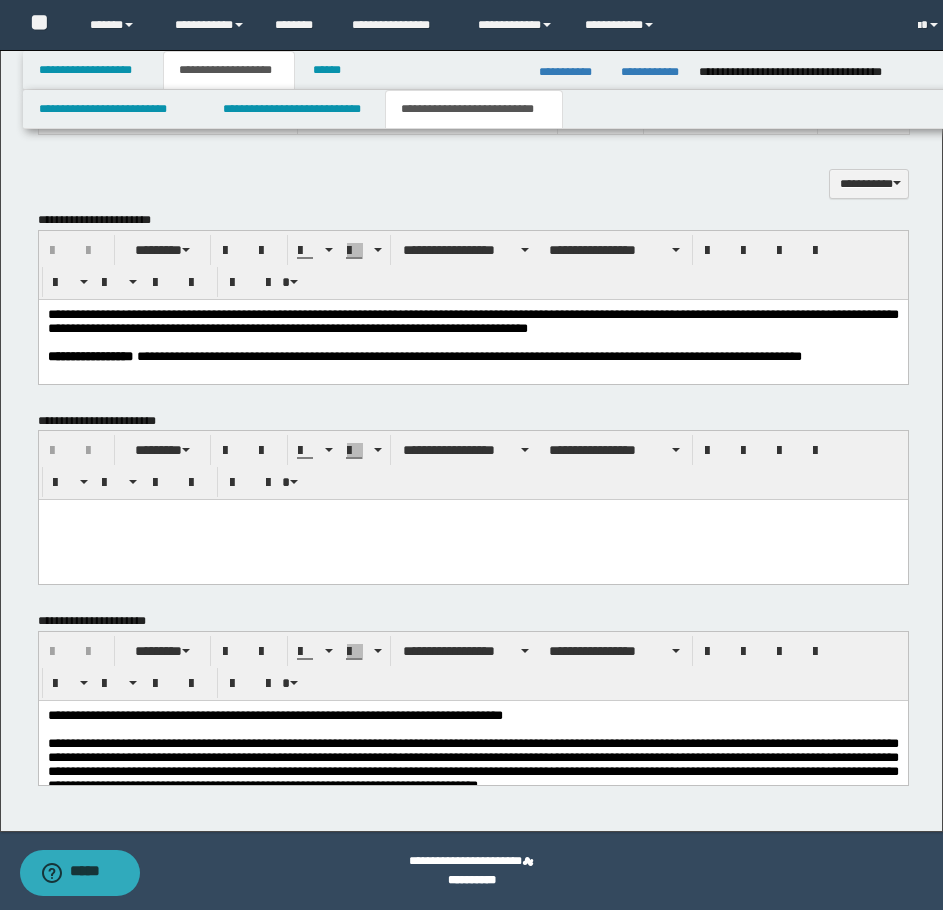 scroll, scrollTop: 954, scrollLeft: 0, axis: vertical 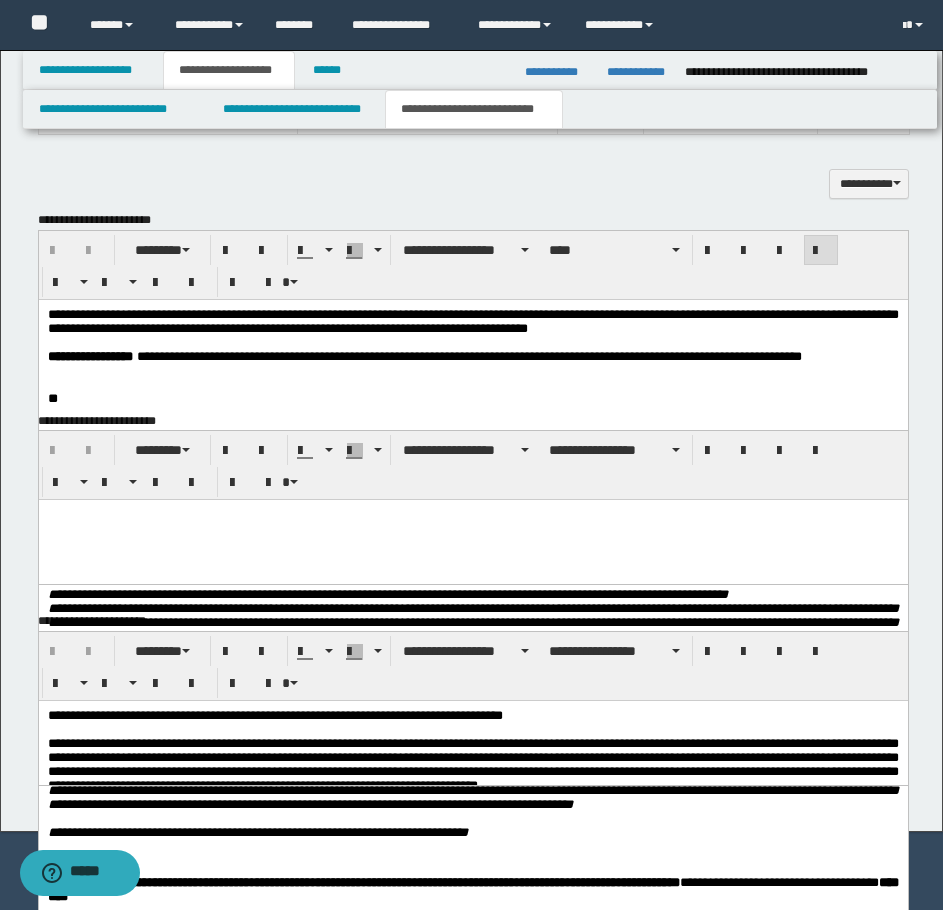click on "**********" at bounding box center [472, 320] 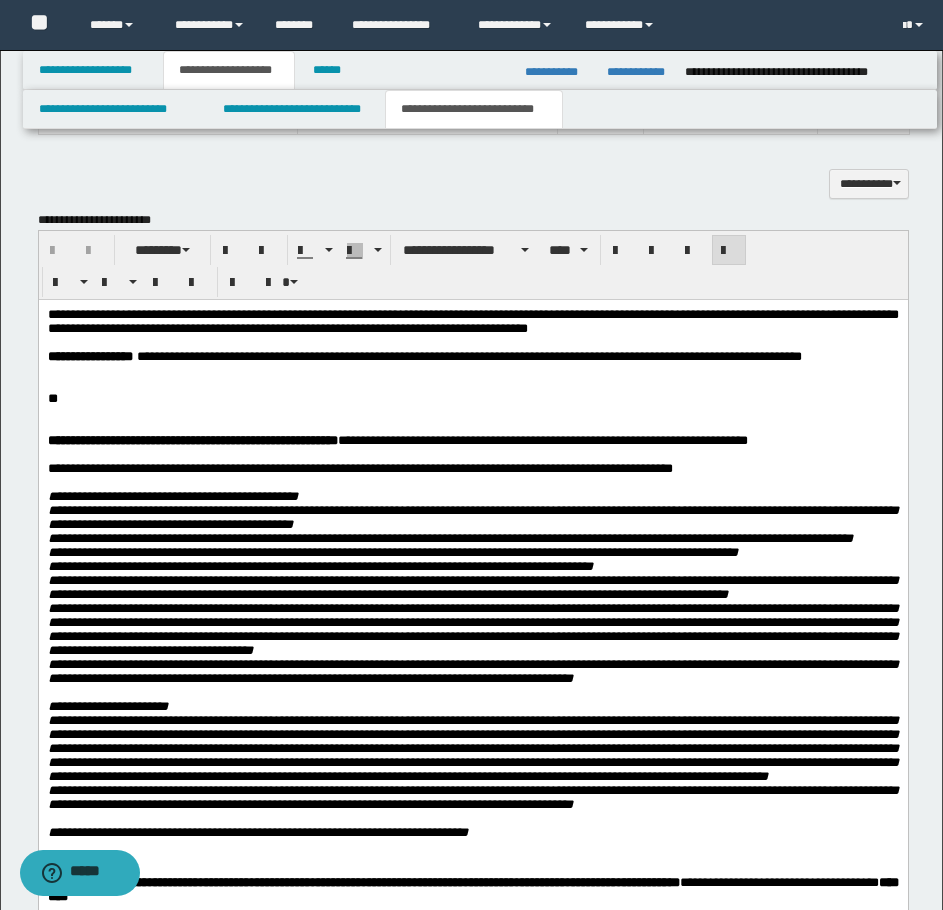 scroll, scrollTop: 1054, scrollLeft: 0, axis: vertical 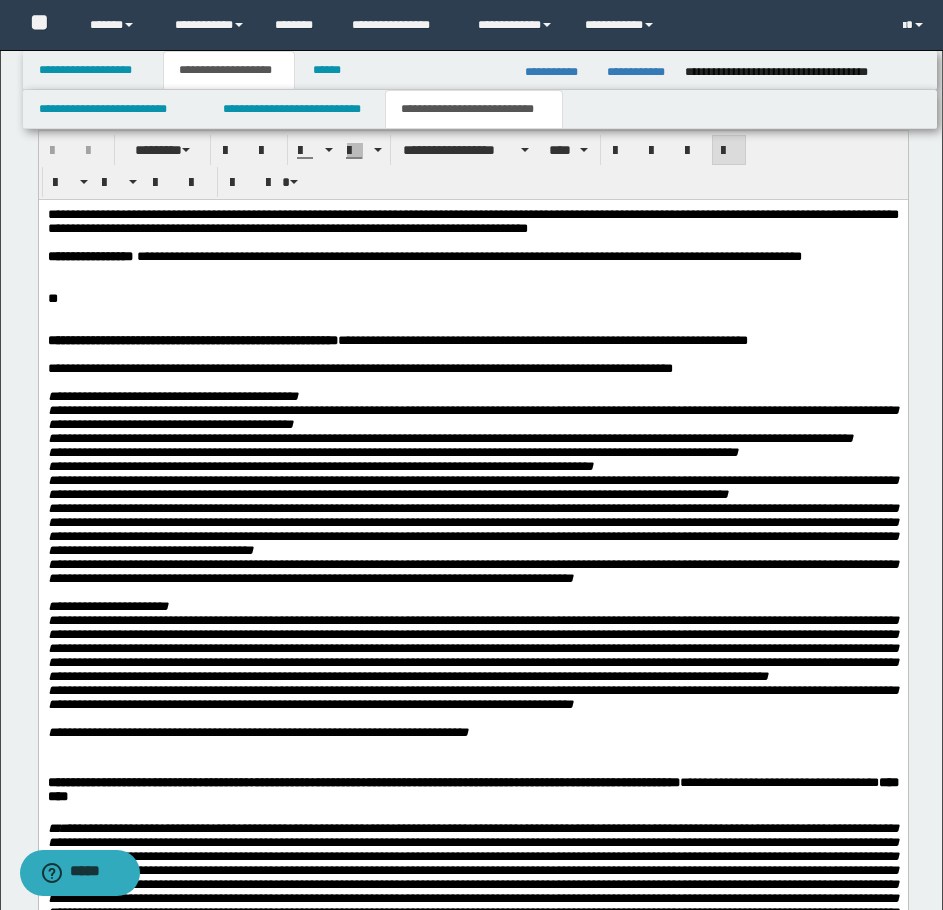 click at bounding box center [472, 312] 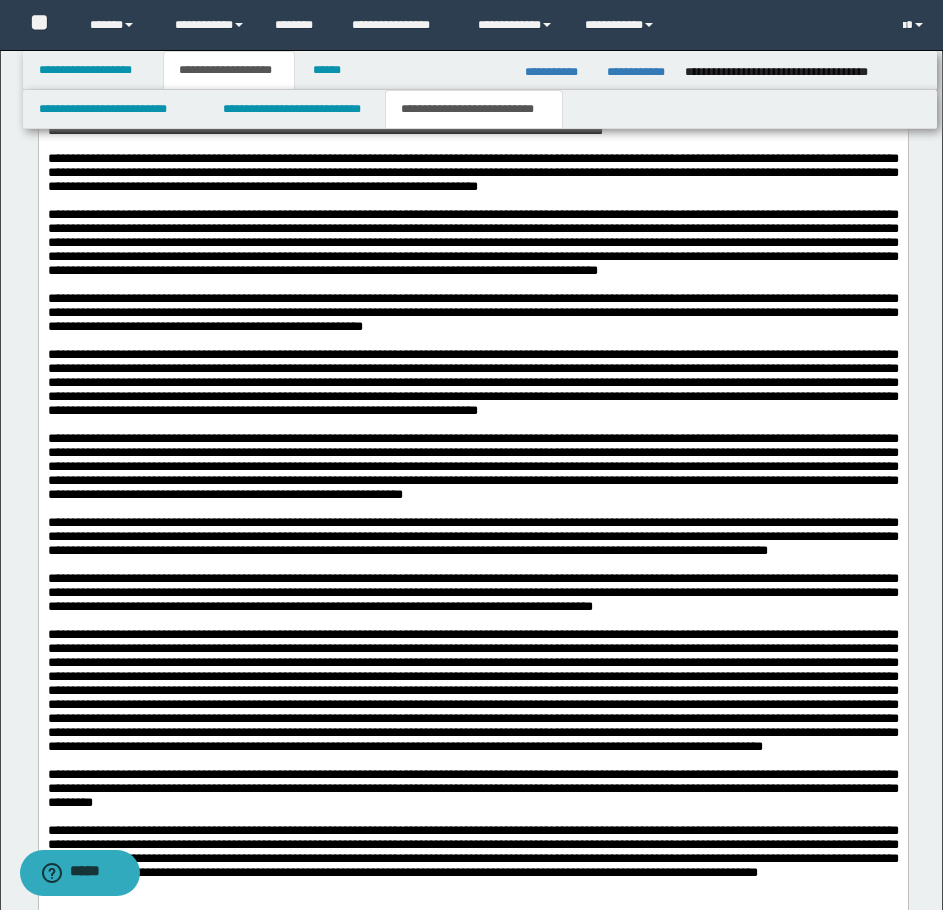 scroll, scrollTop: 1554, scrollLeft: 0, axis: vertical 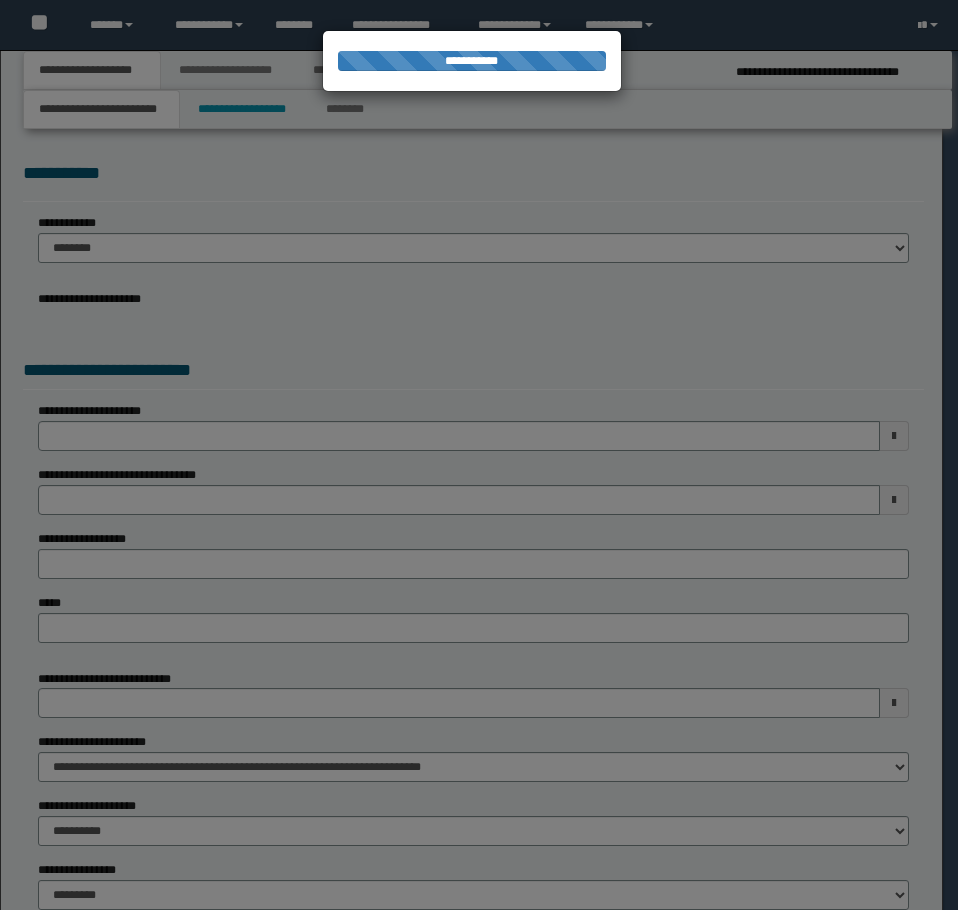 select on "*" 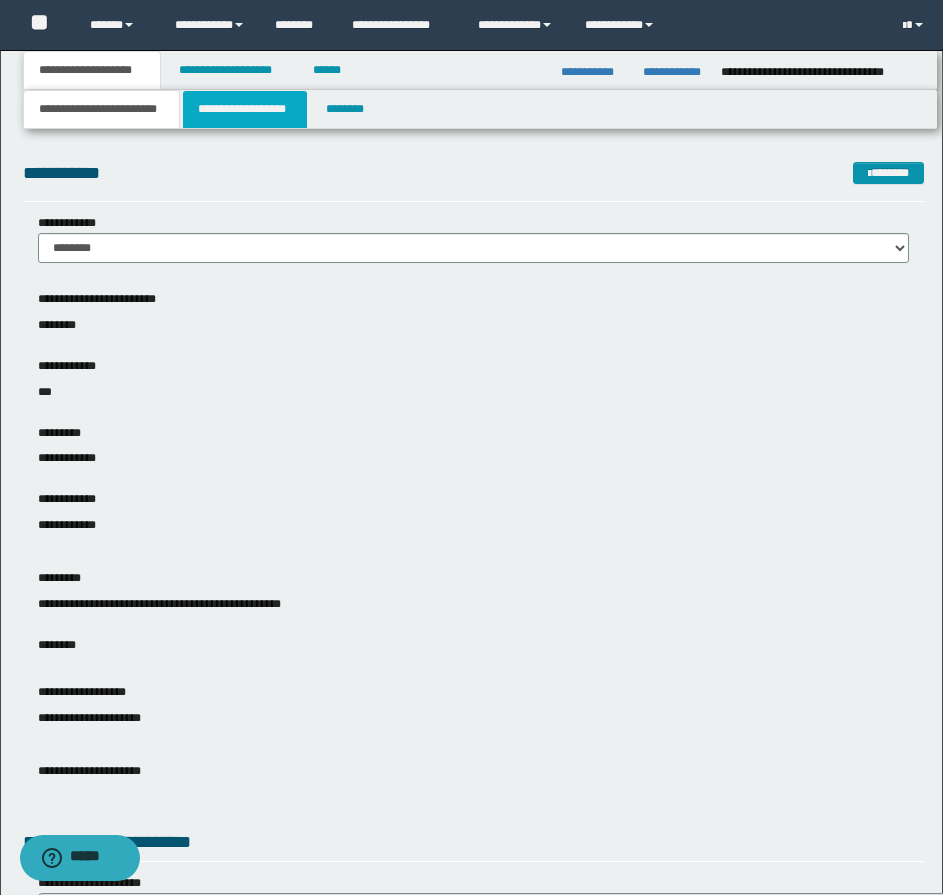 click on "**********" at bounding box center (245, 109) 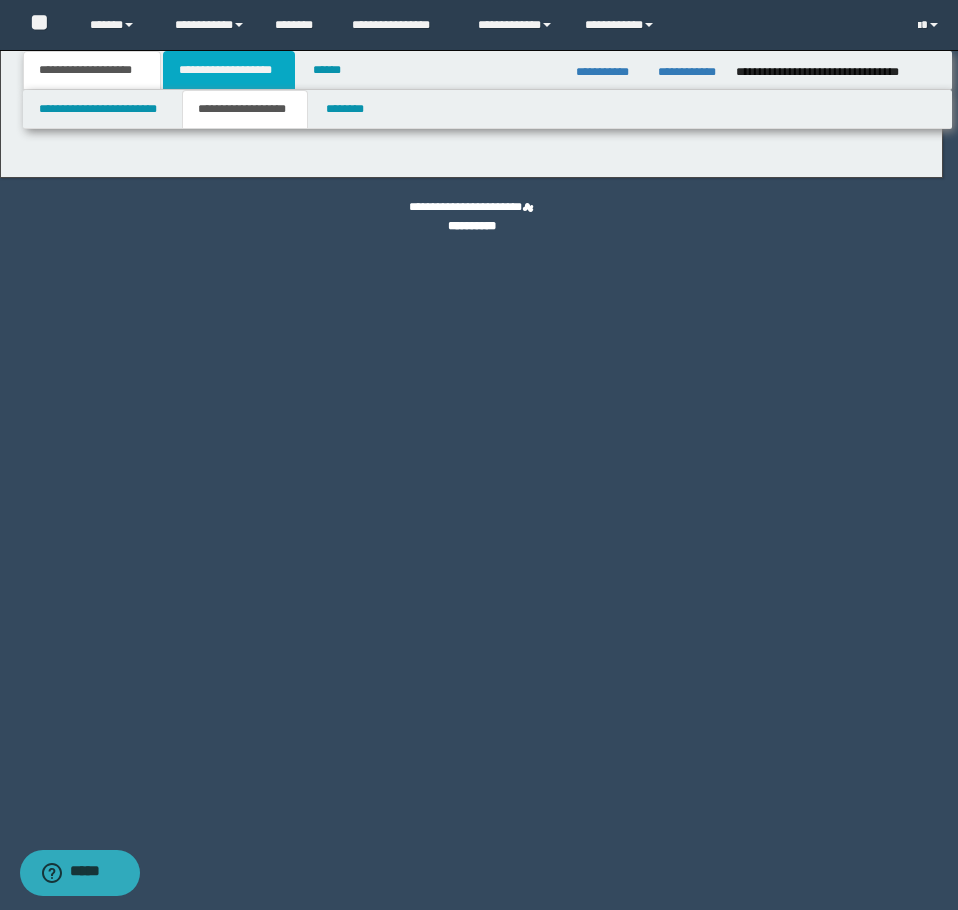 type on "********" 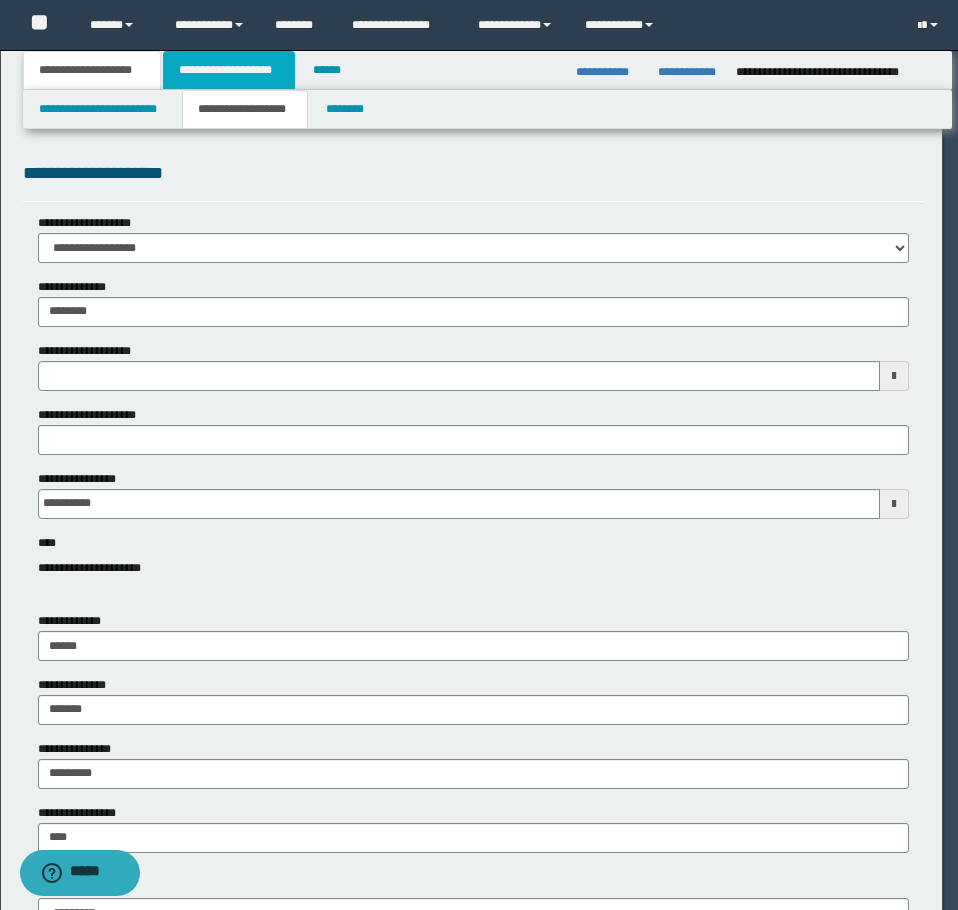 click on "**********" at bounding box center (229, 70) 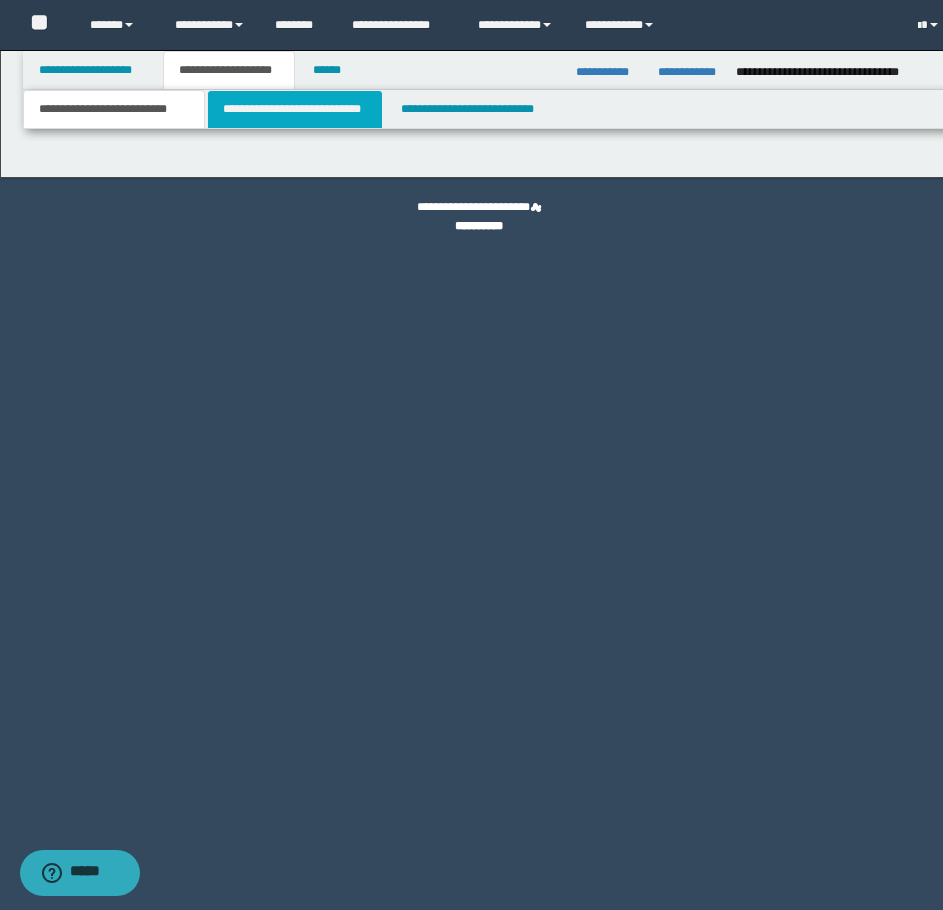 select on "*" 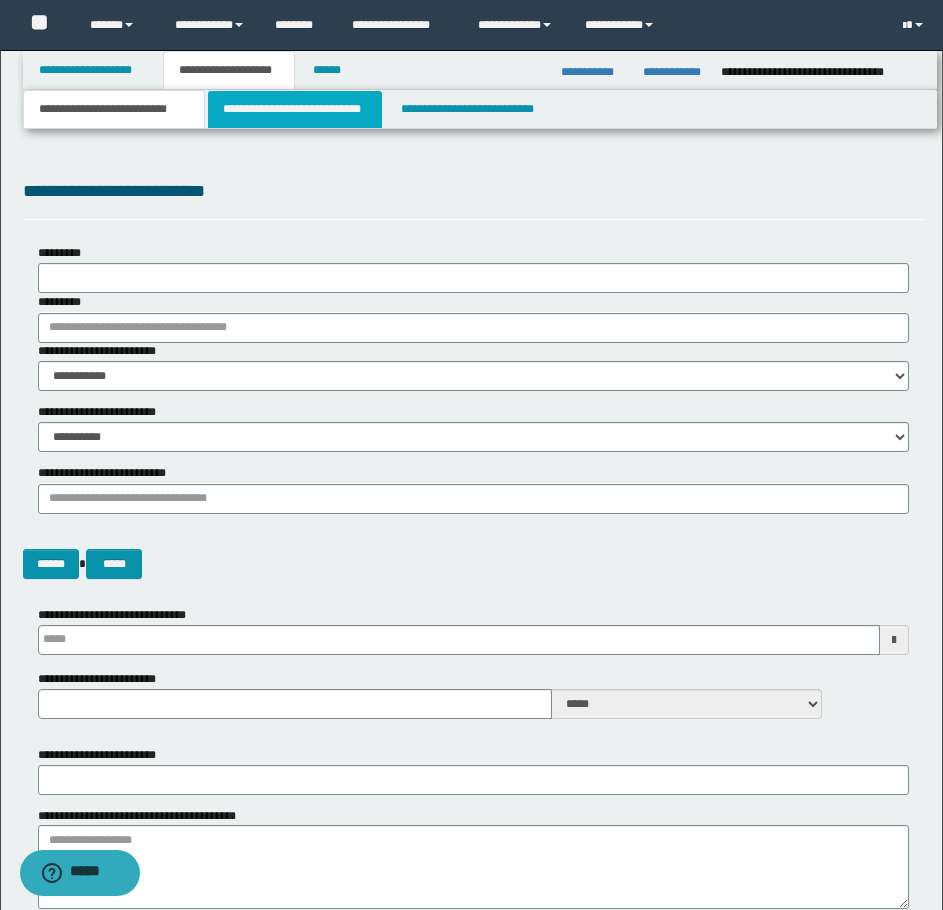 scroll, scrollTop: 0, scrollLeft: 0, axis: both 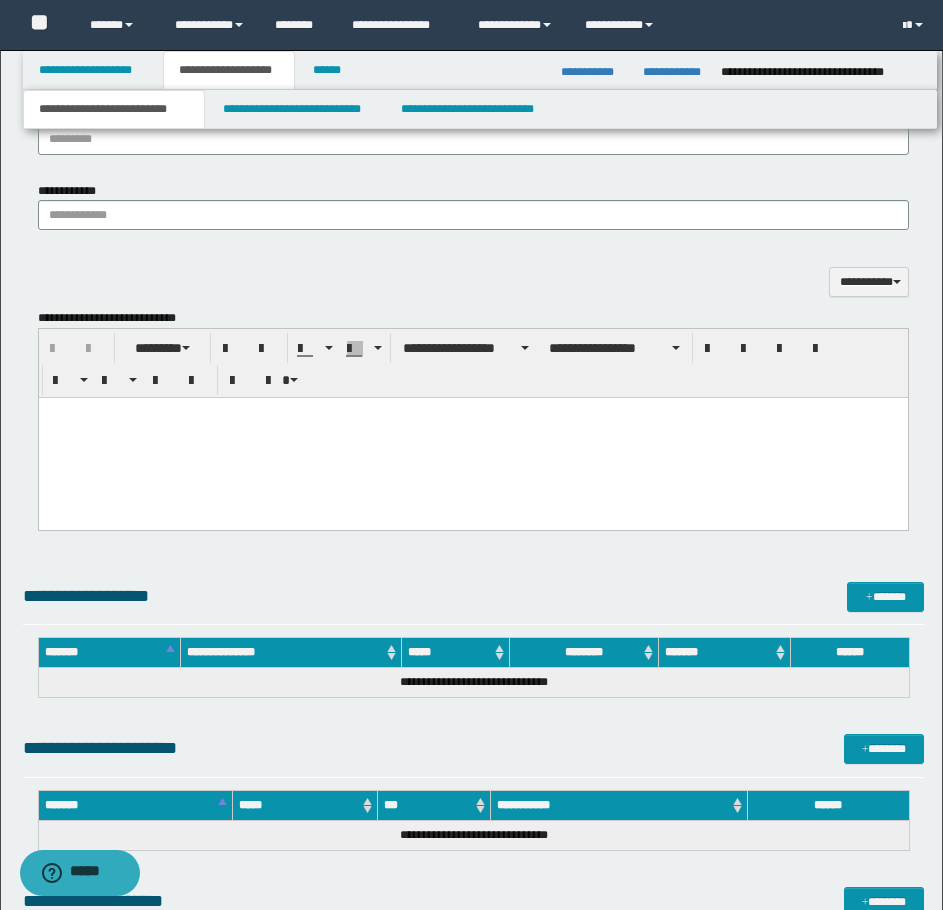 click at bounding box center [472, 437] 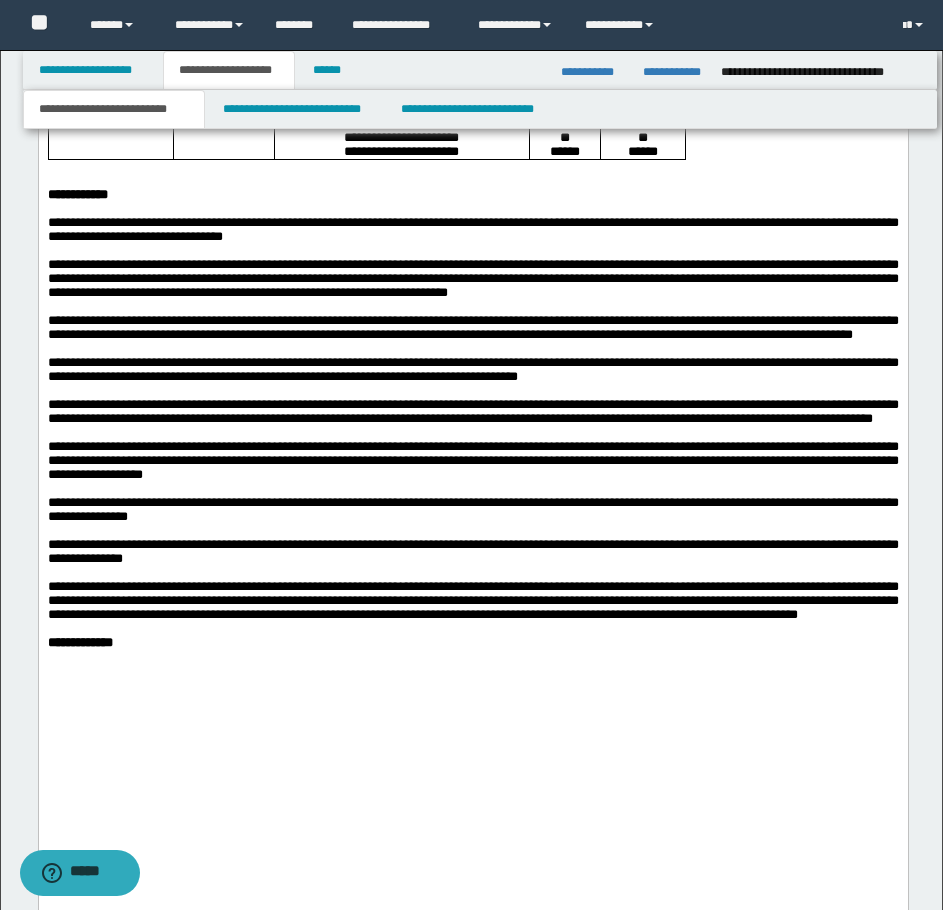 scroll, scrollTop: 16500, scrollLeft: 0, axis: vertical 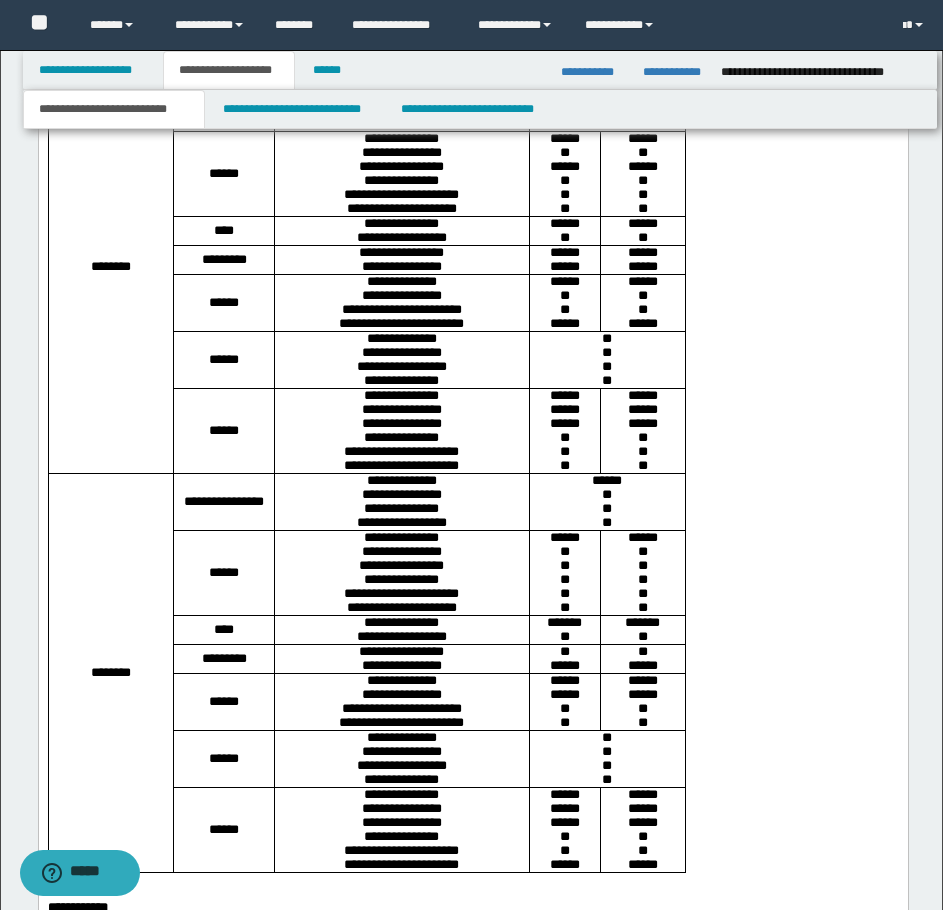 click on "**********" at bounding box center (472, -6041) 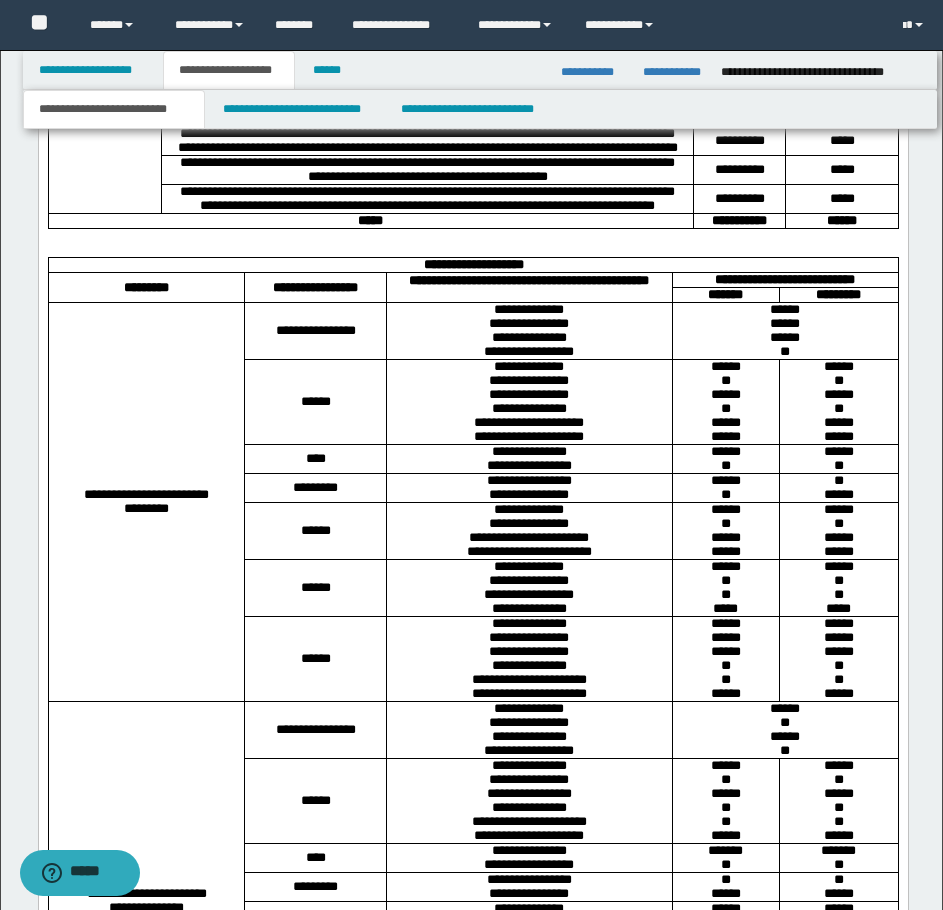 scroll, scrollTop: 7802, scrollLeft: 0, axis: vertical 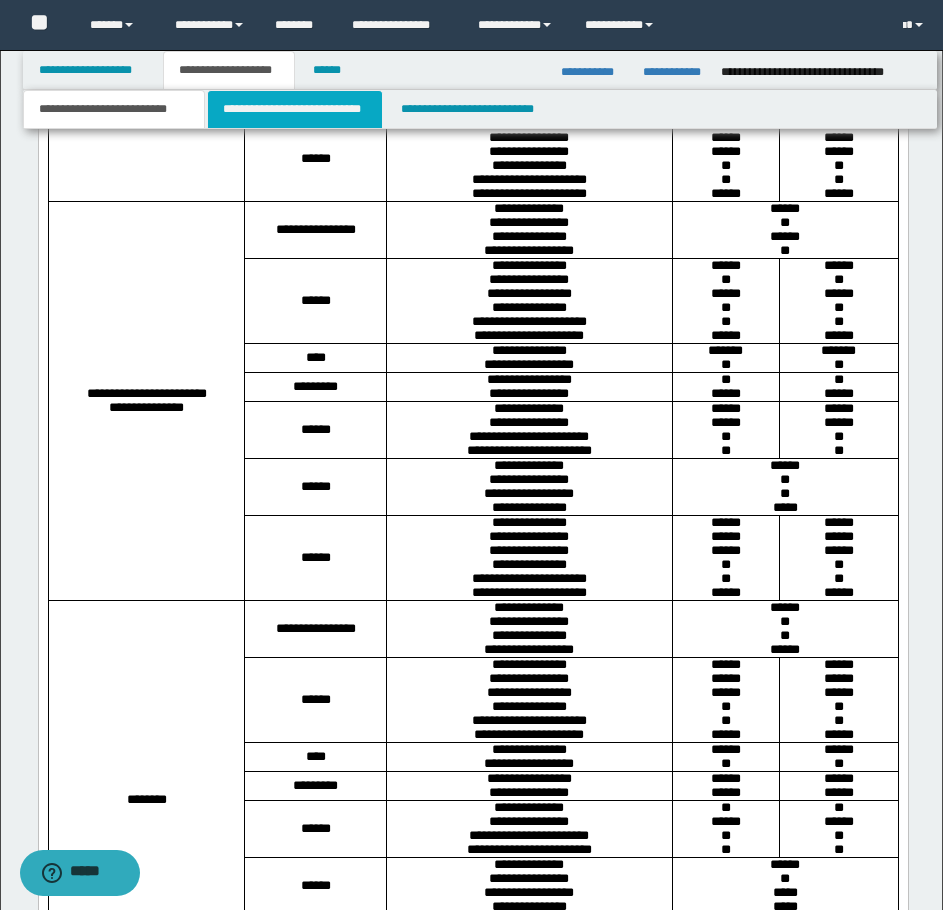 click on "**********" at bounding box center [295, 109] 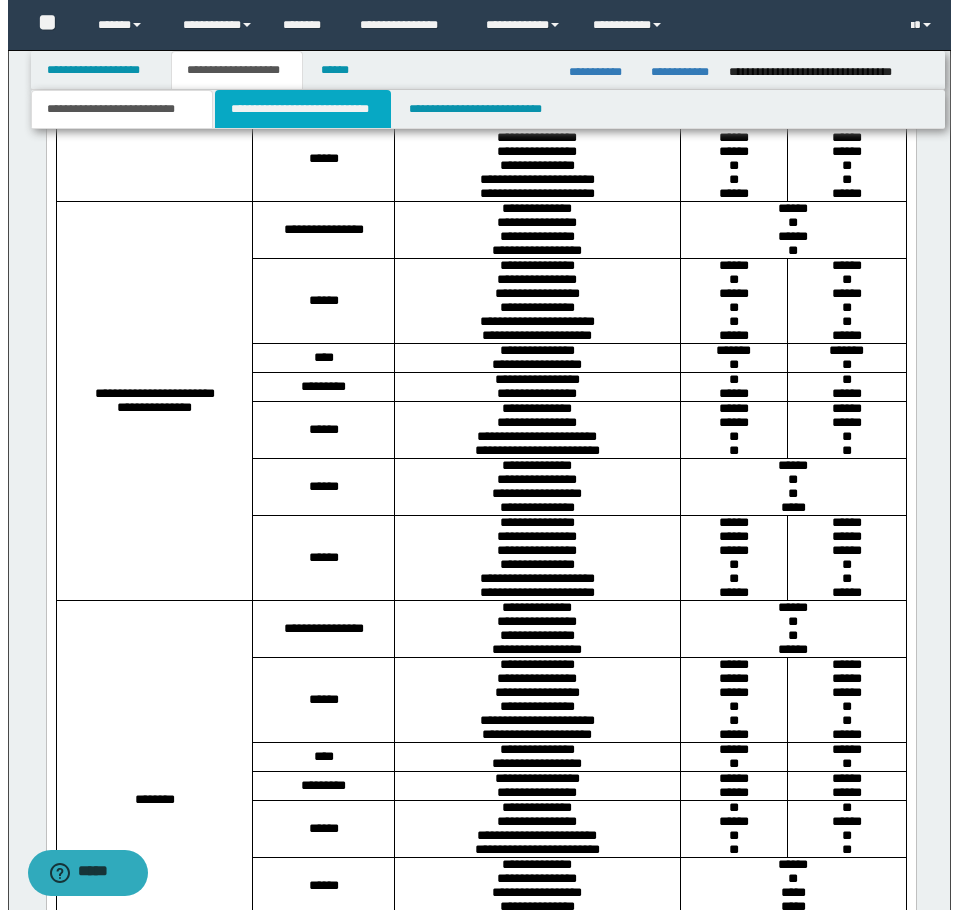scroll, scrollTop: 0, scrollLeft: 0, axis: both 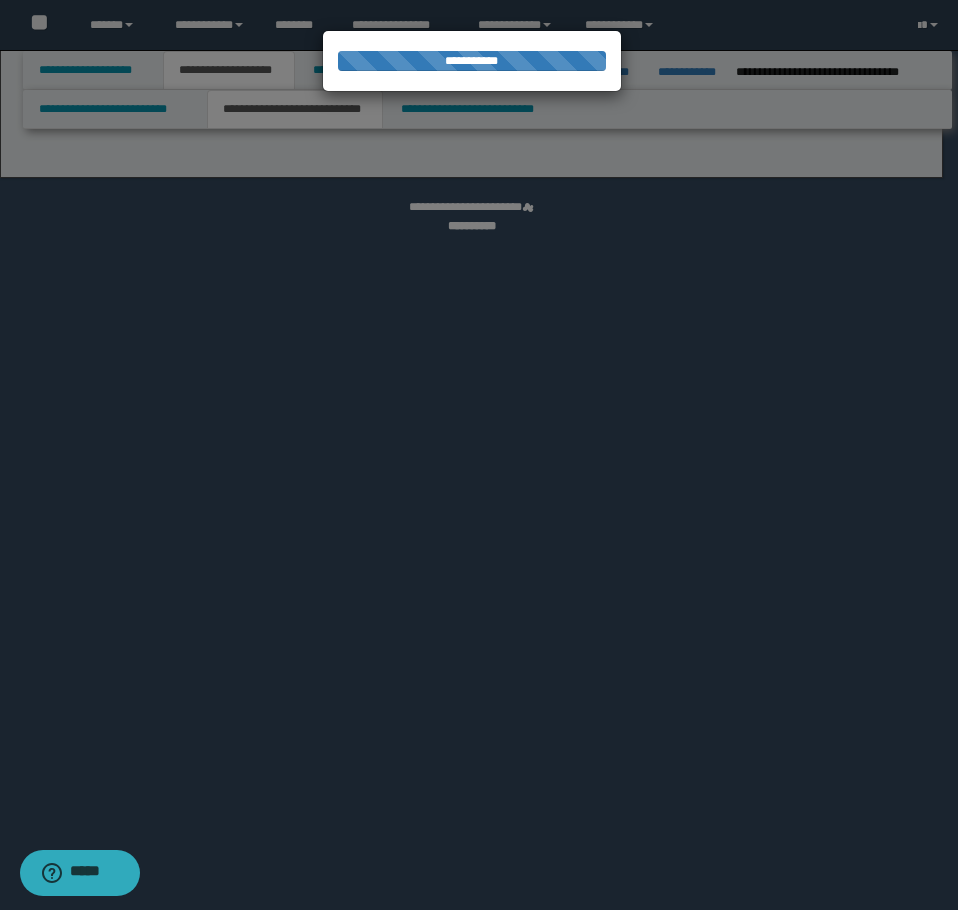 select on "*" 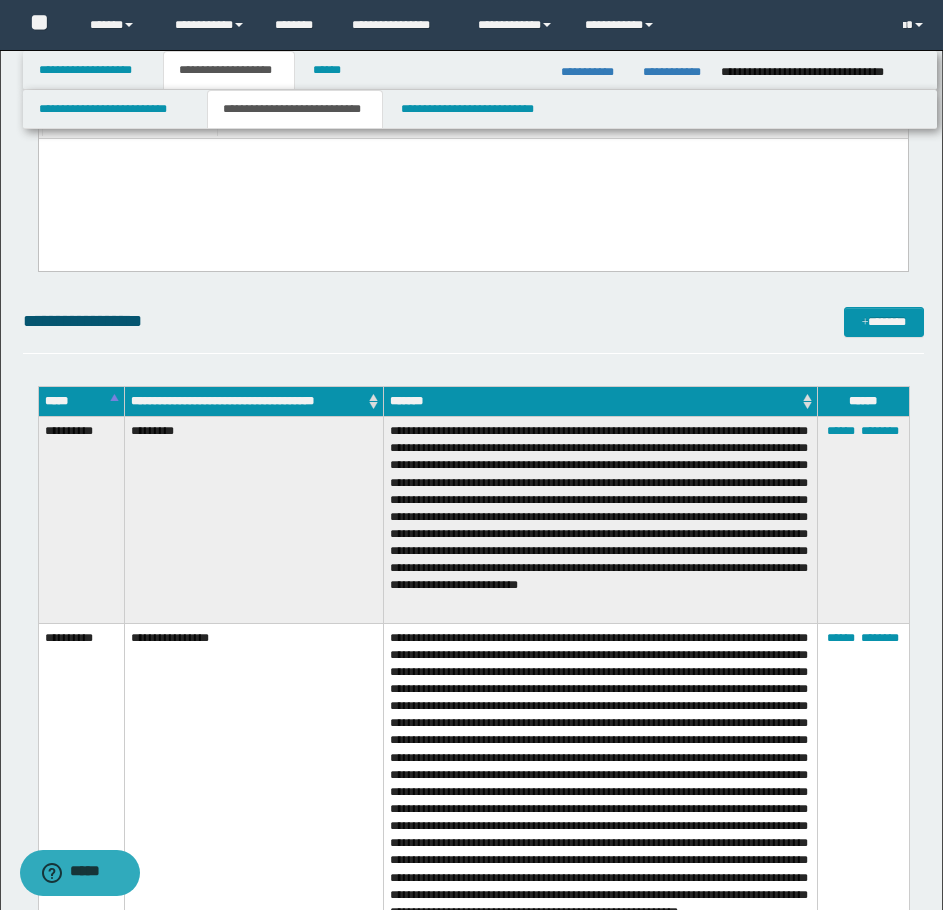 scroll, scrollTop: 3300, scrollLeft: 0, axis: vertical 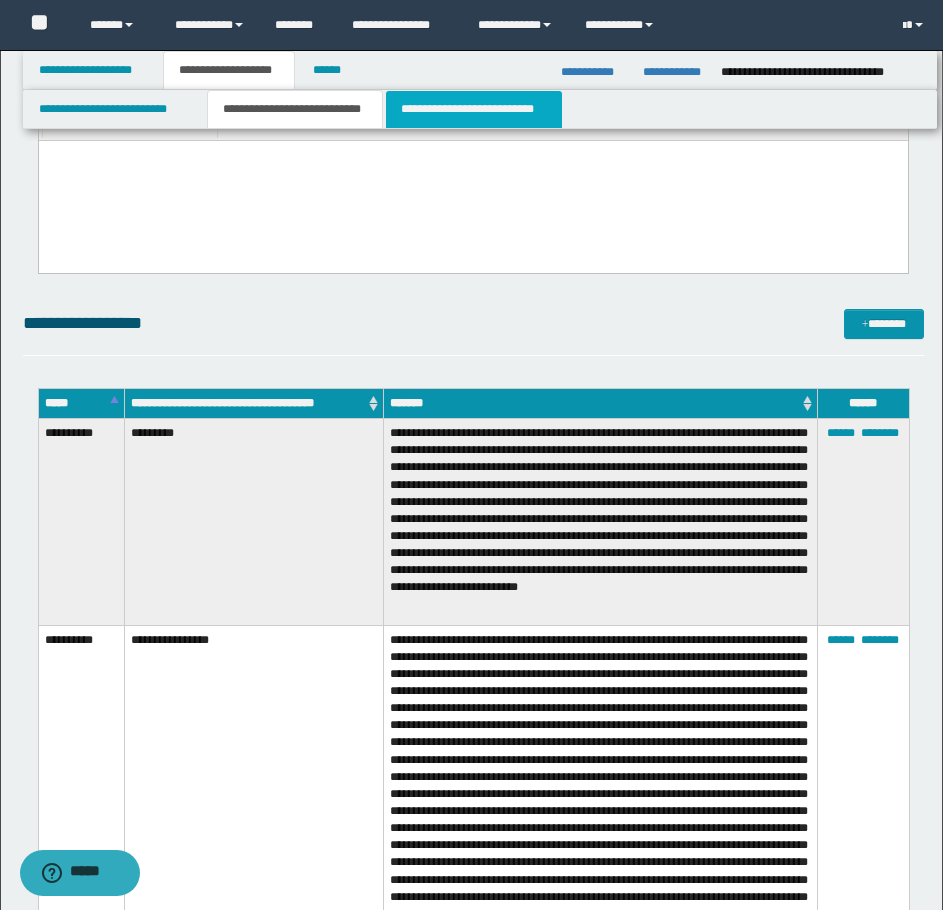 click on "**********" at bounding box center [474, 109] 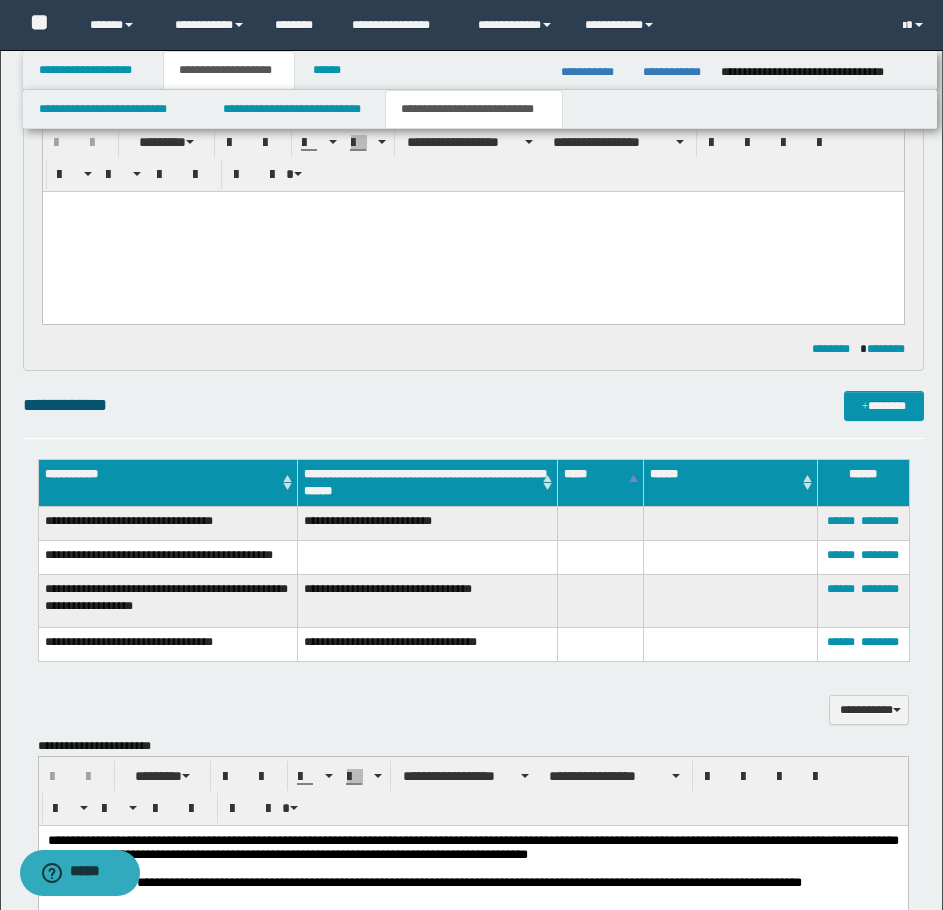 scroll, scrollTop: 1800, scrollLeft: 0, axis: vertical 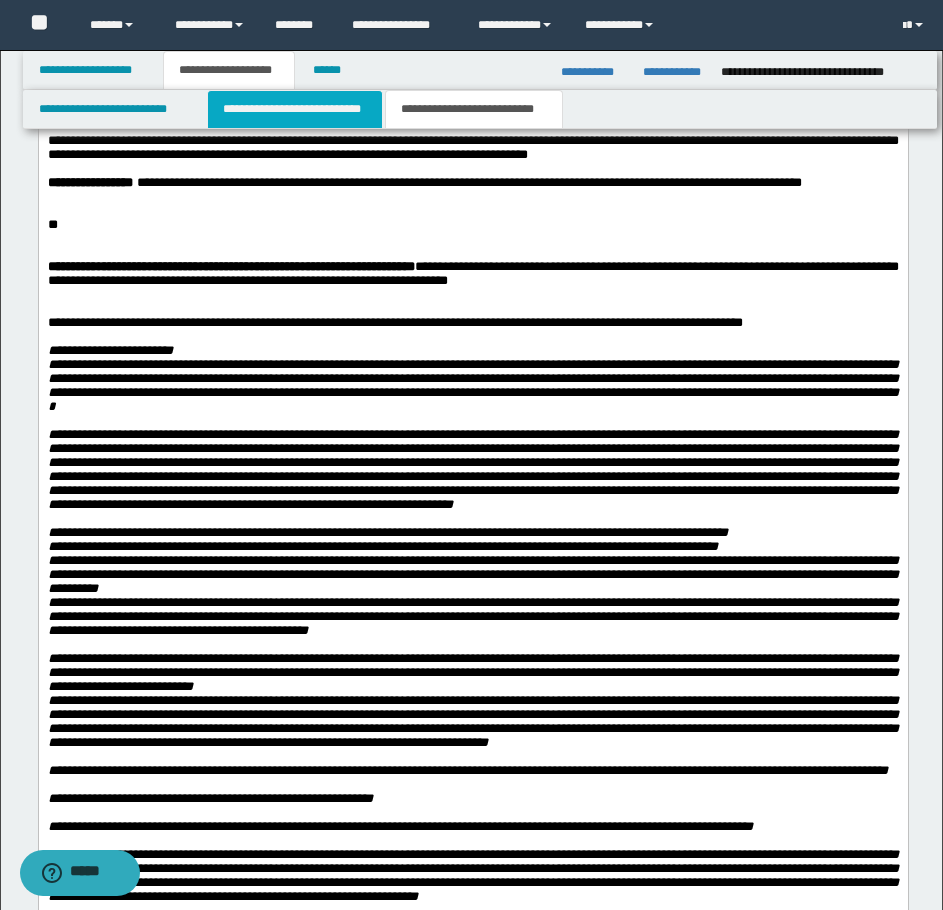 click on "**********" at bounding box center [295, 109] 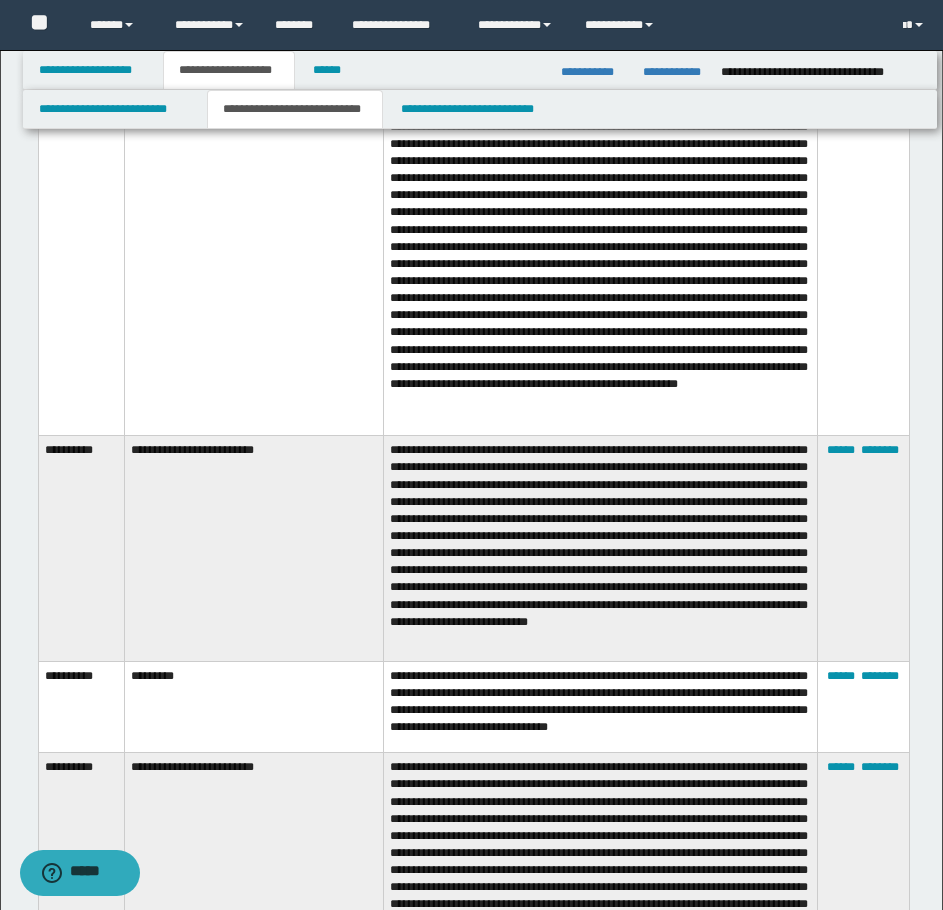 scroll, scrollTop: 500, scrollLeft: 0, axis: vertical 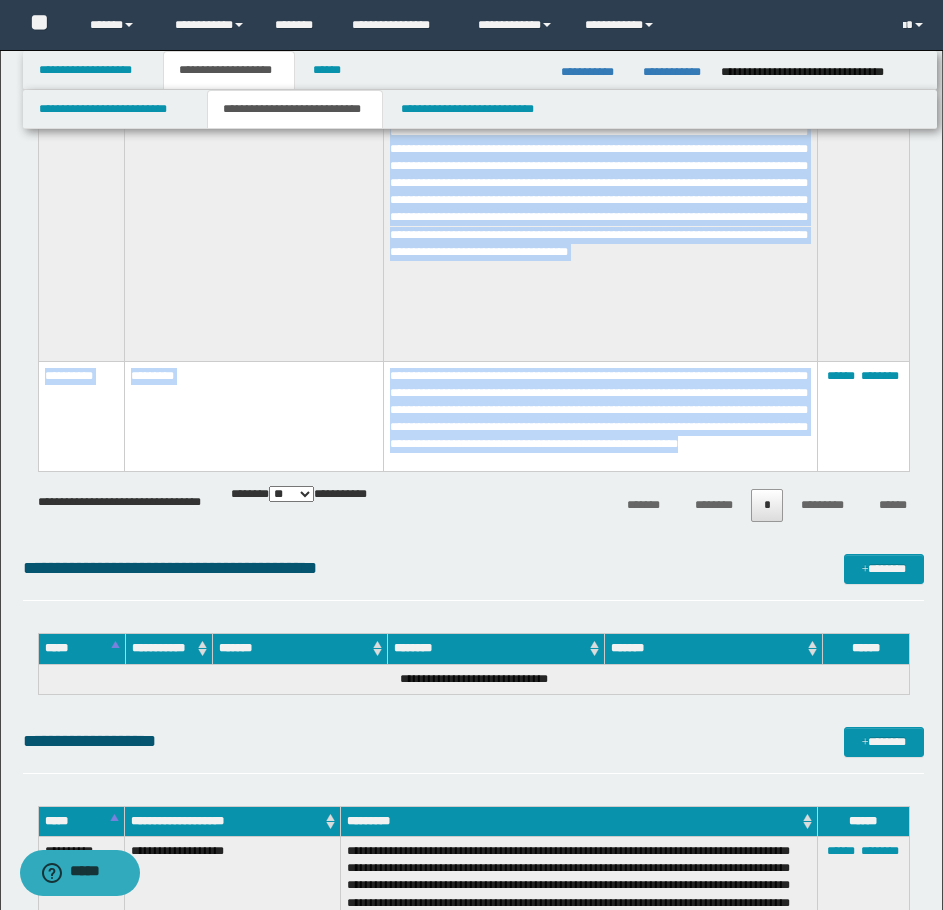 drag, startPoint x: 38, startPoint y: 192, endPoint x: 560, endPoint y: 465, distance: 589.07806 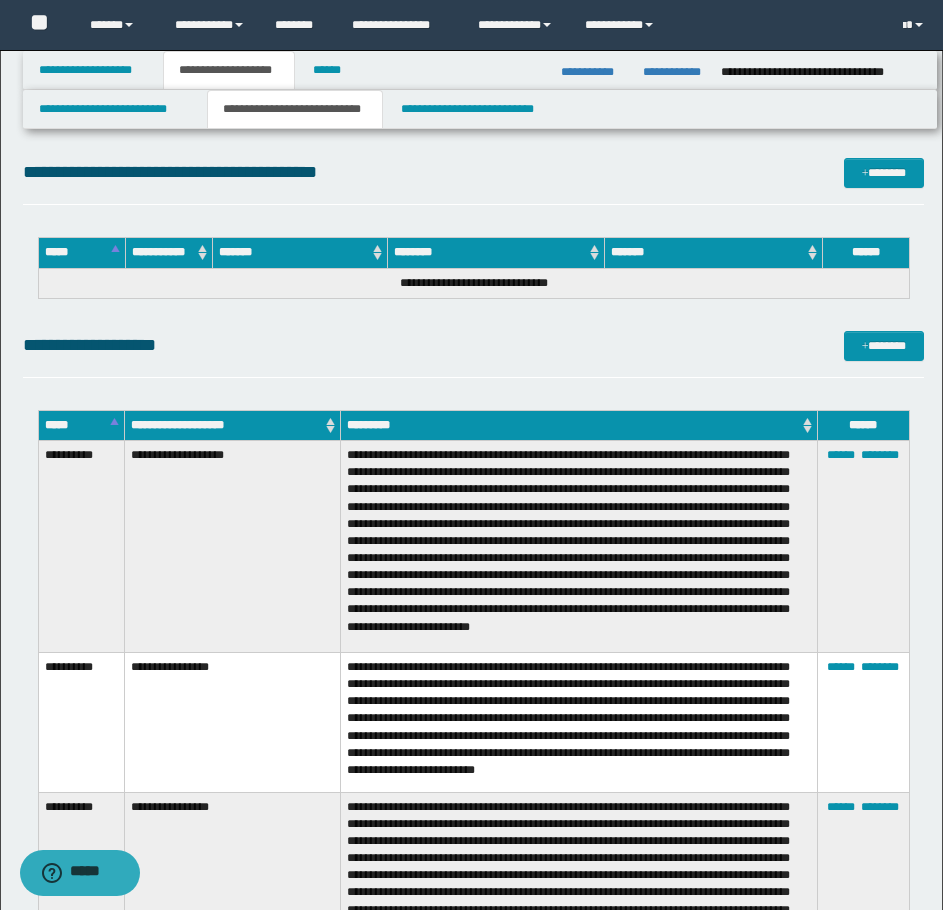scroll, scrollTop: 5100, scrollLeft: 0, axis: vertical 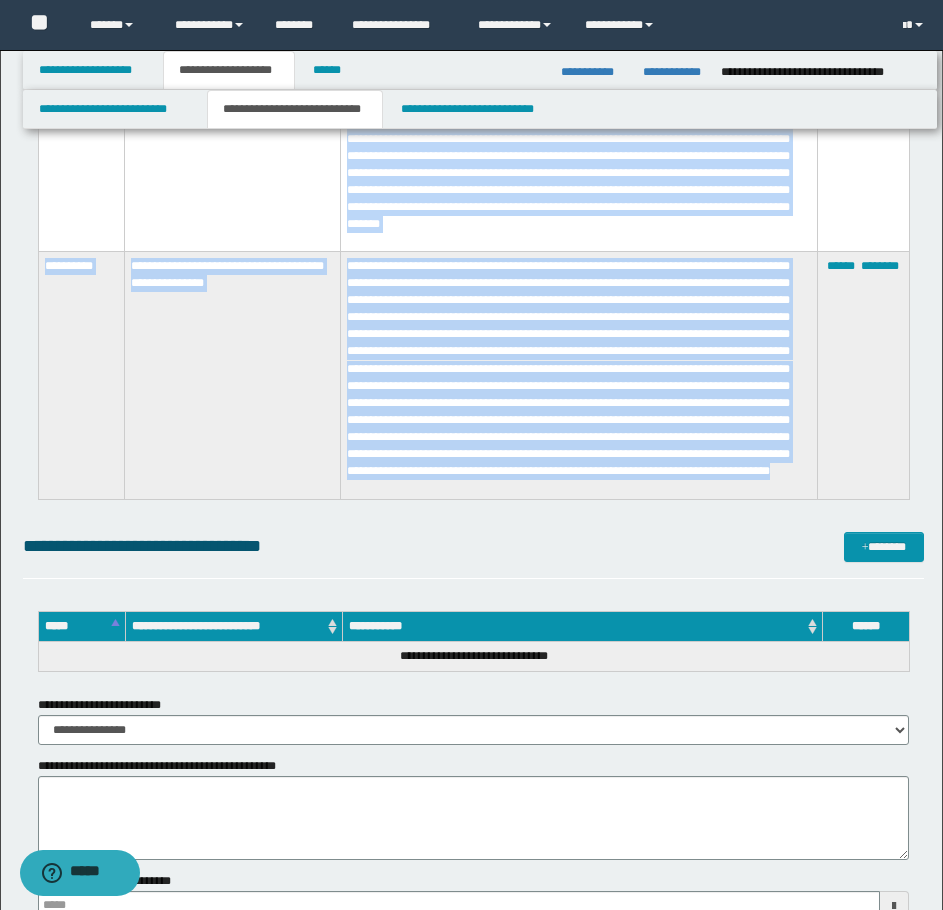 drag, startPoint x: 37, startPoint y: 454, endPoint x: 586, endPoint y: 490, distance: 550.1791 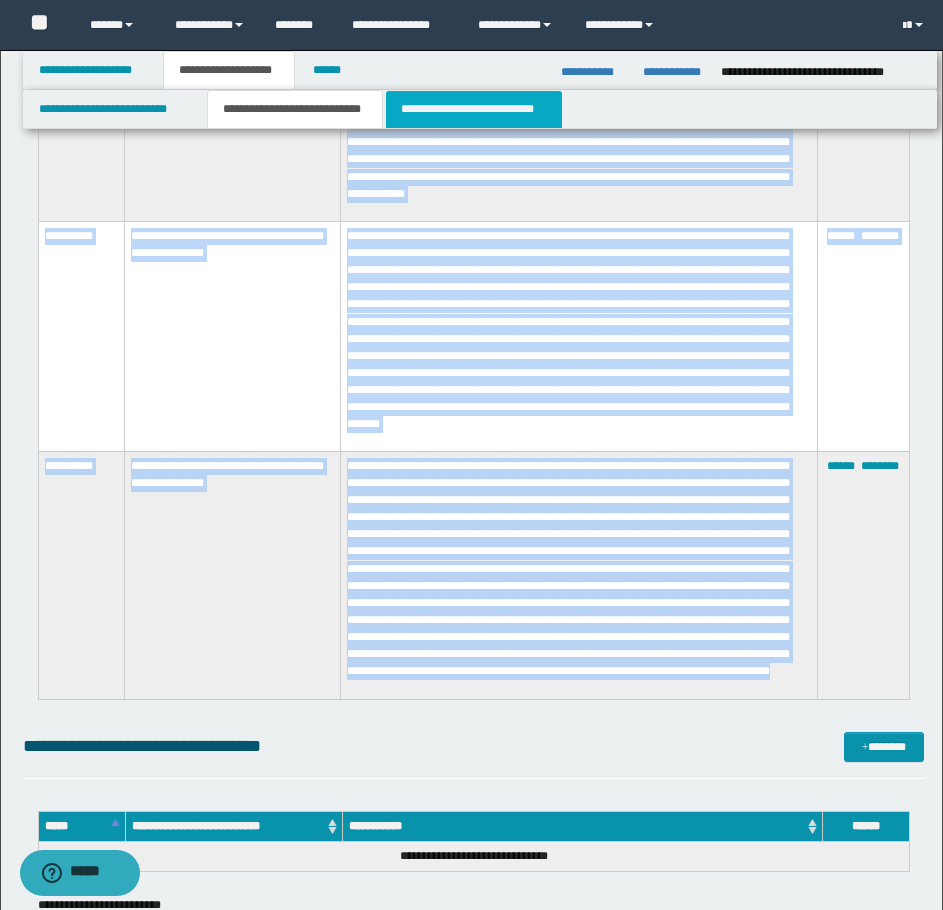 click on "**********" at bounding box center (474, 109) 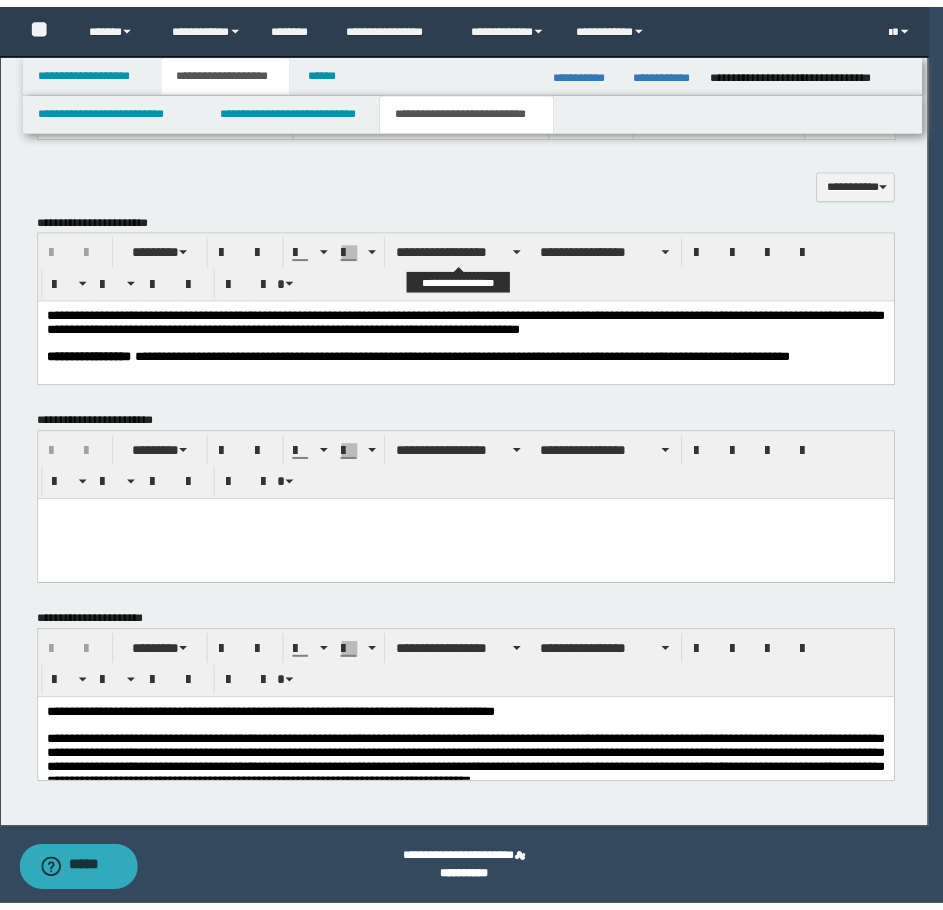 scroll, scrollTop: 1061, scrollLeft: 0, axis: vertical 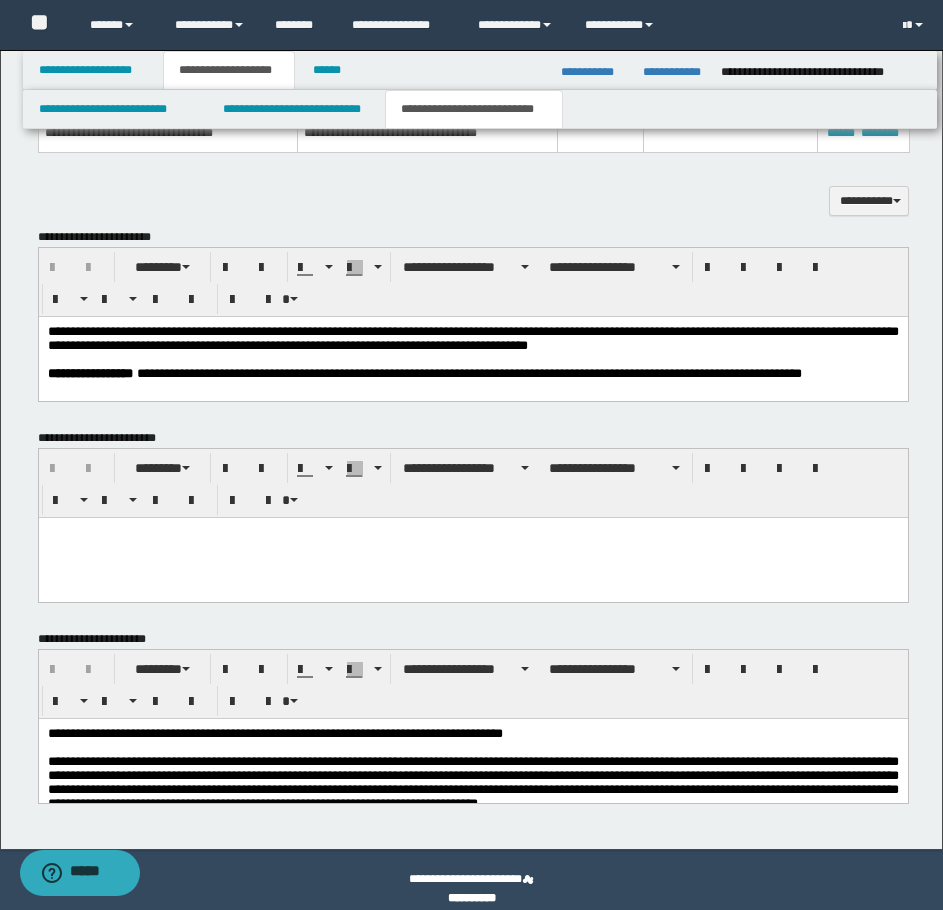 click on "**********" at bounding box center (472, 338) 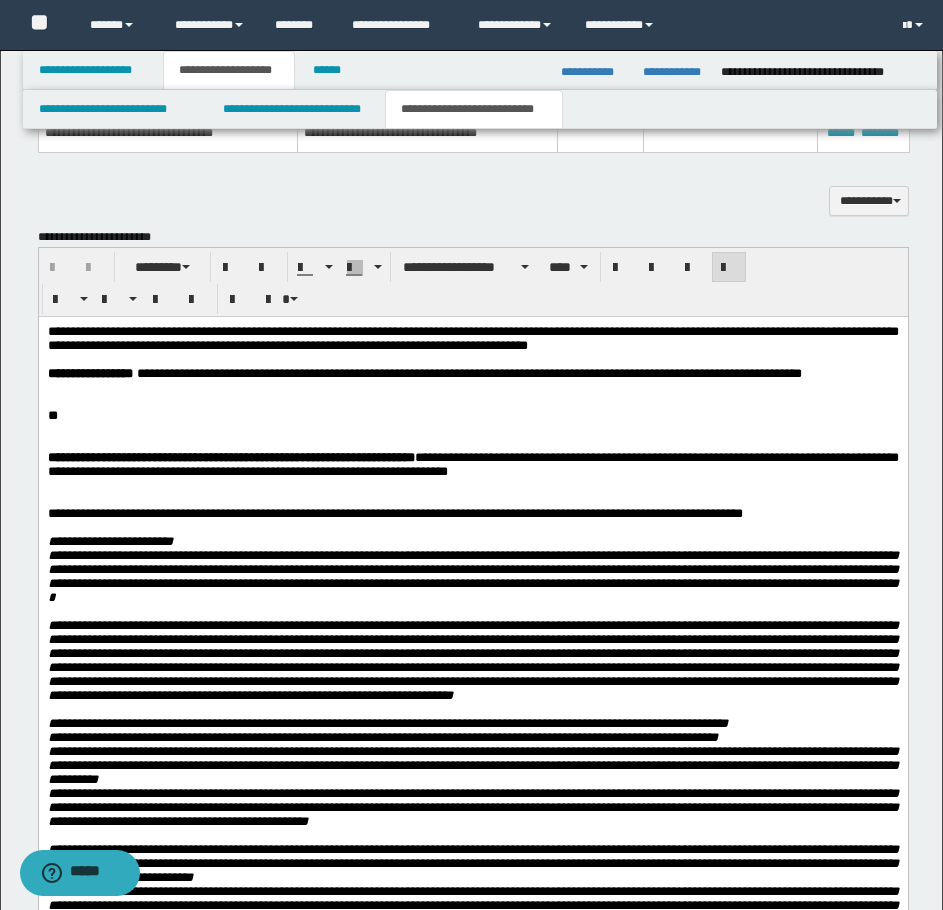 click on "**" at bounding box center (472, 416) 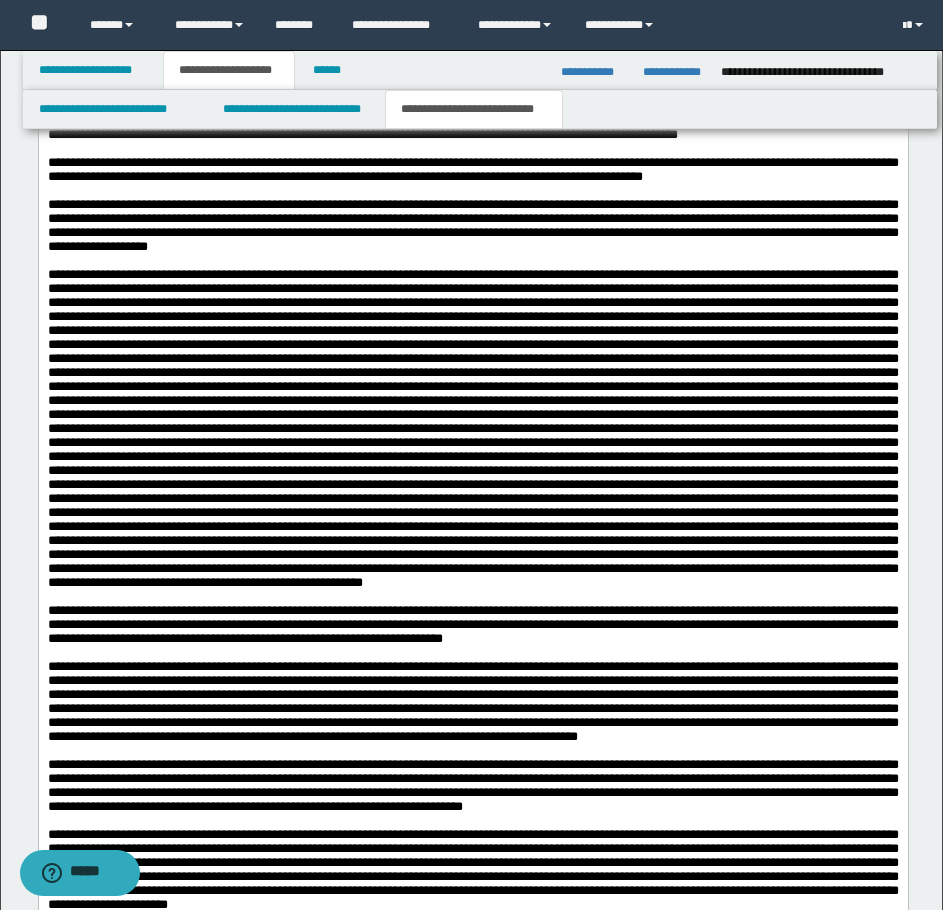 scroll, scrollTop: 2661, scrollLeft: 0, axis: vertical 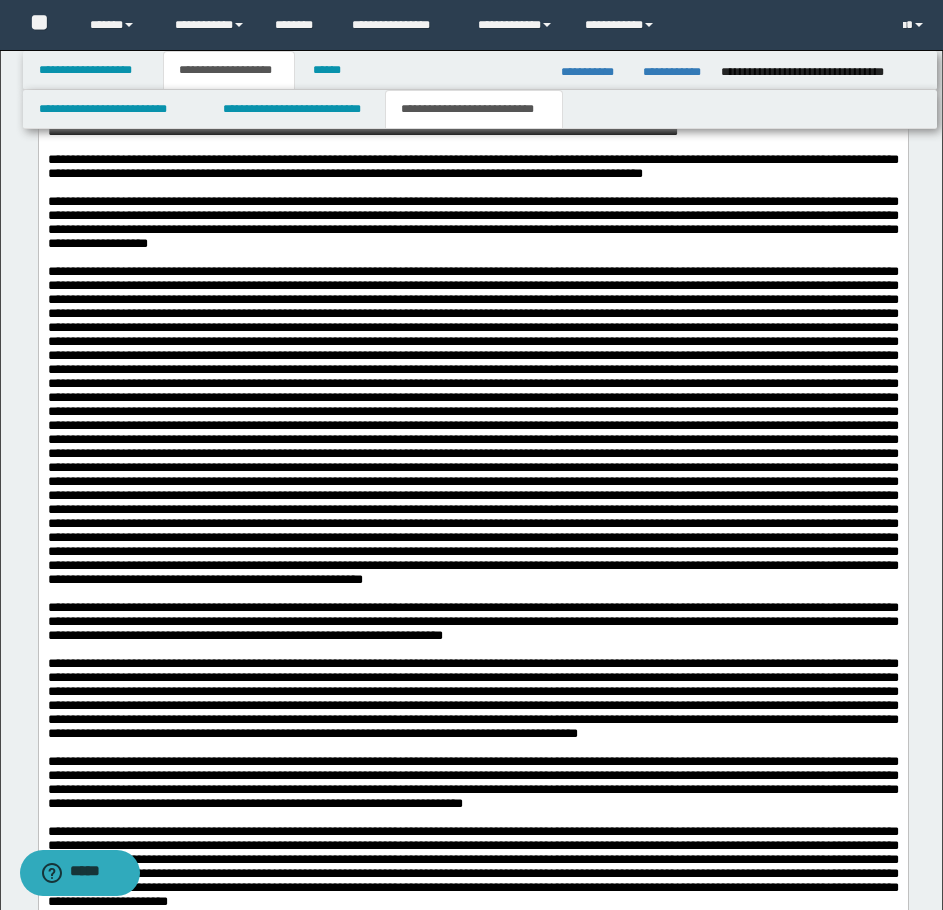 click on "**********" at bounding box center (472, 153) 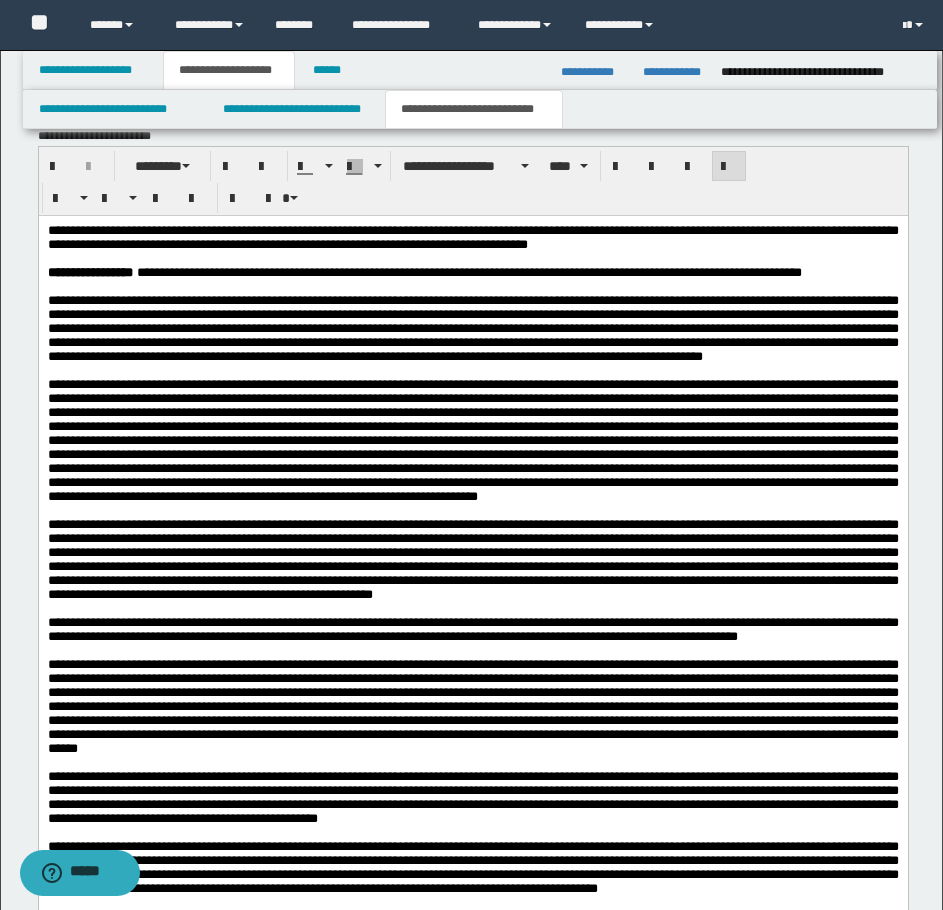 scroll, scrollTop: 1161, scrollLeft: 0, axis: vertical 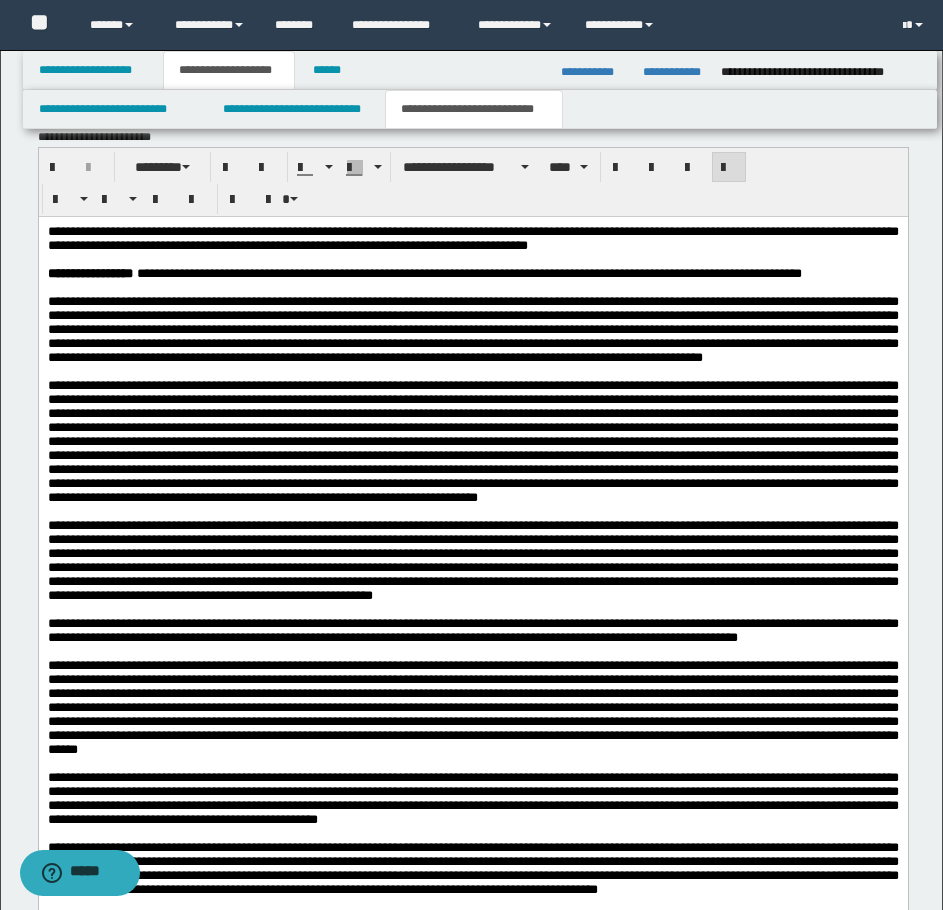 drag, startPoint x: 334, startPoint y: 342, endPoint x: 81, endPoint y: 376, distance: 255.27437 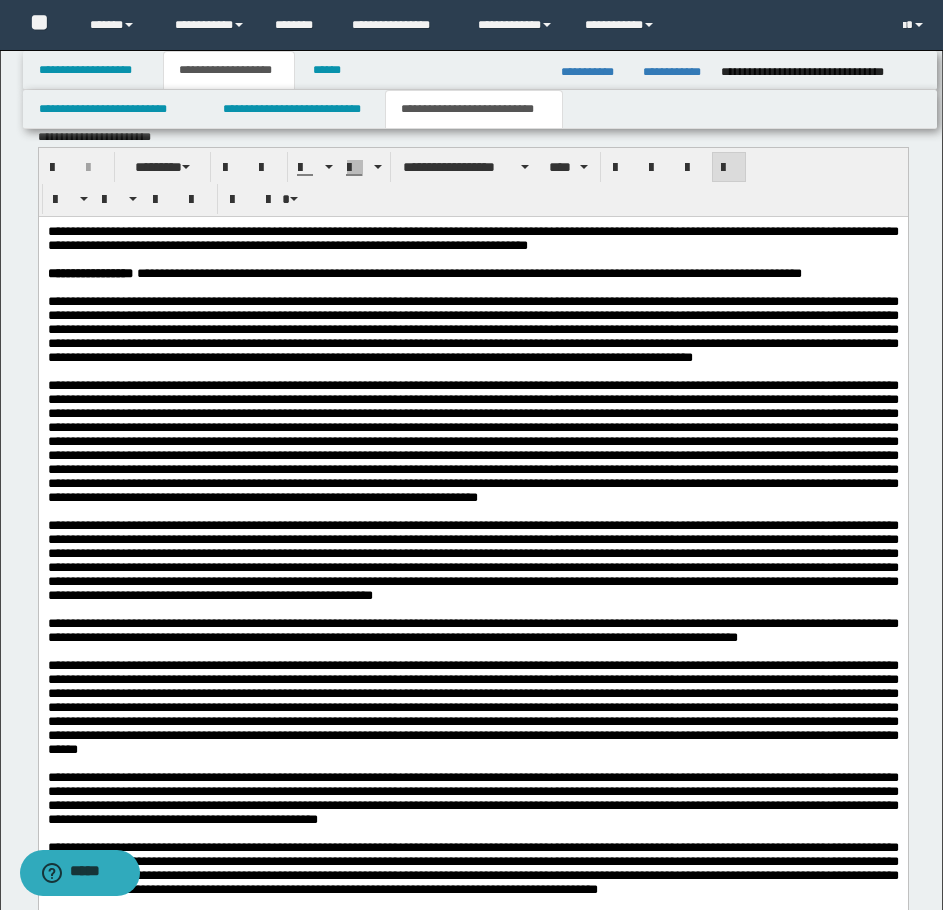 drag, startPoint x: 599, startPoint y: 433, endPoint x: 512, endPoint y: 467, distance: 93.40771 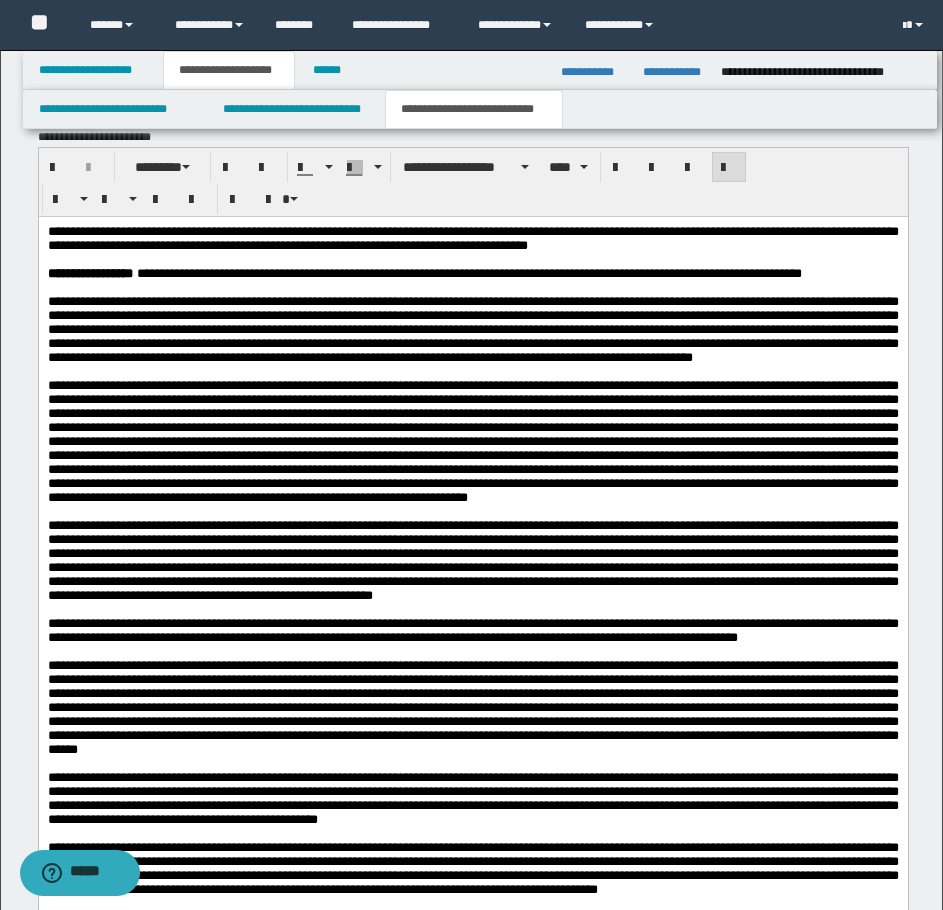scroll, scrollTop: 1261, scrollLeft: 0, axis: vertical 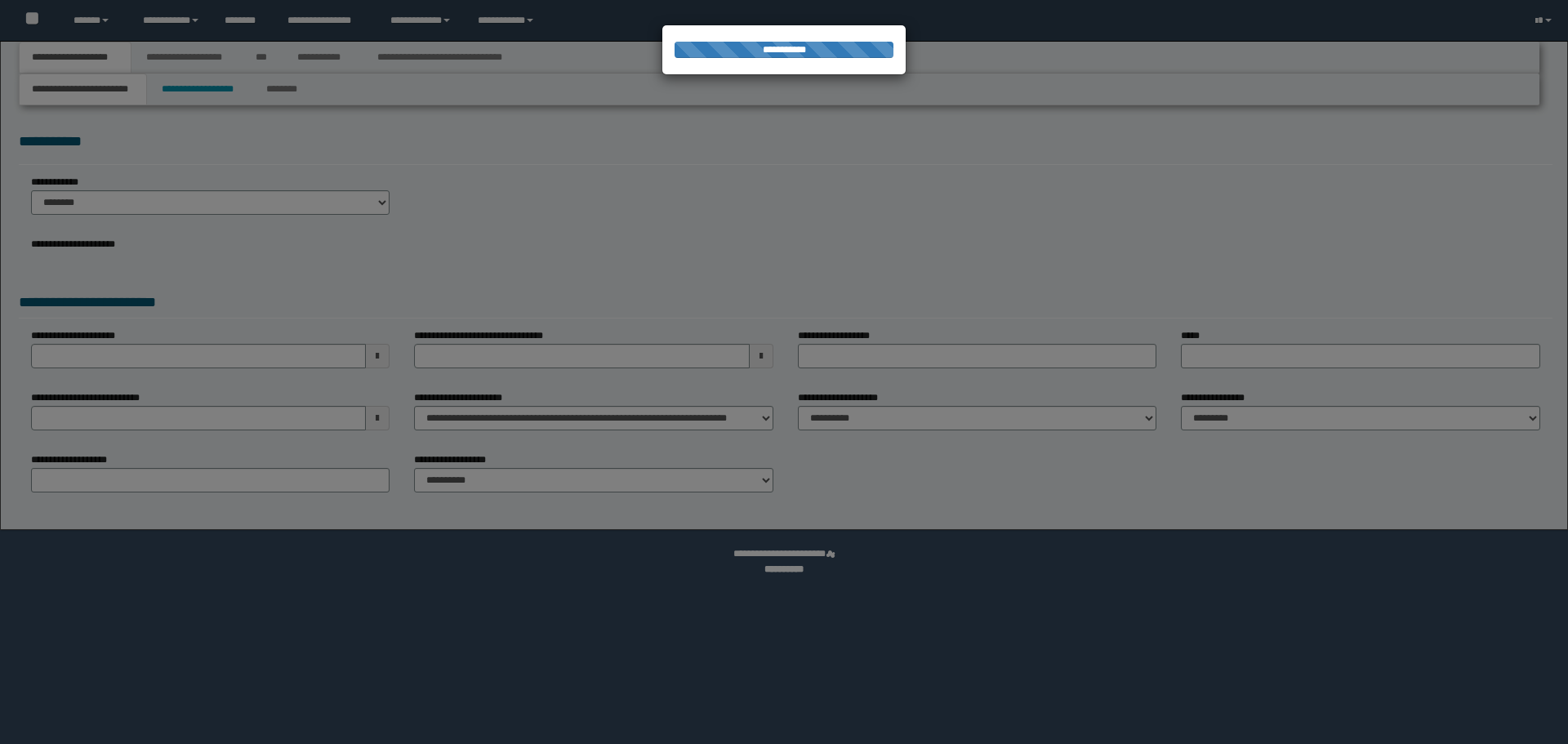select on "*" 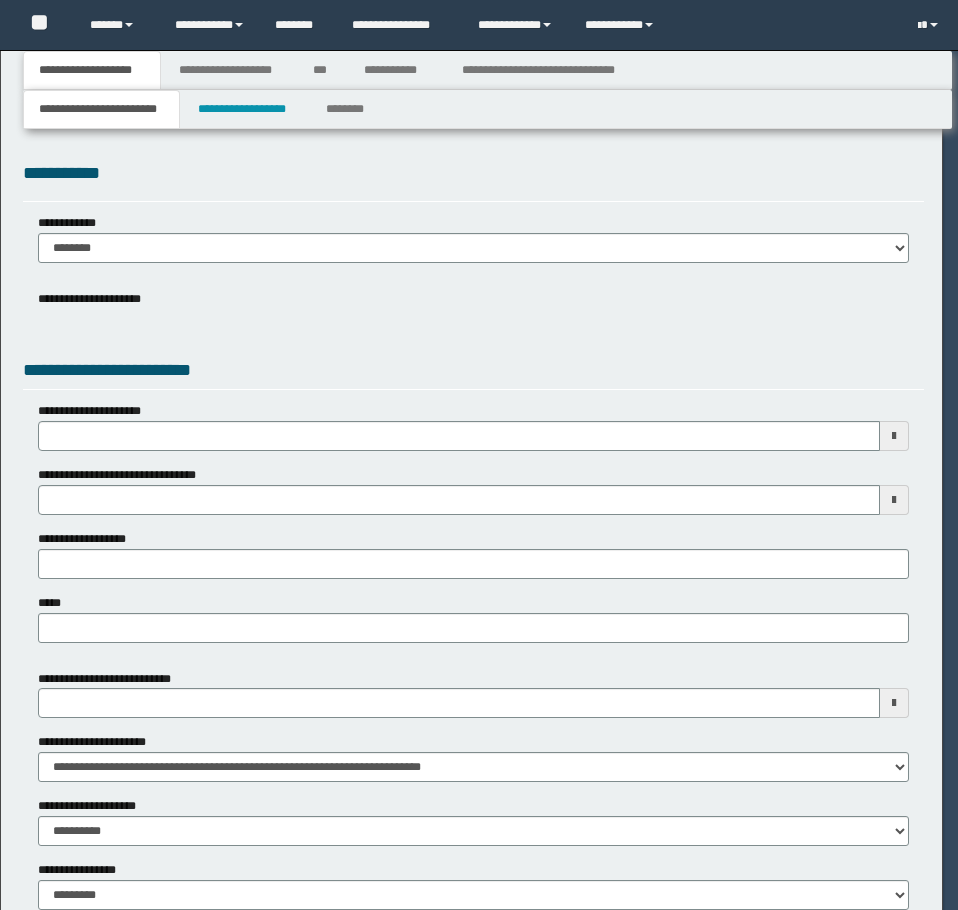 scroll, scrollTop: 0, scrollLeft: 0, axis: both 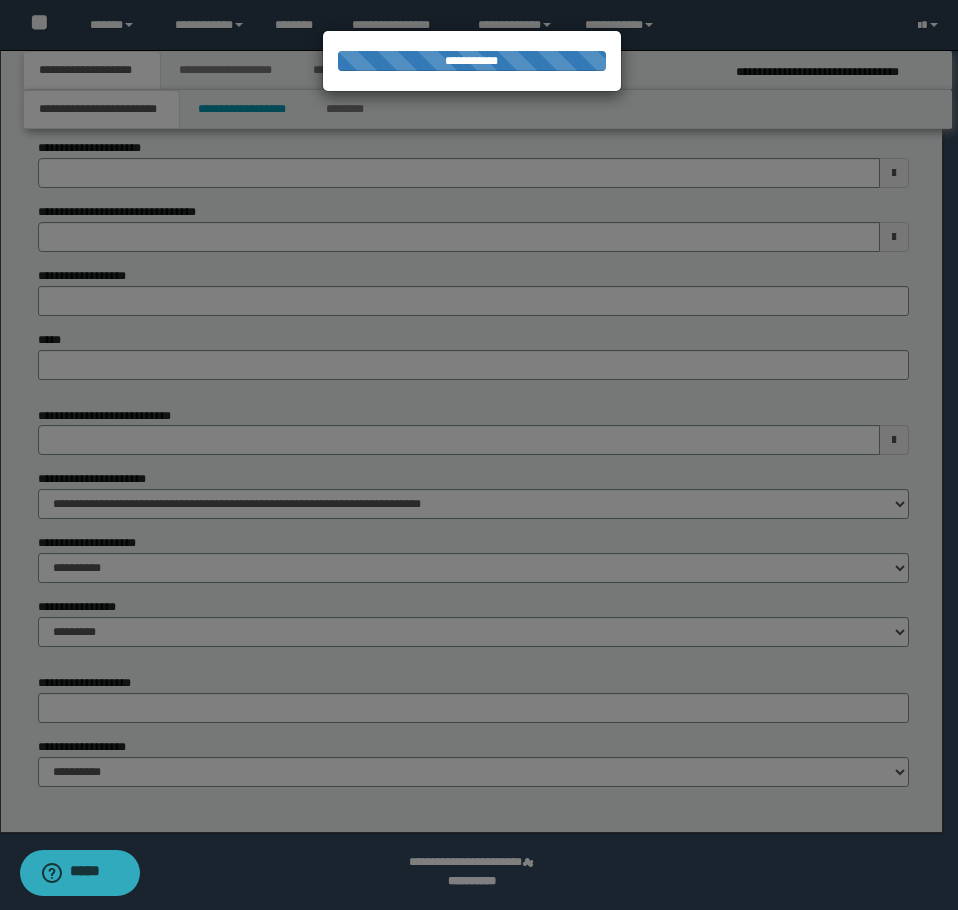select on "*" 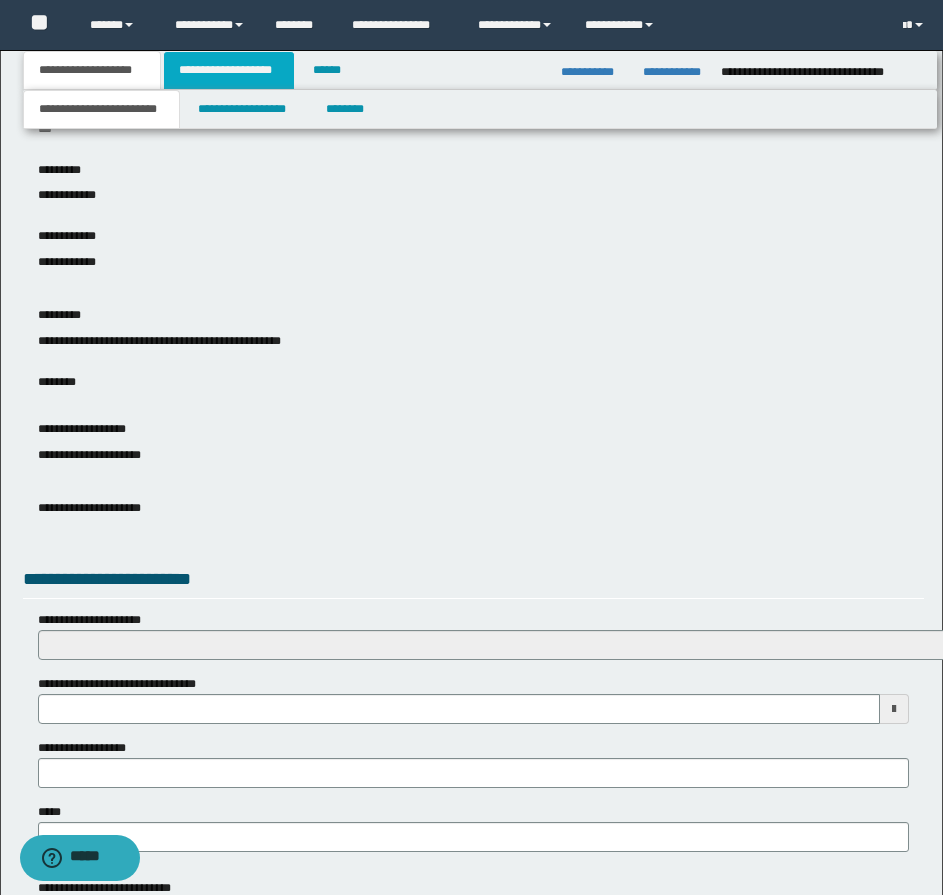 click on "**********" at bounding box center [229, 70] 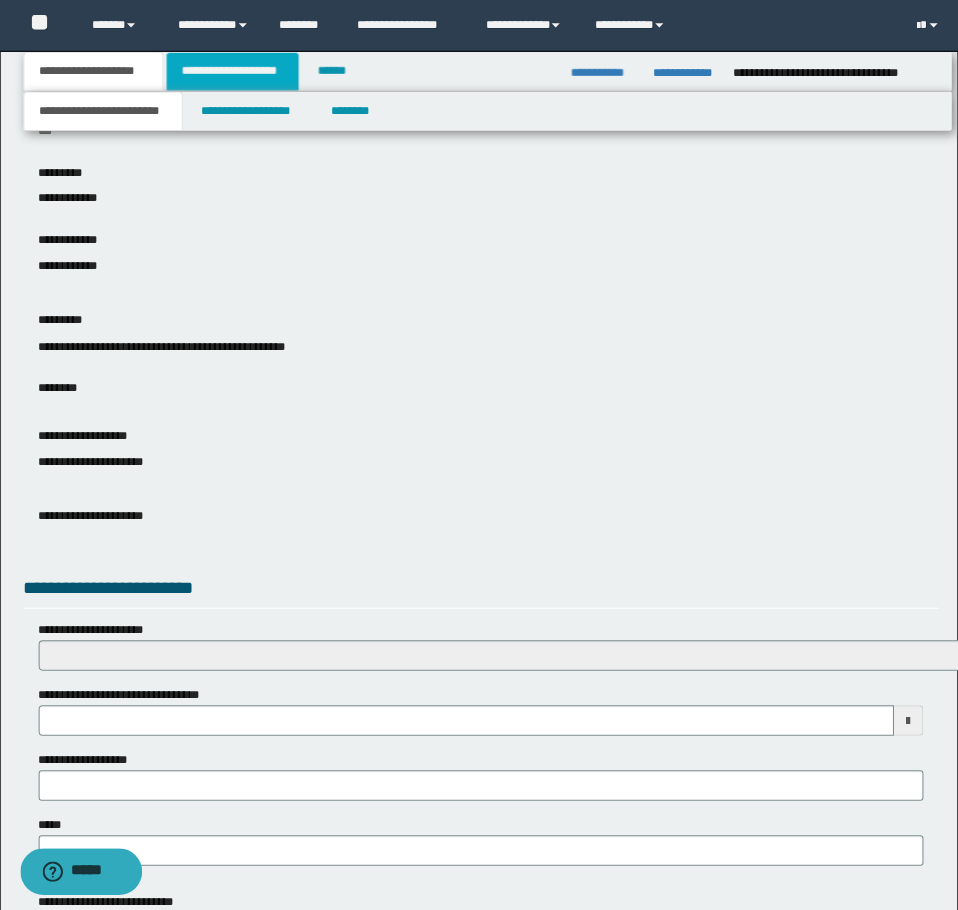 scroll, scrollTop: 0, scrollLeft: 0, axis: both 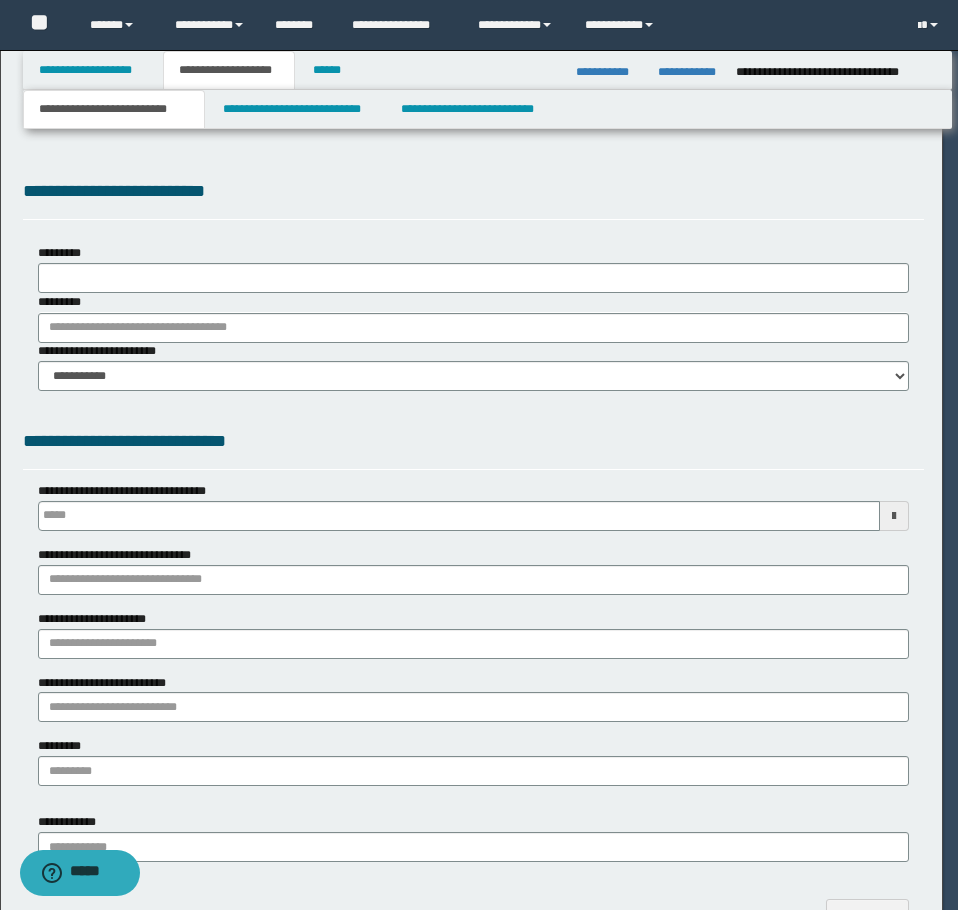 type 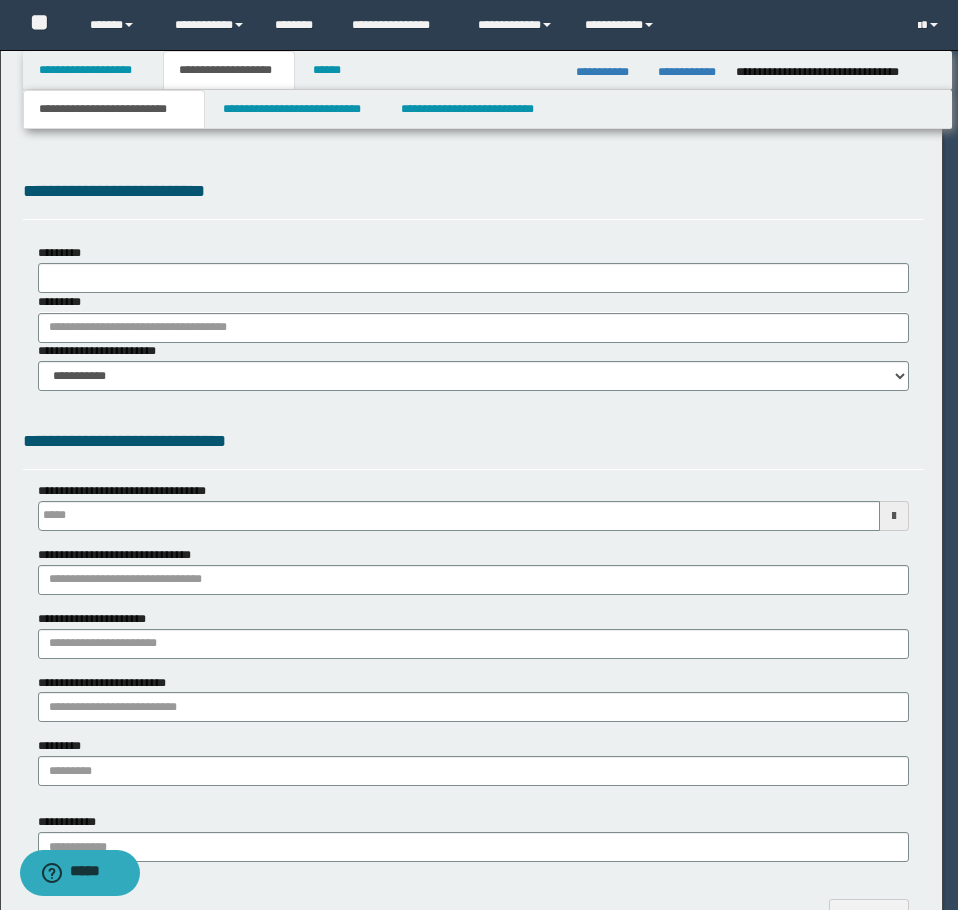scroll, scrollTop: 0, scrollLeft: 0, axis: both 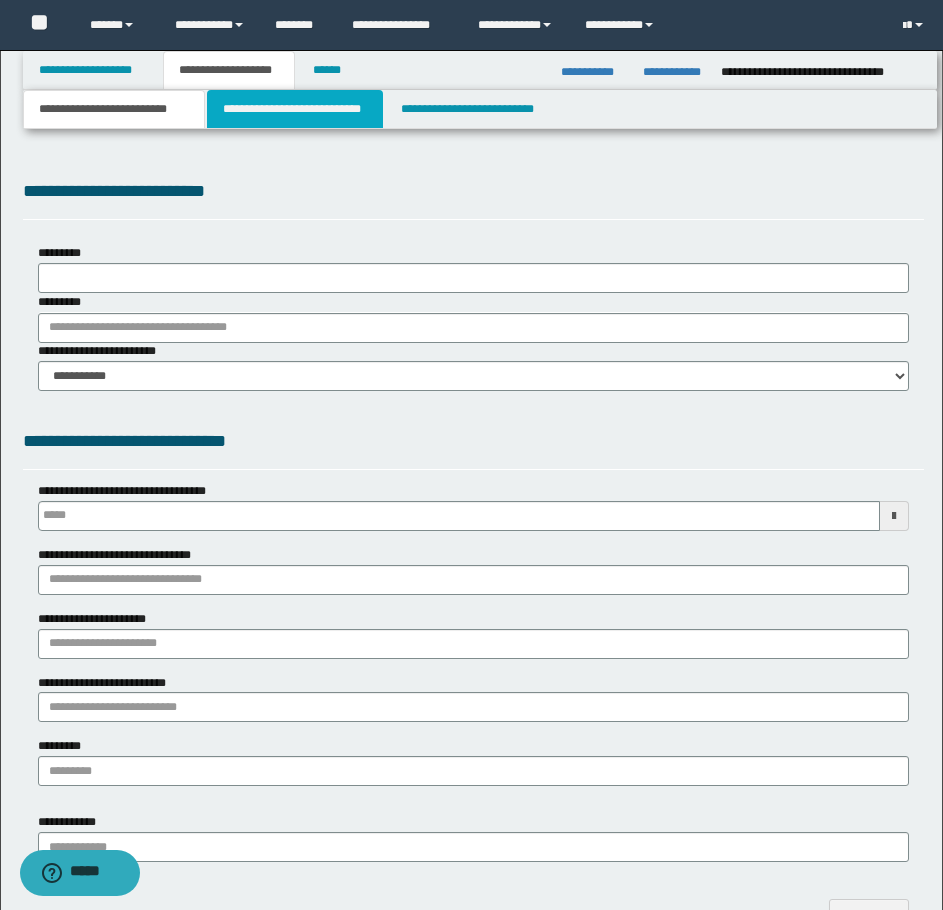 click on "**********" at bounding box center [295, 109] 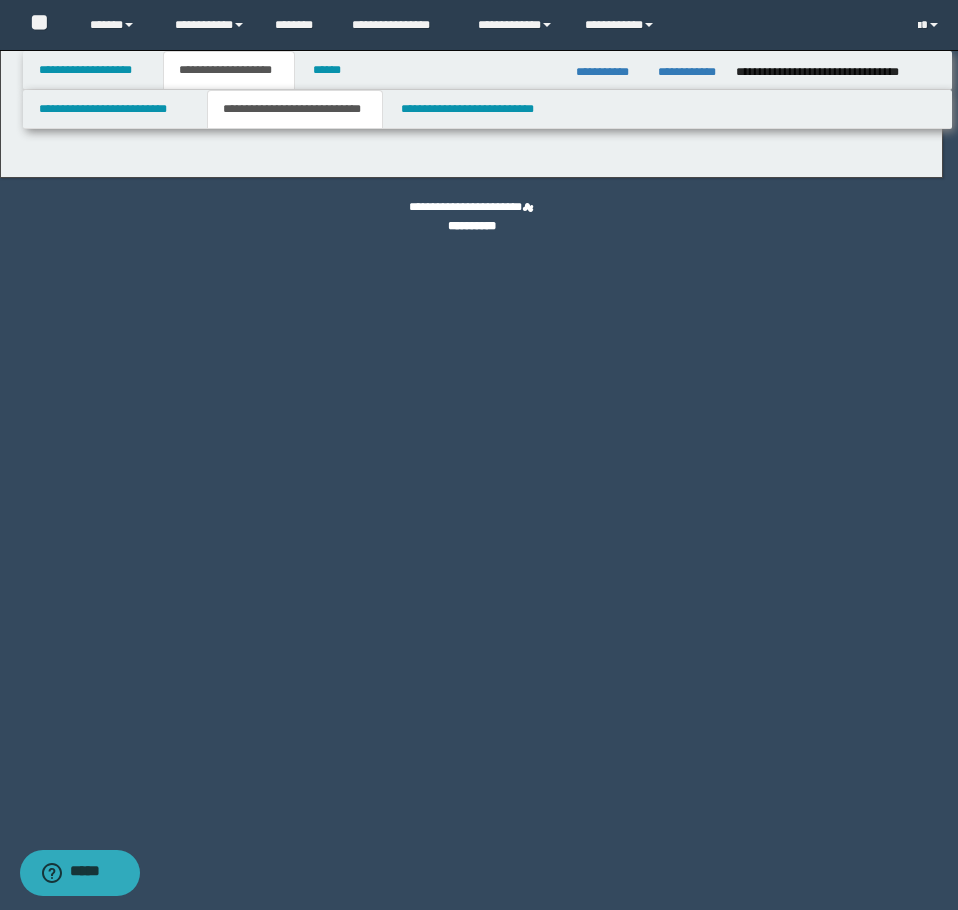 select on "*" 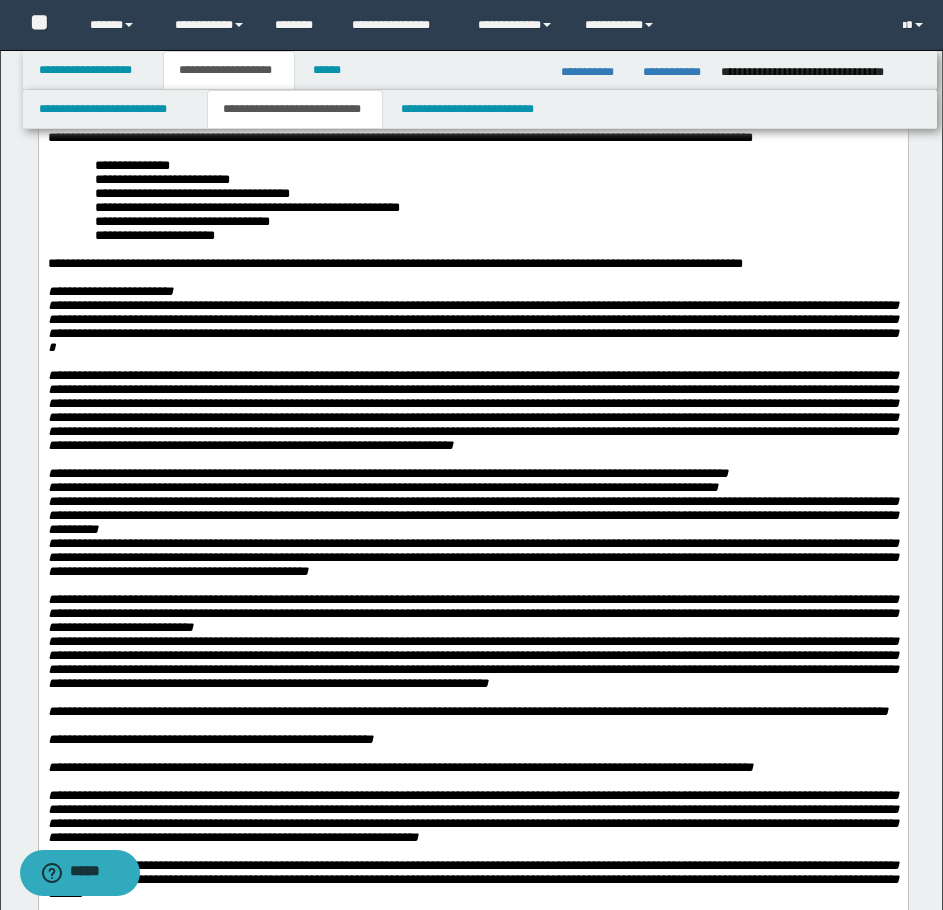 scroll, scrollTop: 1000, scrollLeft: 0, axis: vertical 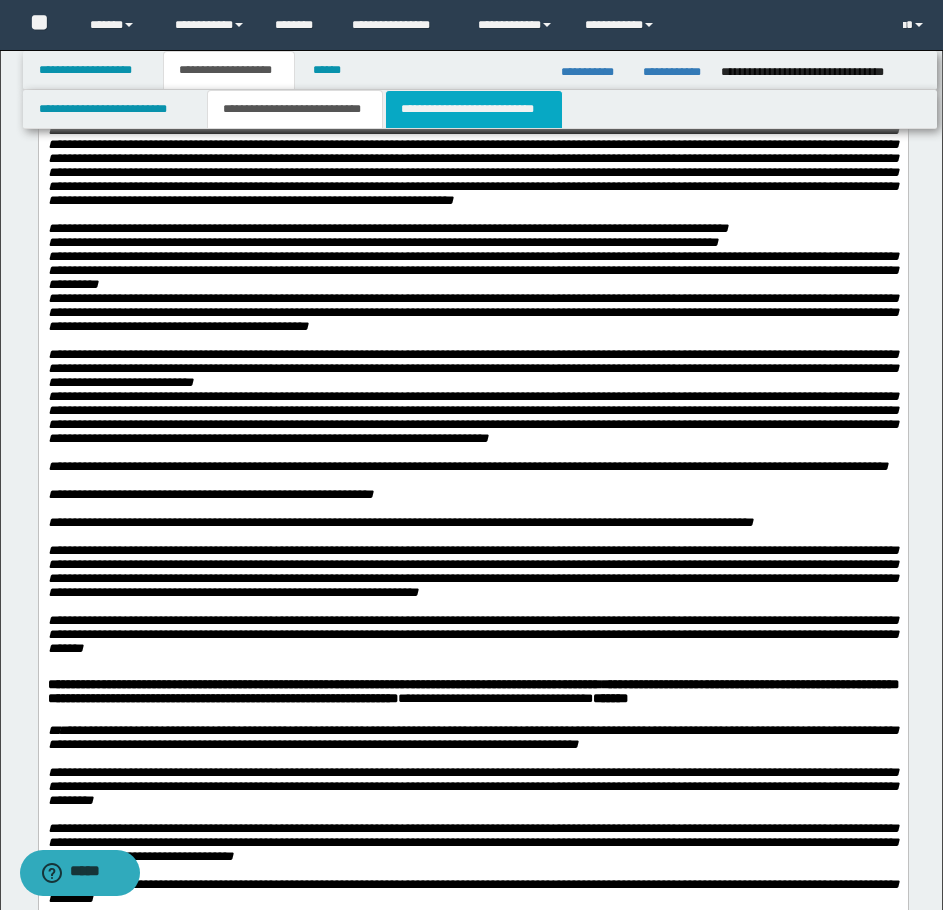 click on "**********" at bounding box center [474, 109] 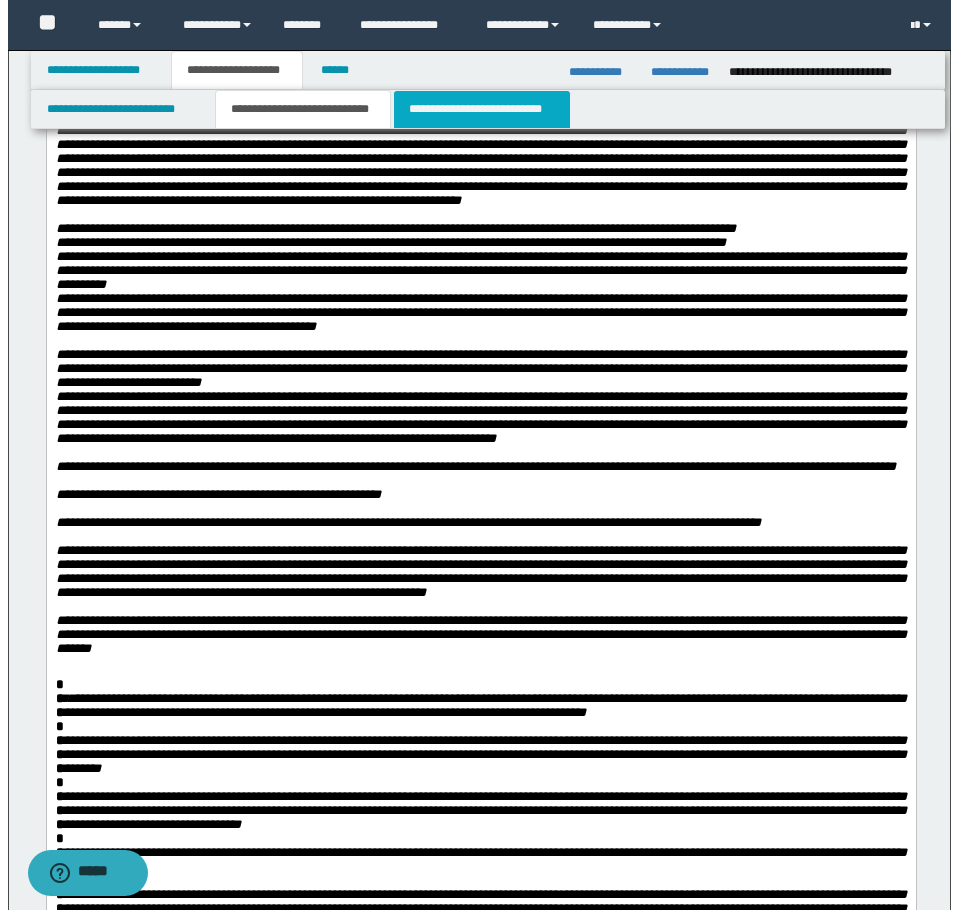 scroll, scrollTop: 0, scrollLeft: 0, axis: both 